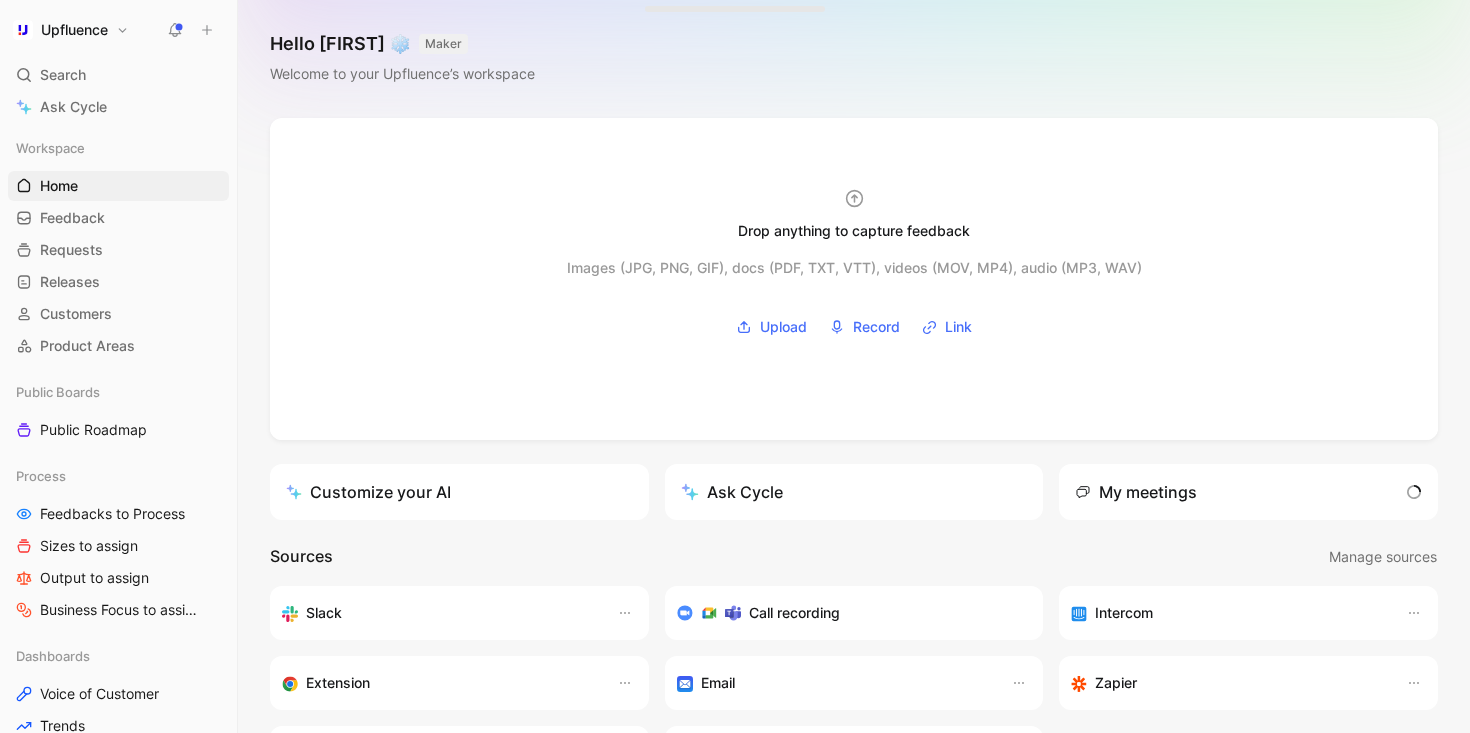 scroll, scrollTop: 0, scrollLeft: 0, axis: both 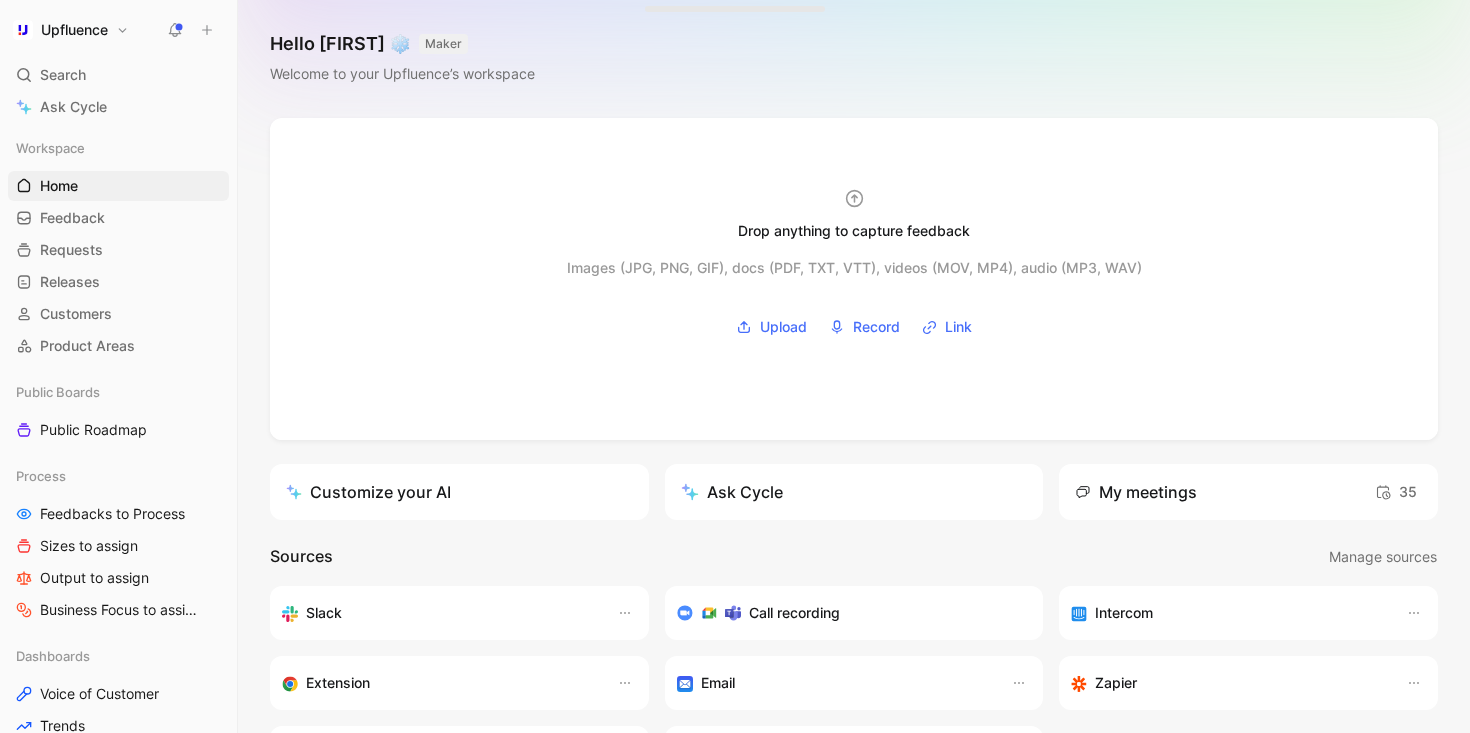 click on "Upfluence" at bounding box center (71, 30) 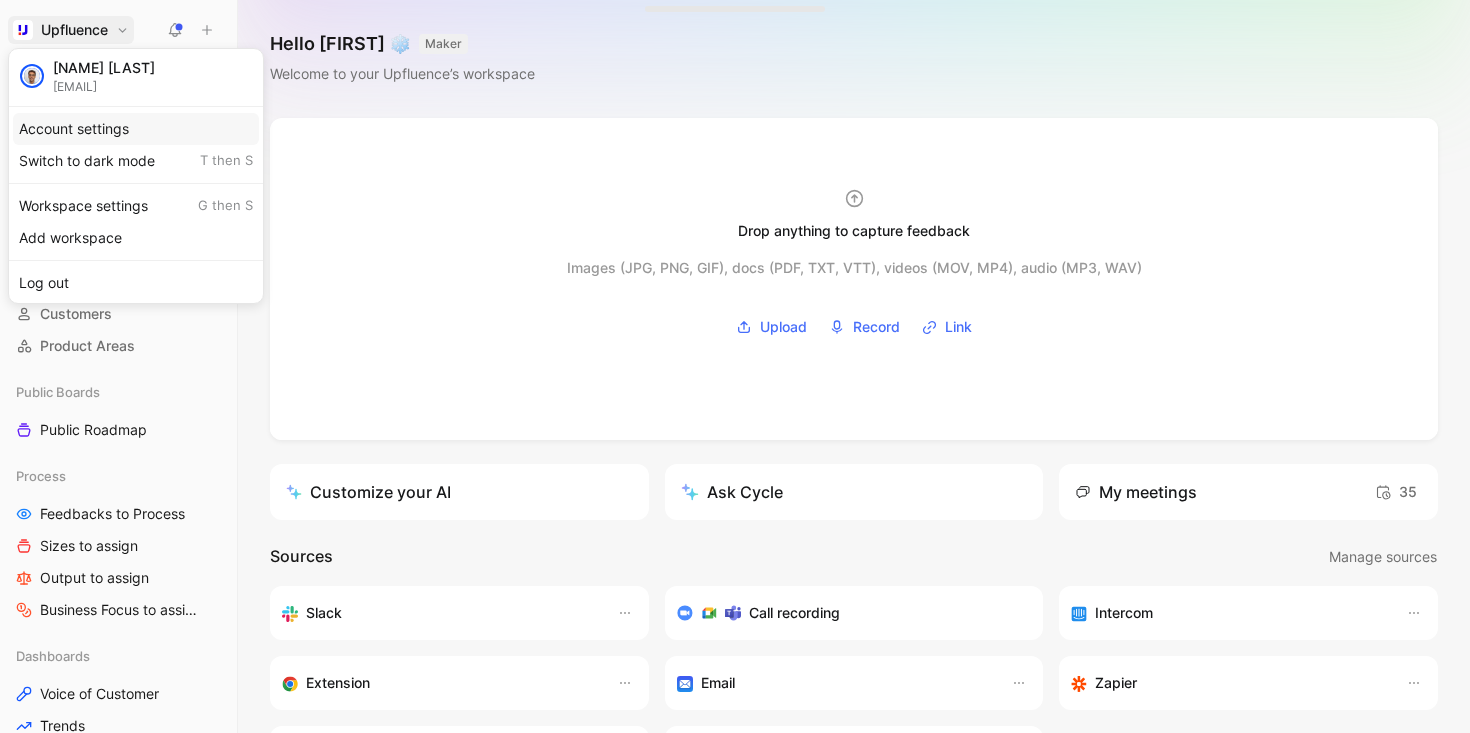 click on "Account settings" at bounding box center (136, 129) 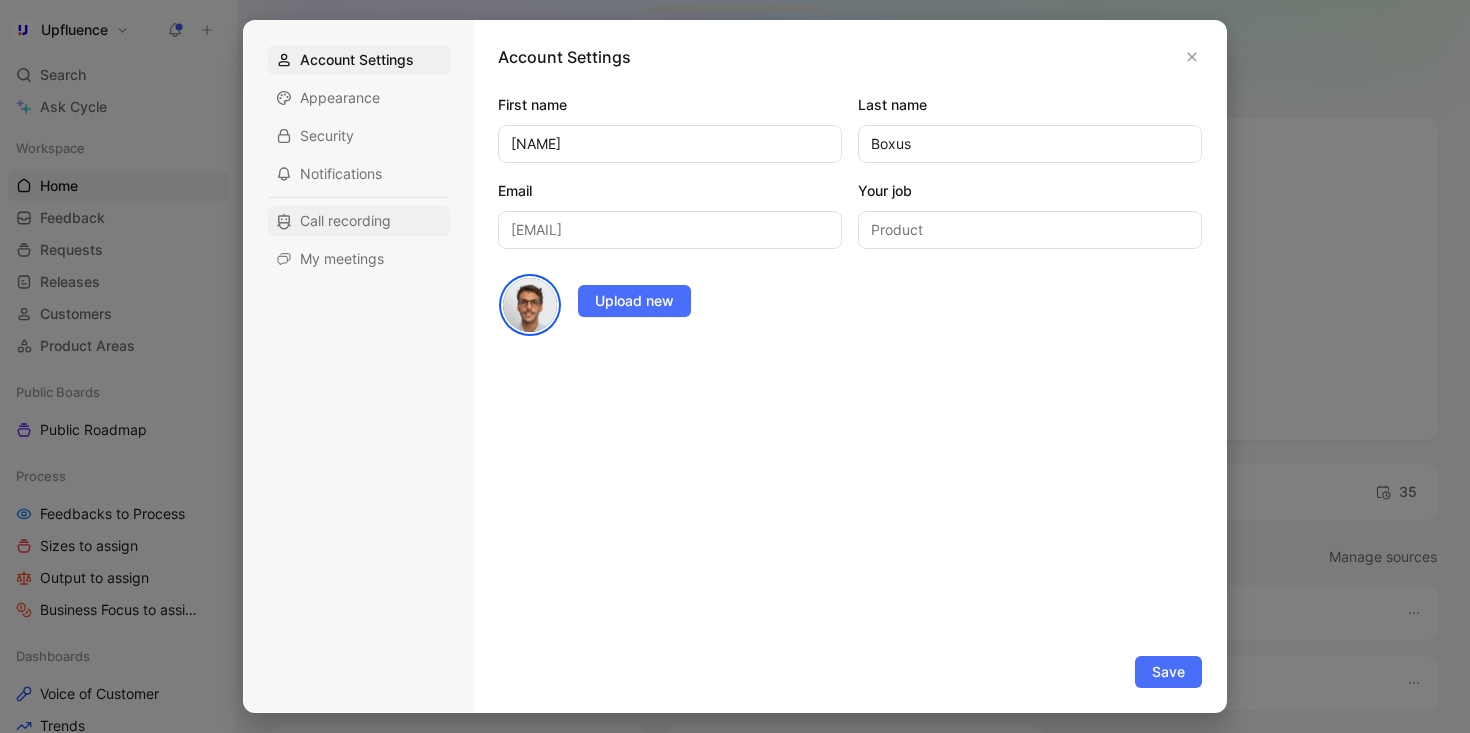 click on "Call recording" at bounding box center (345, 221) 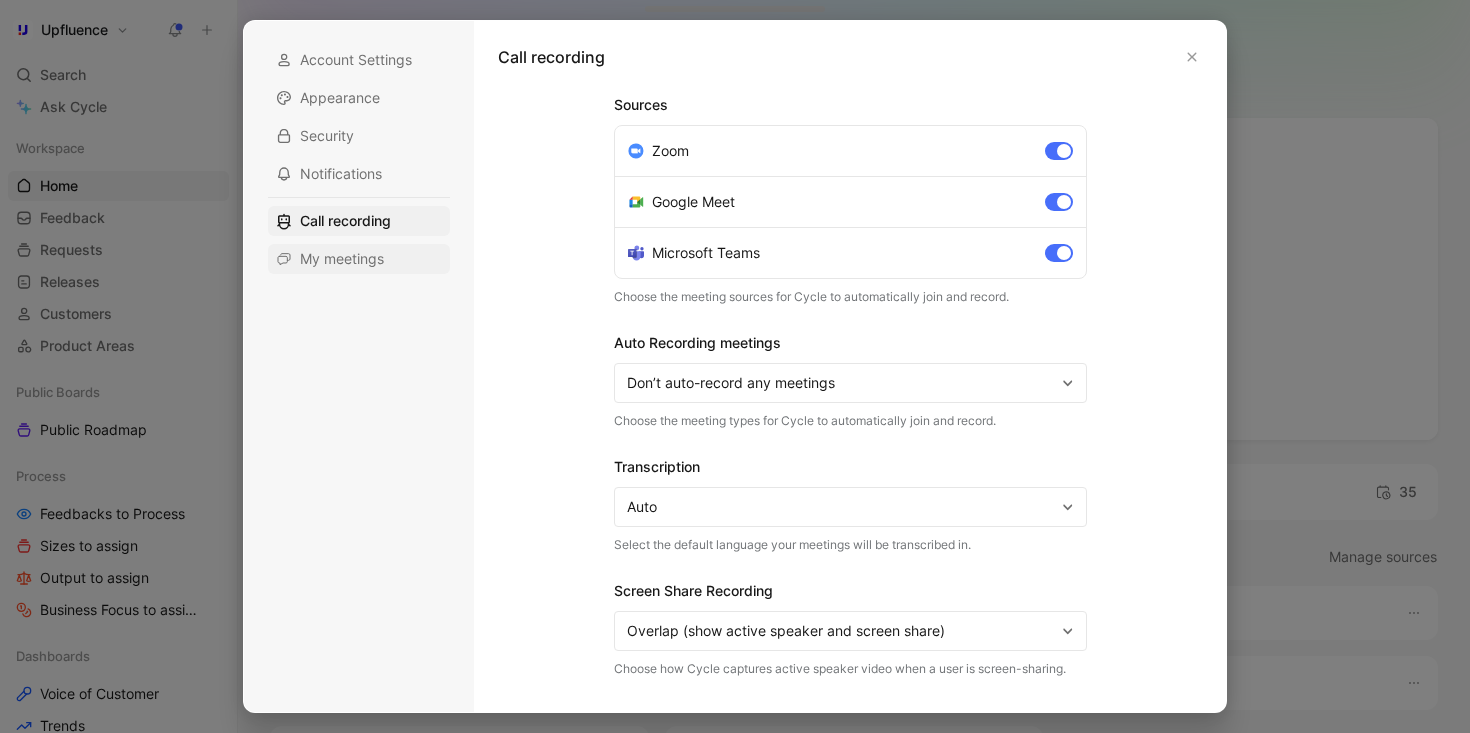 click on "My meetings" at bounding box center [359, 259] 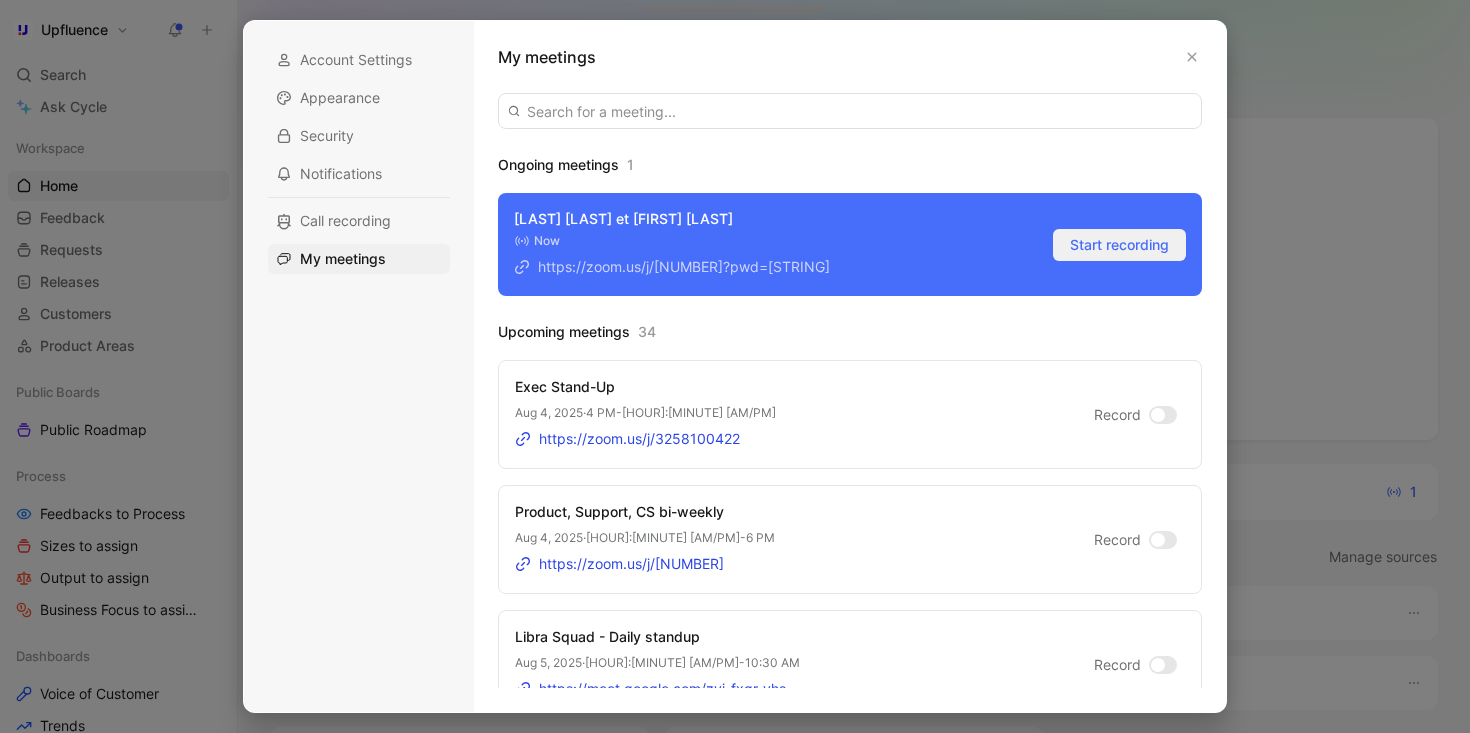 click on "Start recording" at bounding box center [1119, 245] 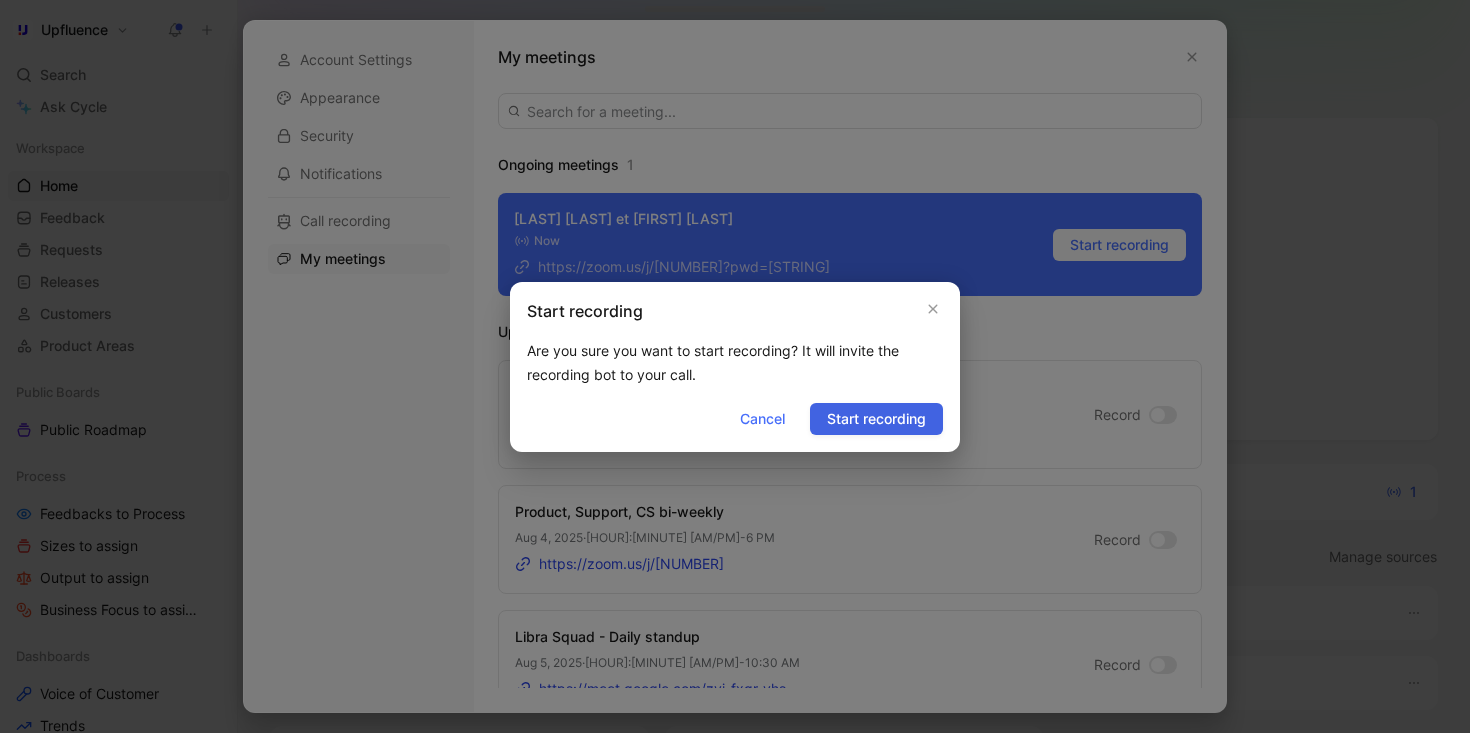 click on "Start recording" at bounding box center [876, 419] 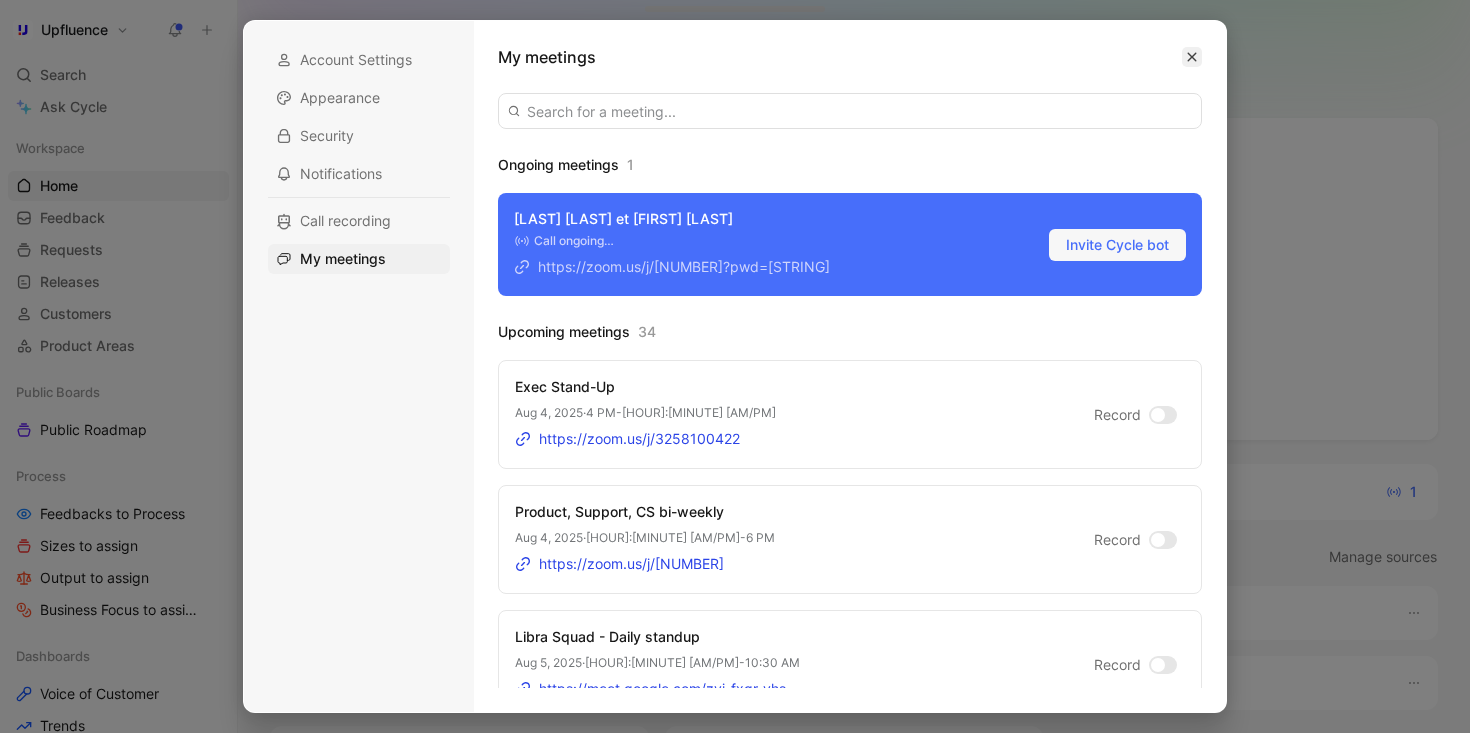 click 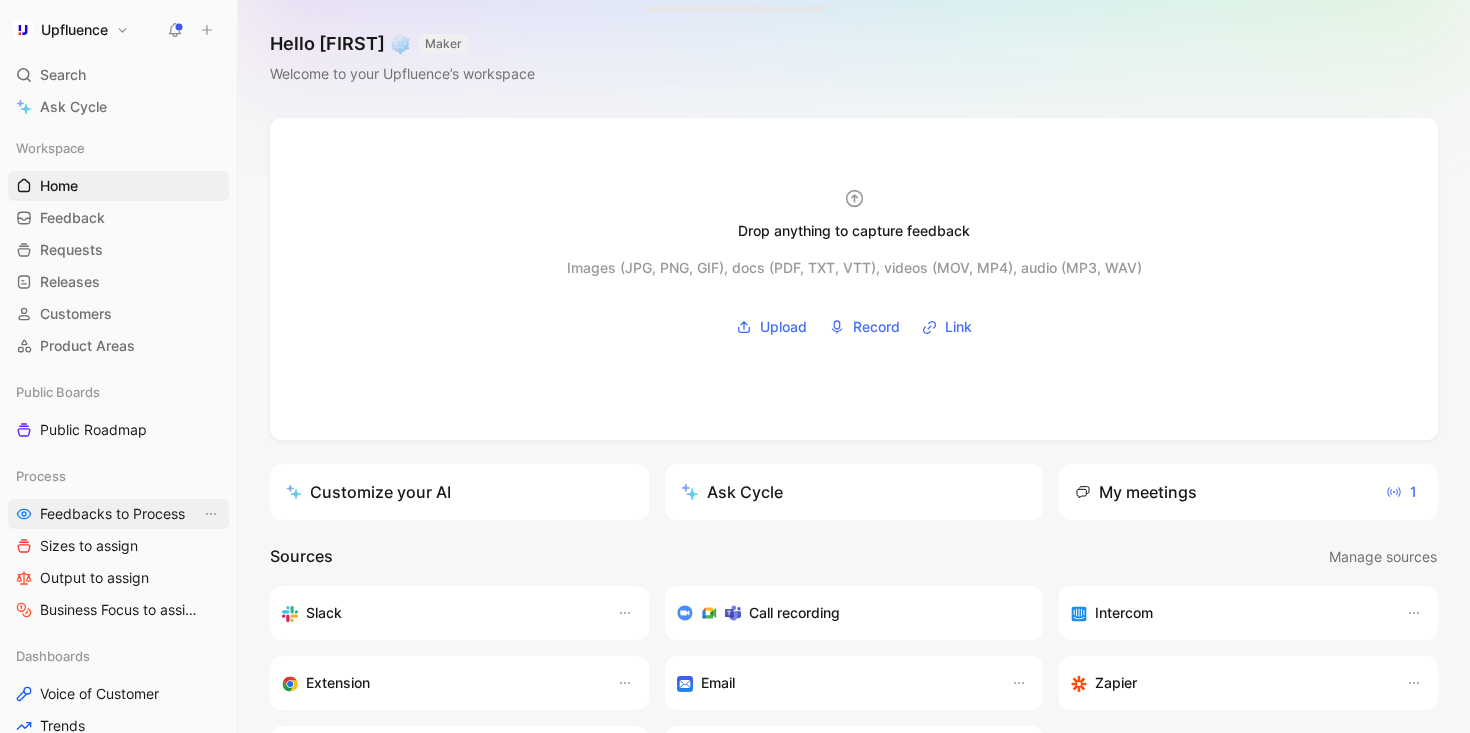 click on "Feedbacks to Process" at bounding box center [112, 514] 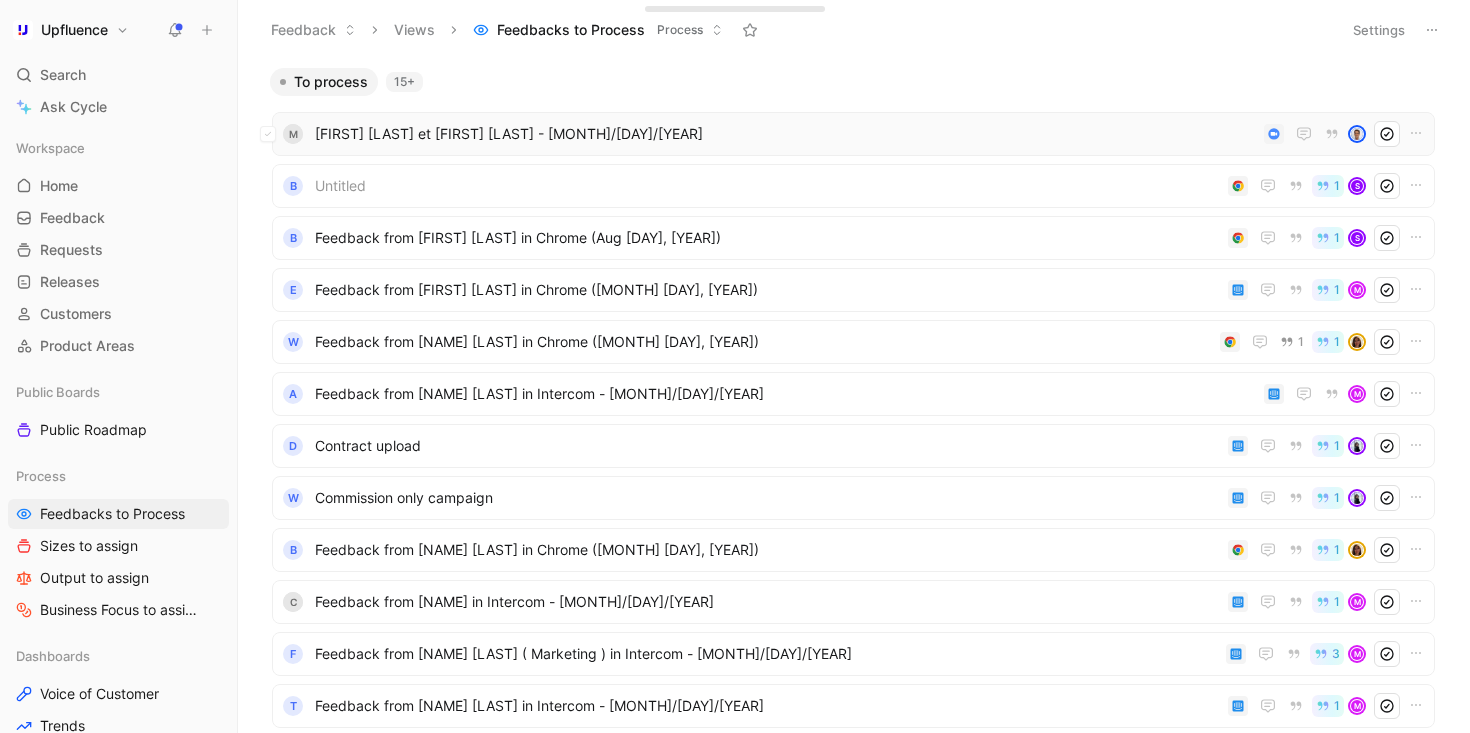 click on "[FIRST] [LAST] - [DATE]" at bounding box center [785, 134] 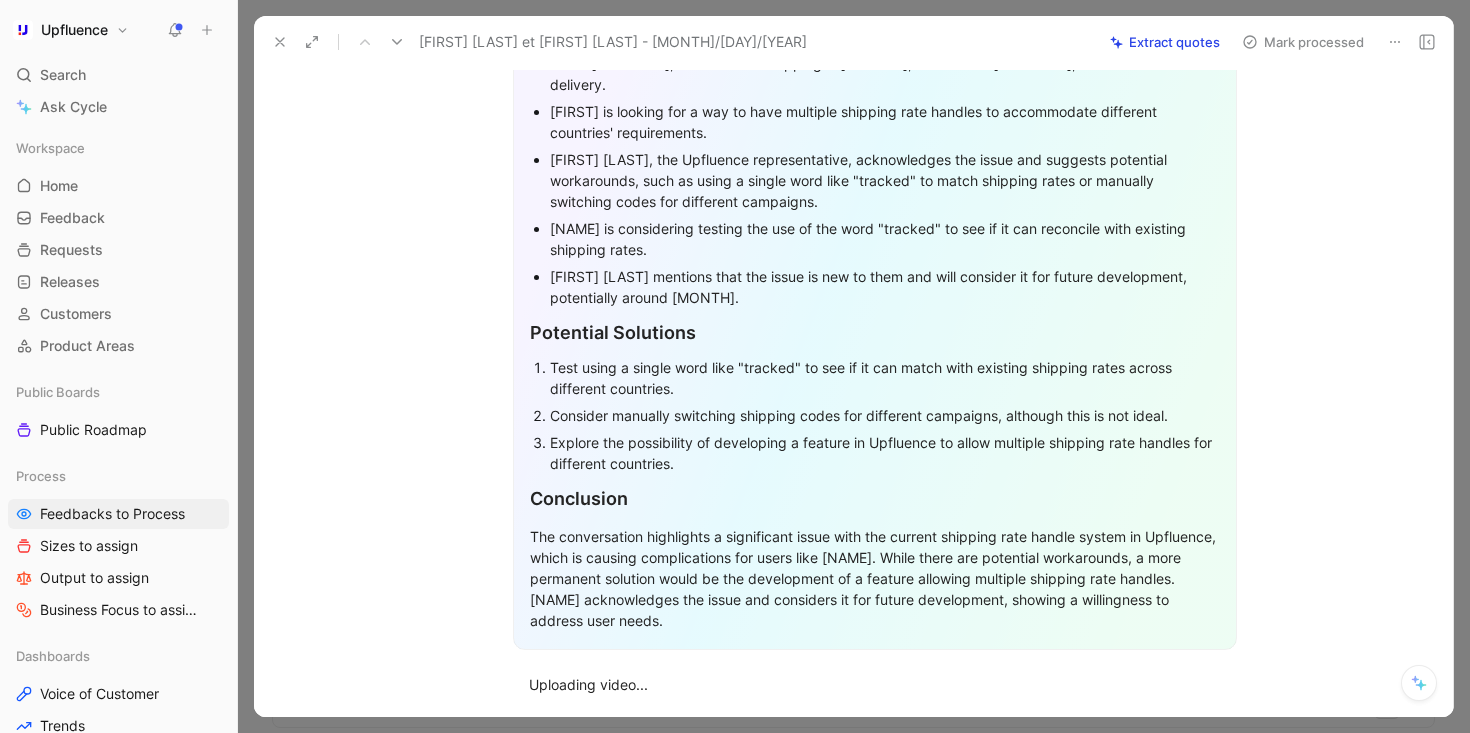 scroll, scrollTop: 0, scrollLeft: 0, axis: both 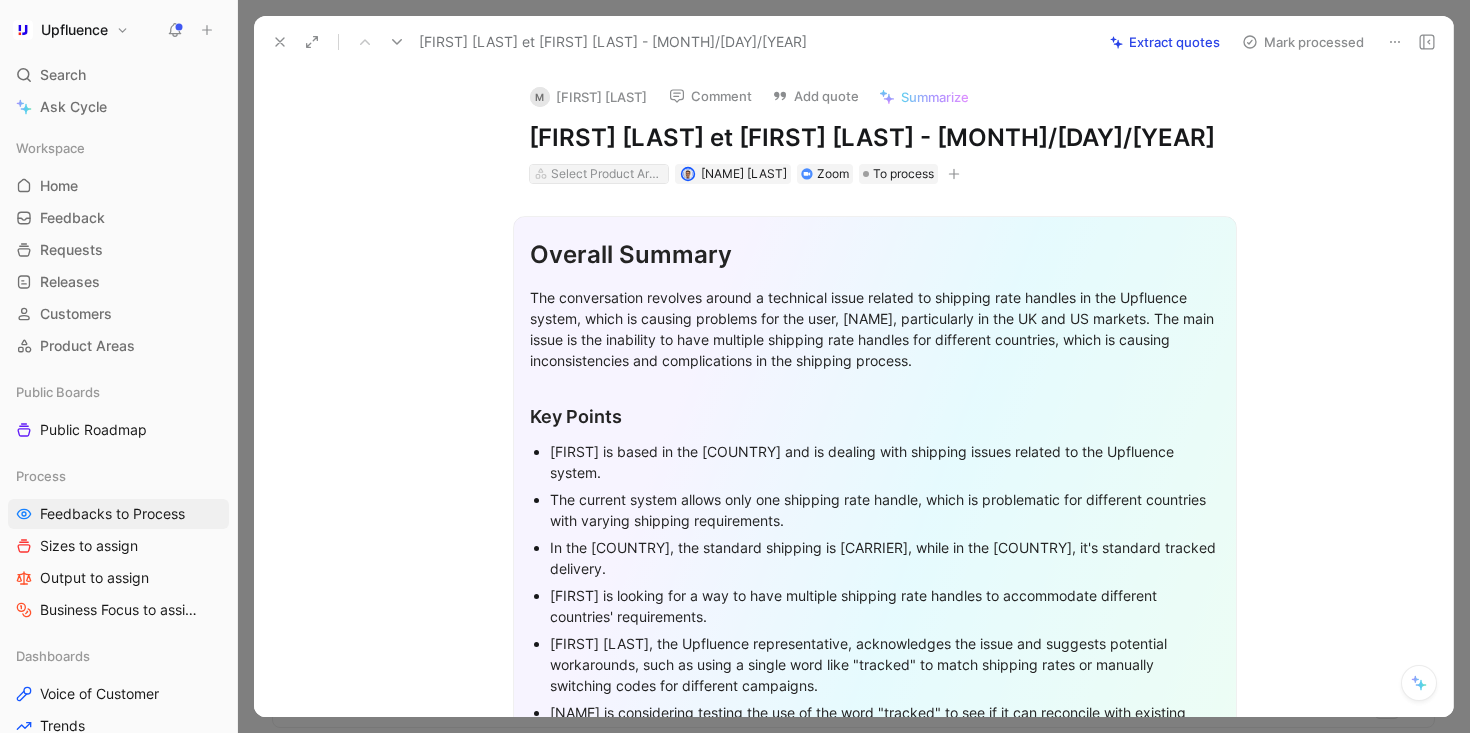 click on "Select Product Areas" at bounding box center [607, 174] 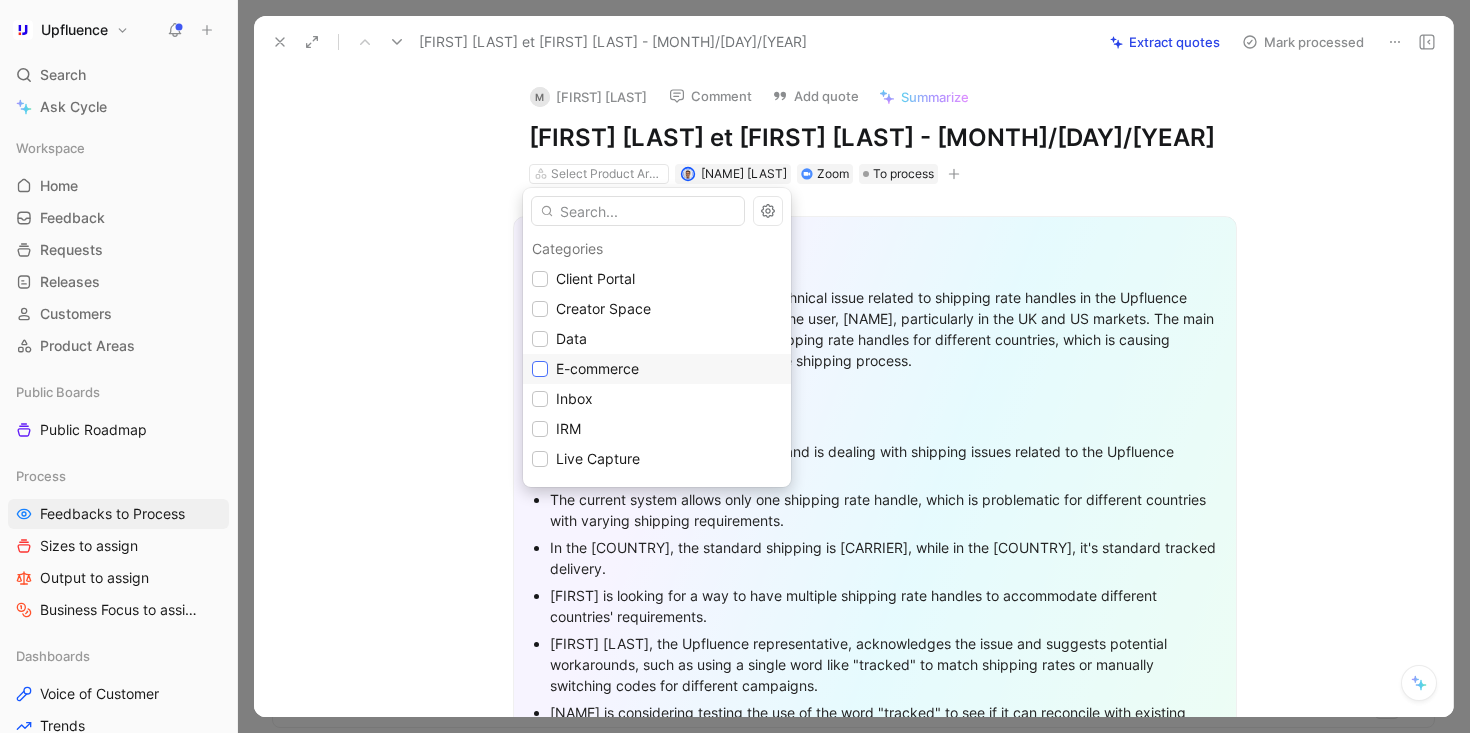 click at bounding box center [540, 369] 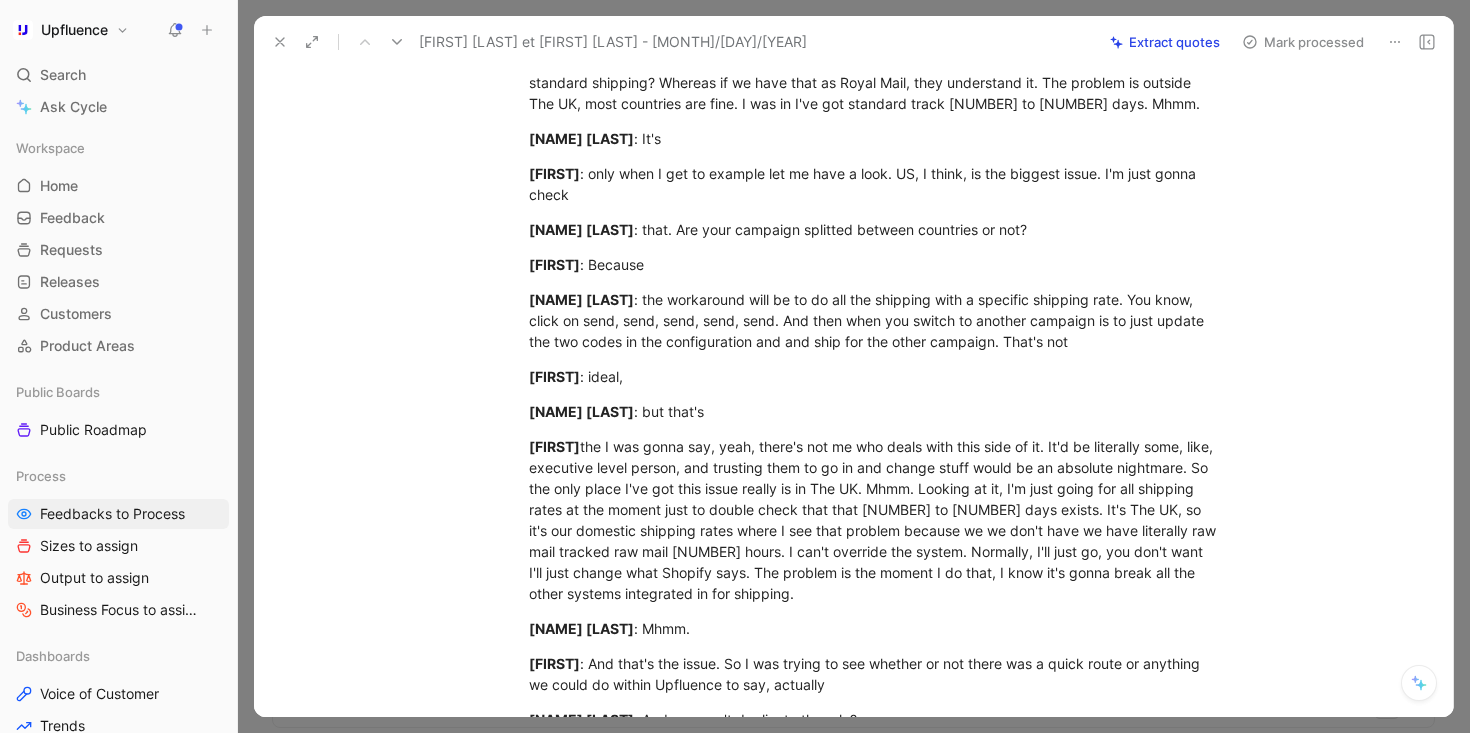 scroll, scrollTop: 2943, scrollLeft: 0, axis: vertical 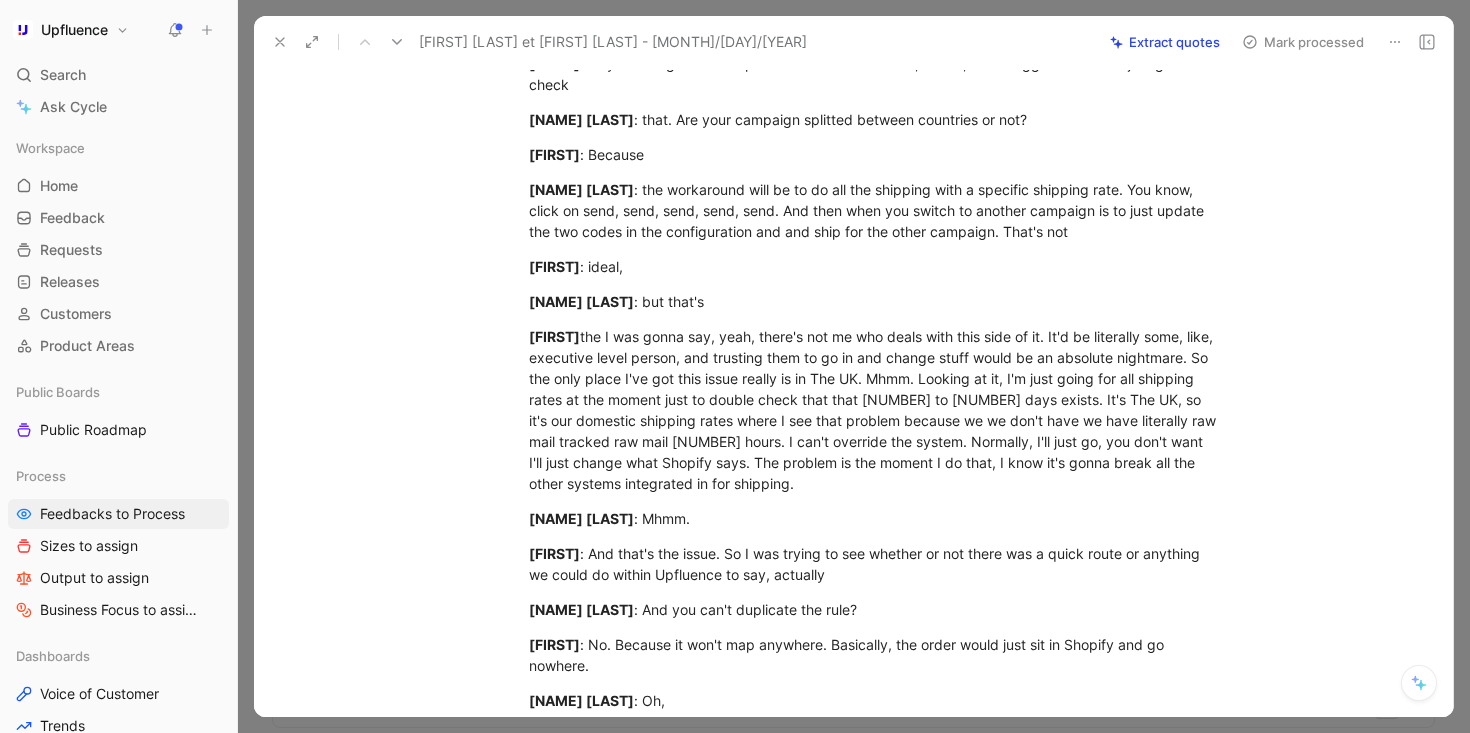 click at bounding box center [280, 42] 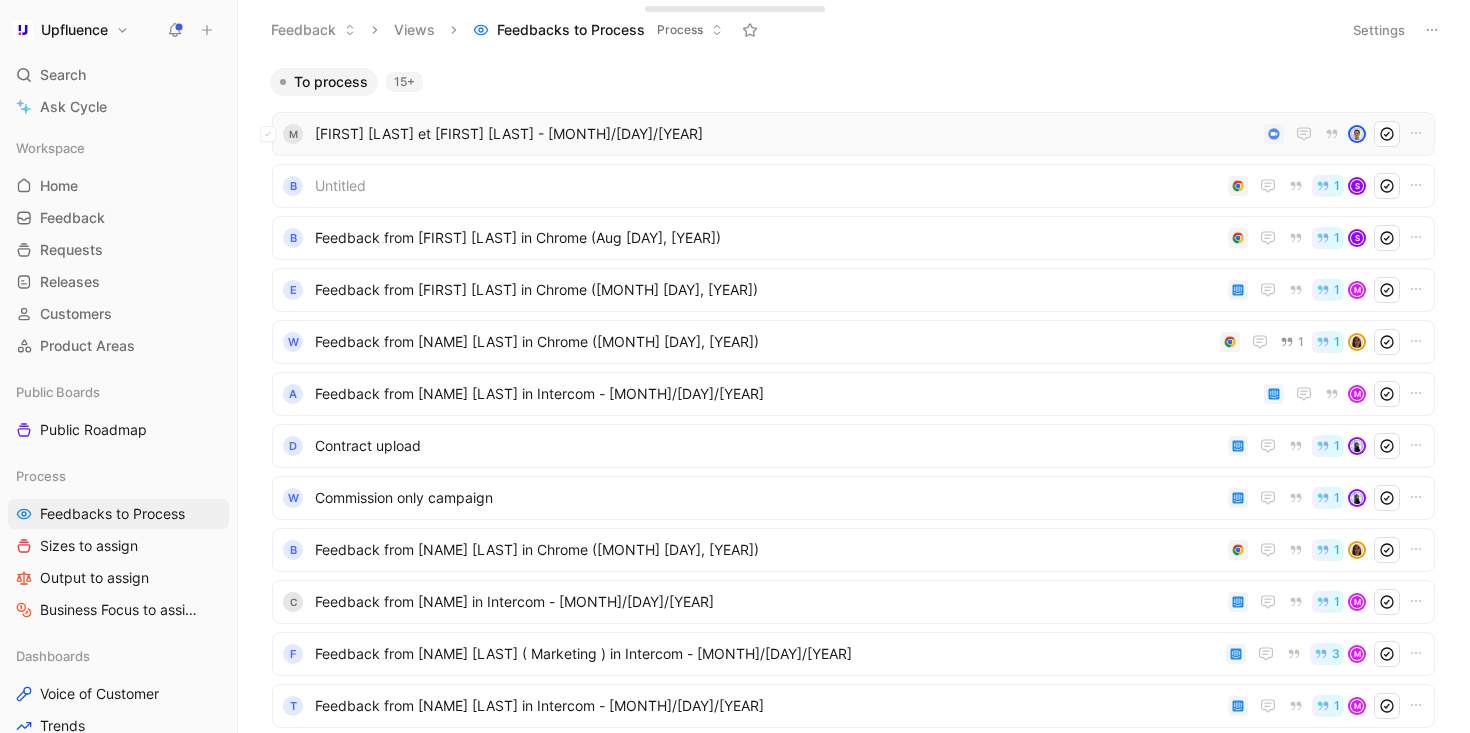 click on "[FIRST] [LAST] - [DATE]" at bounding box center [785, 134] 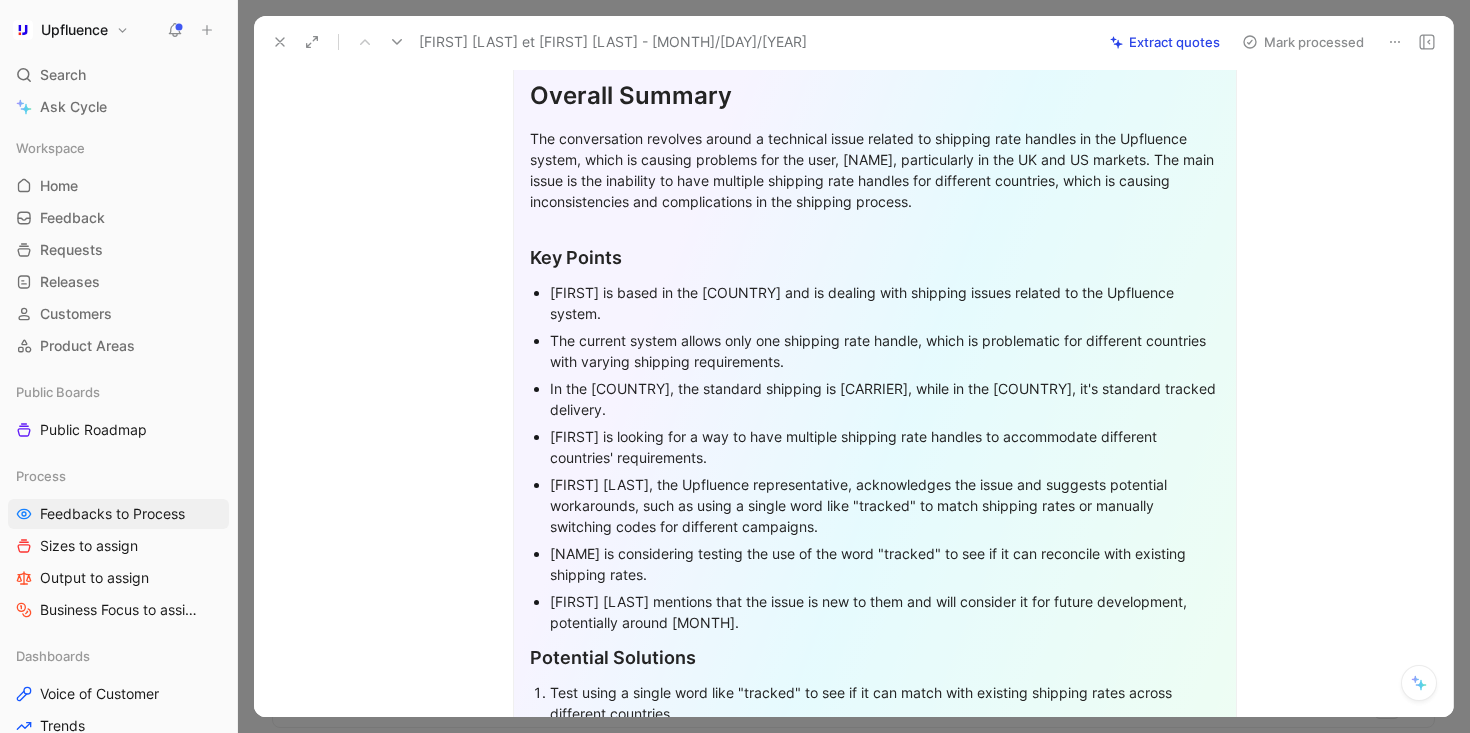 scroll, scrollTop: 0, scrollLeft: 0, axis: both 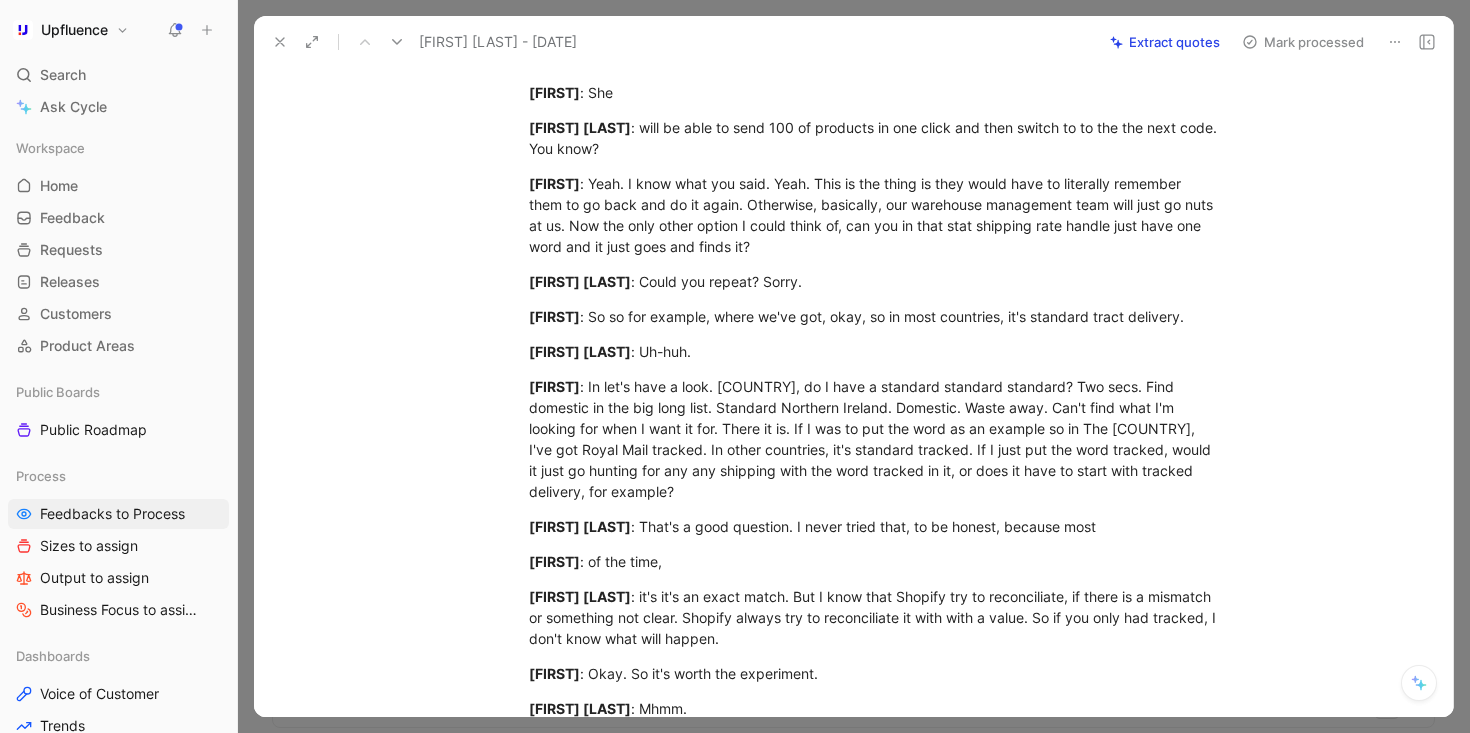 click 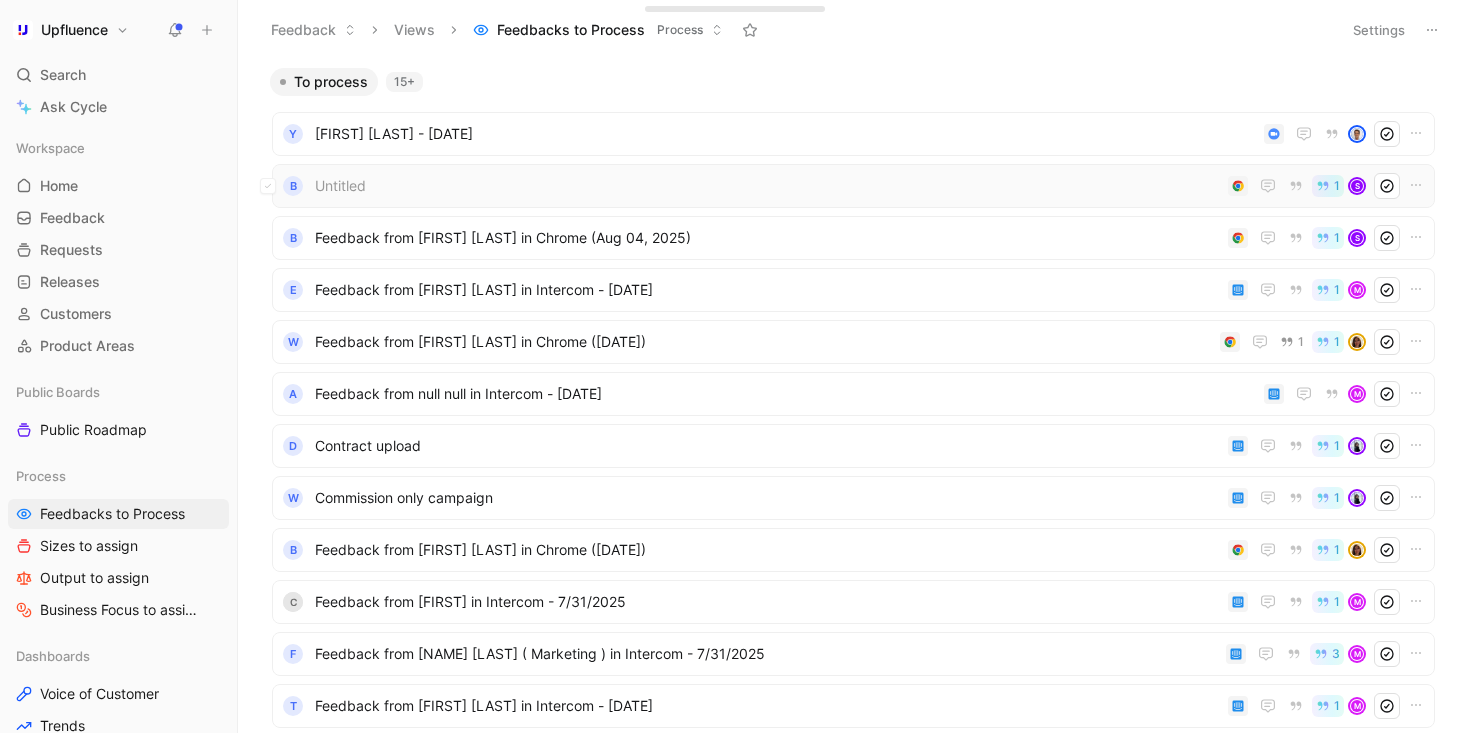 click on "Untitled" at bounding box center [767, 186] 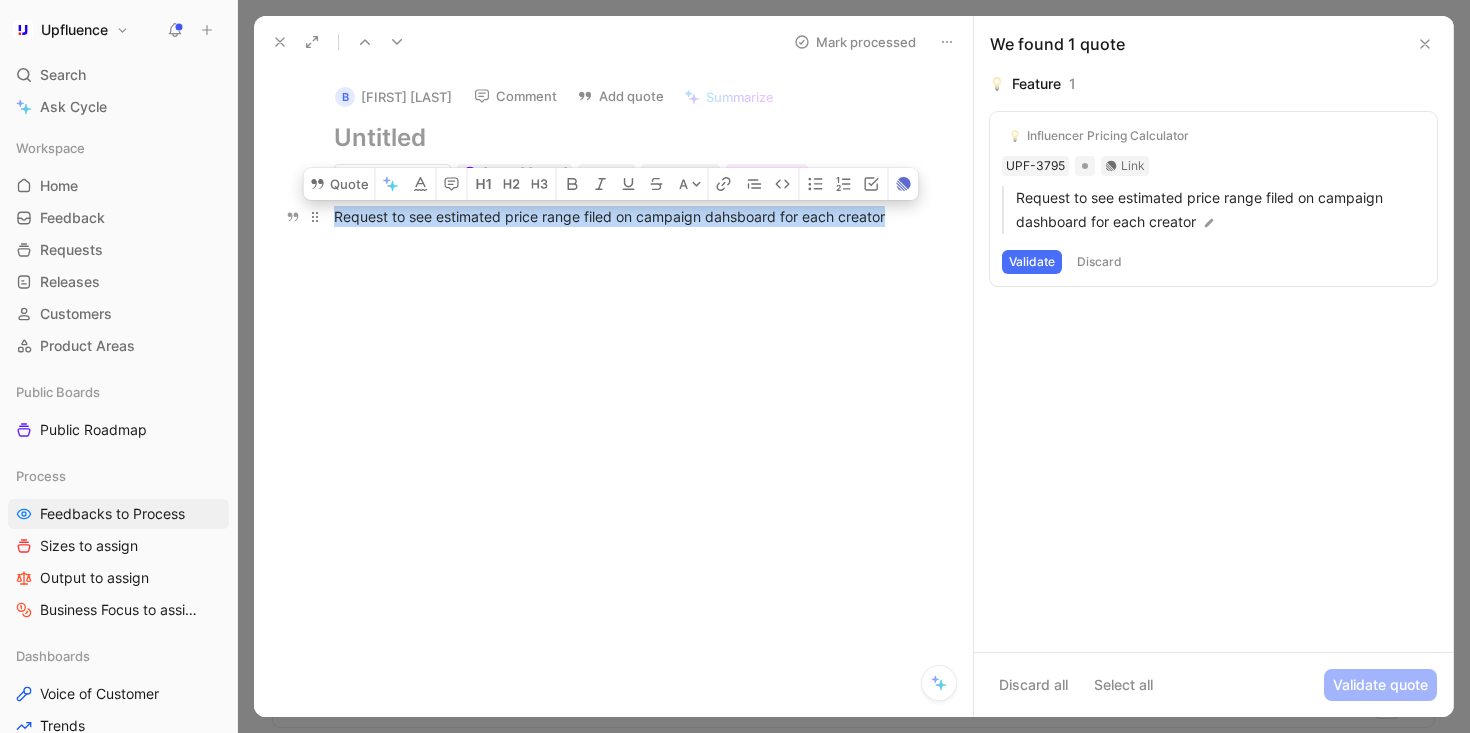 drag, startPoint x: 913, startPoint y: 225, endPoint x: 400, endPoint y: 201, distance: 513.5611 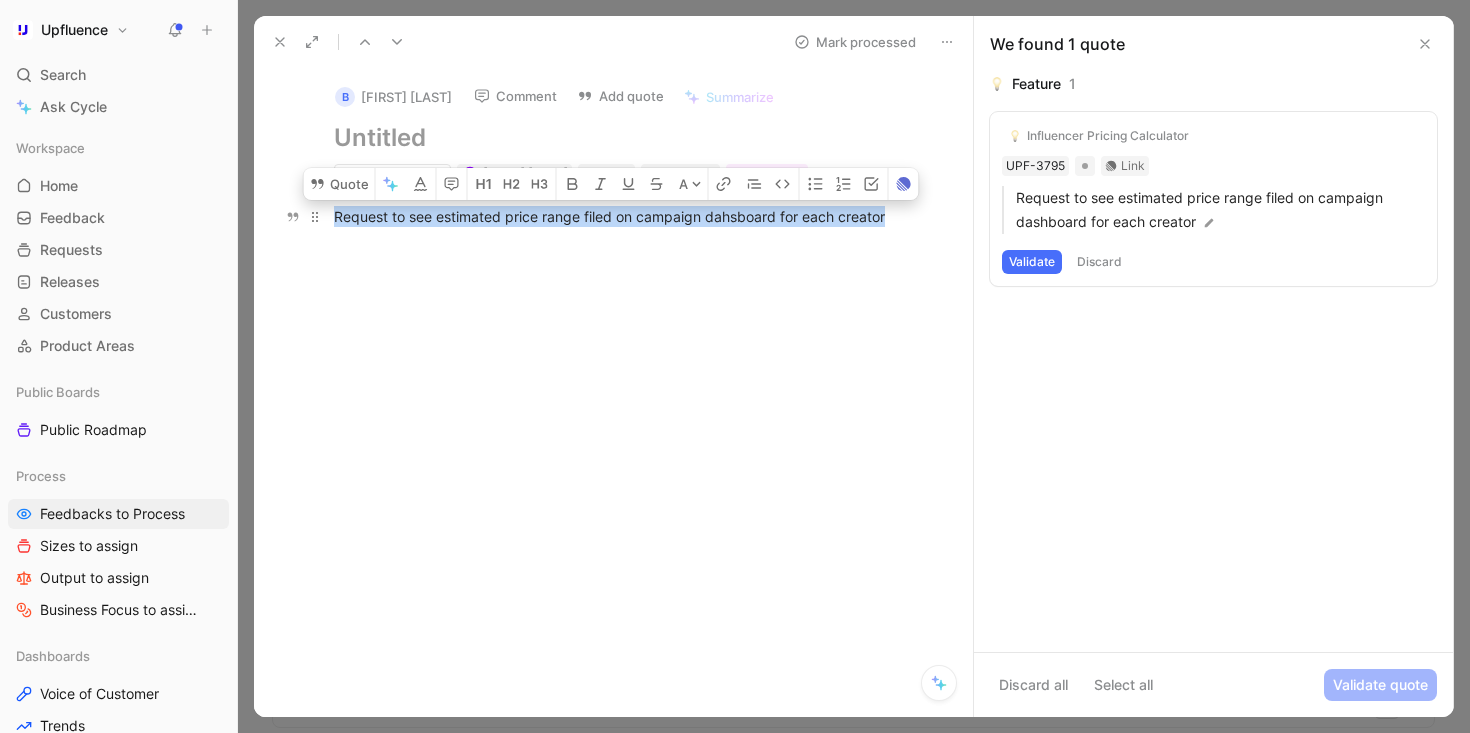 click on "Request to see estimated price range filed on campaign dahsboard for each creator" at bounding box center (634, 216) 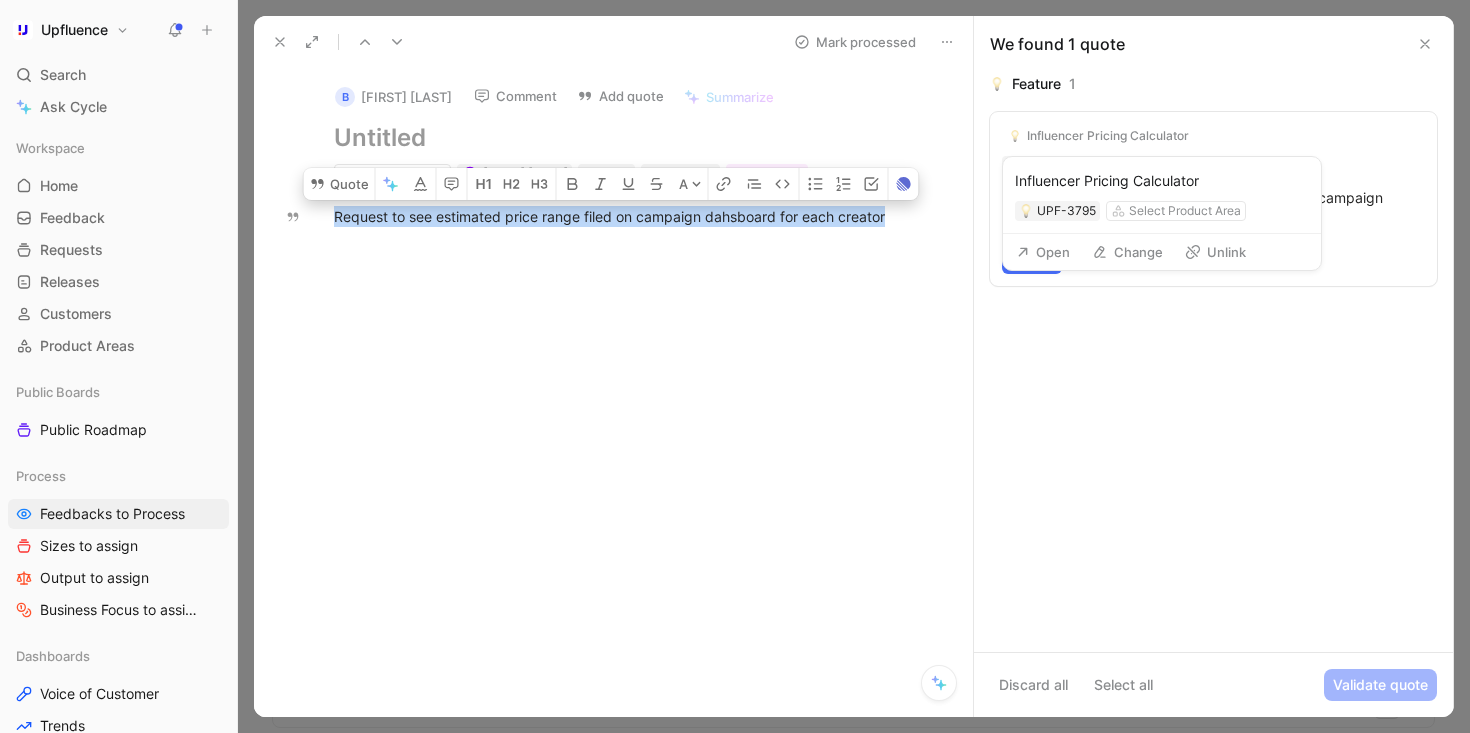 click on "Unlink" at bounding box center (1215, 252) 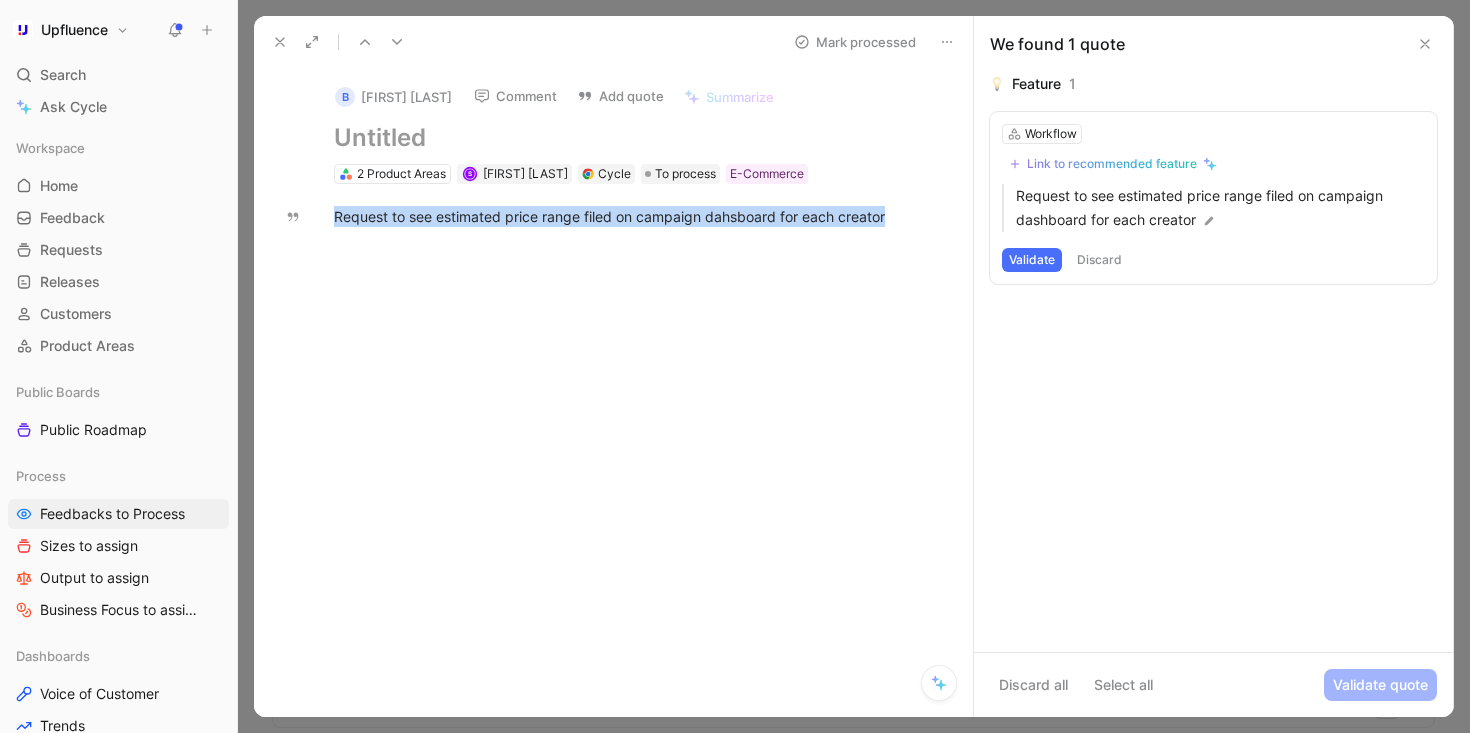 click on "Link to recommended feature" at bounding box center (1112, 164) 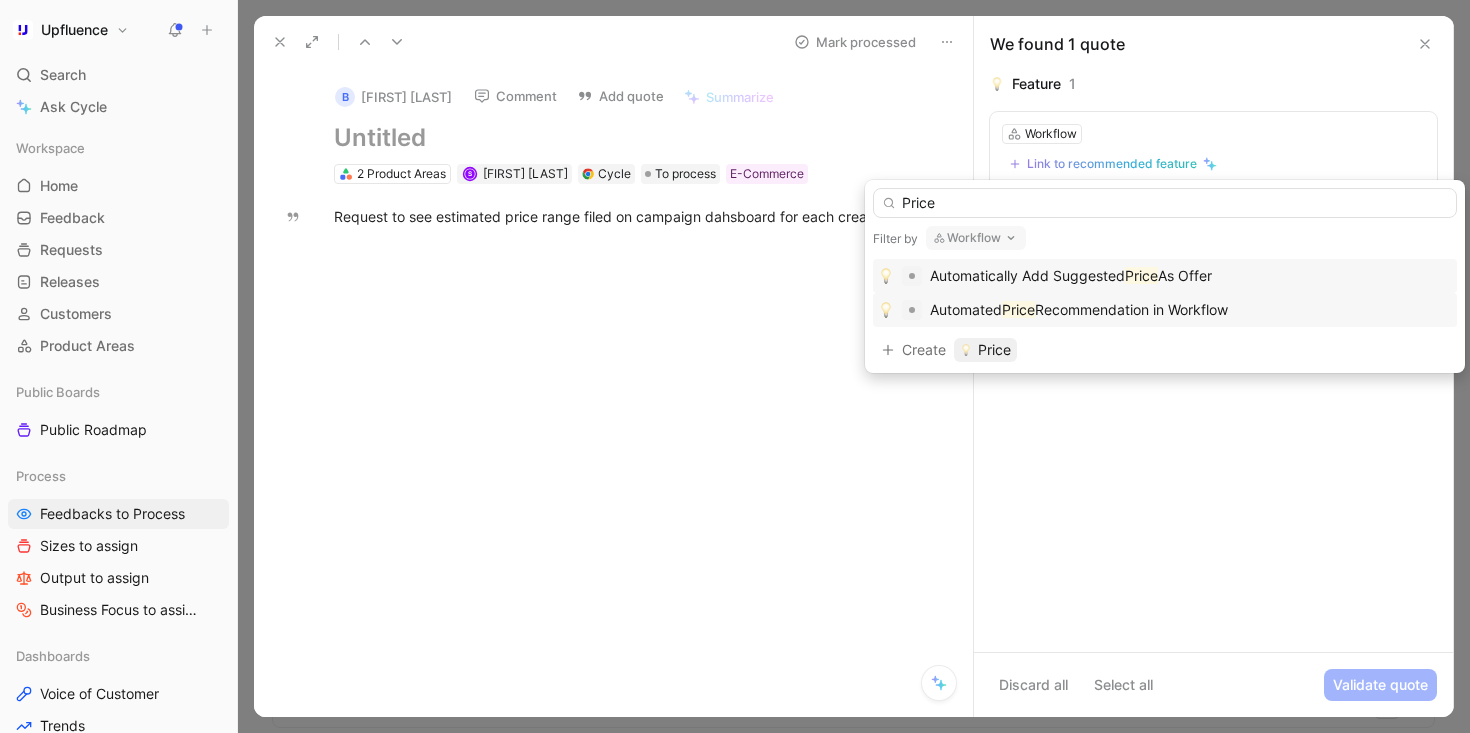 type on "Price" 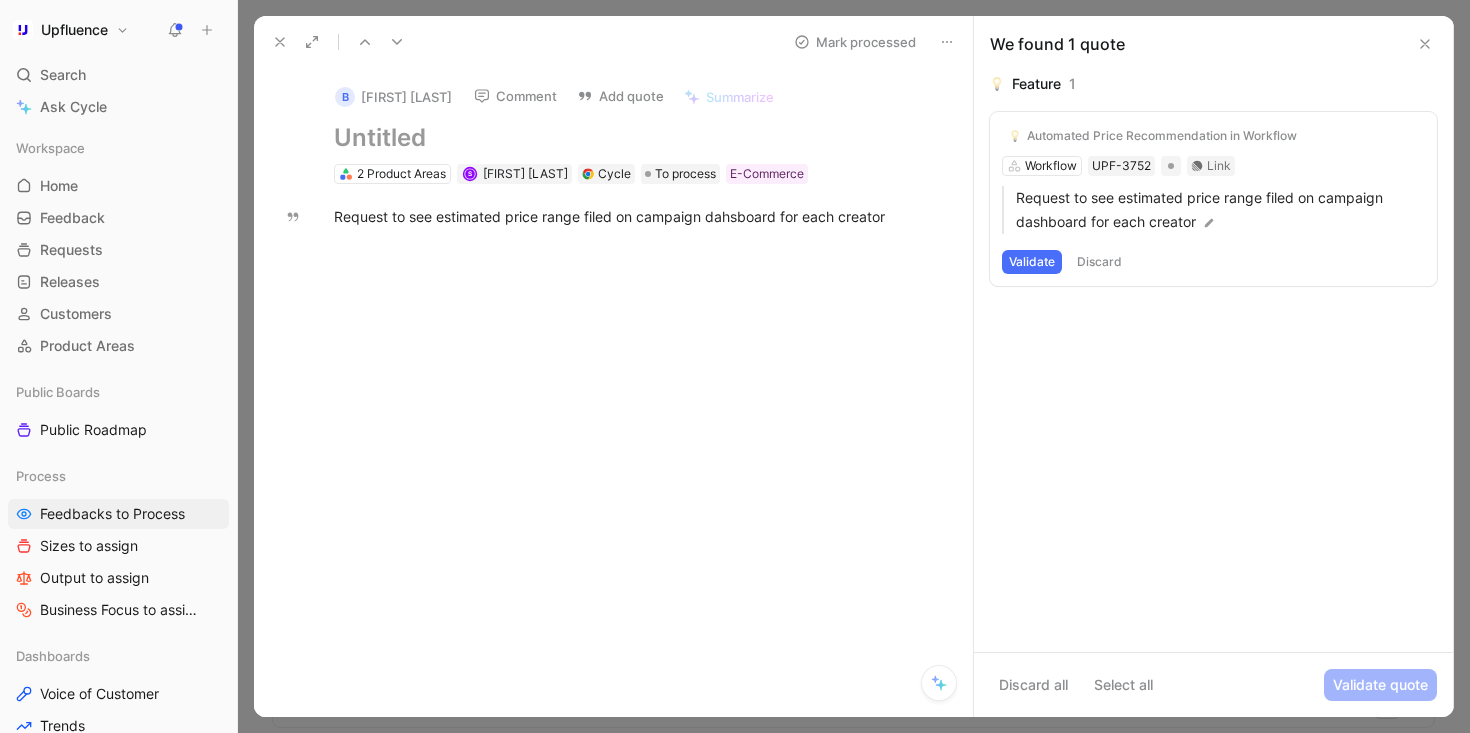 click on "Validate" at bounding box center (1032, 262) 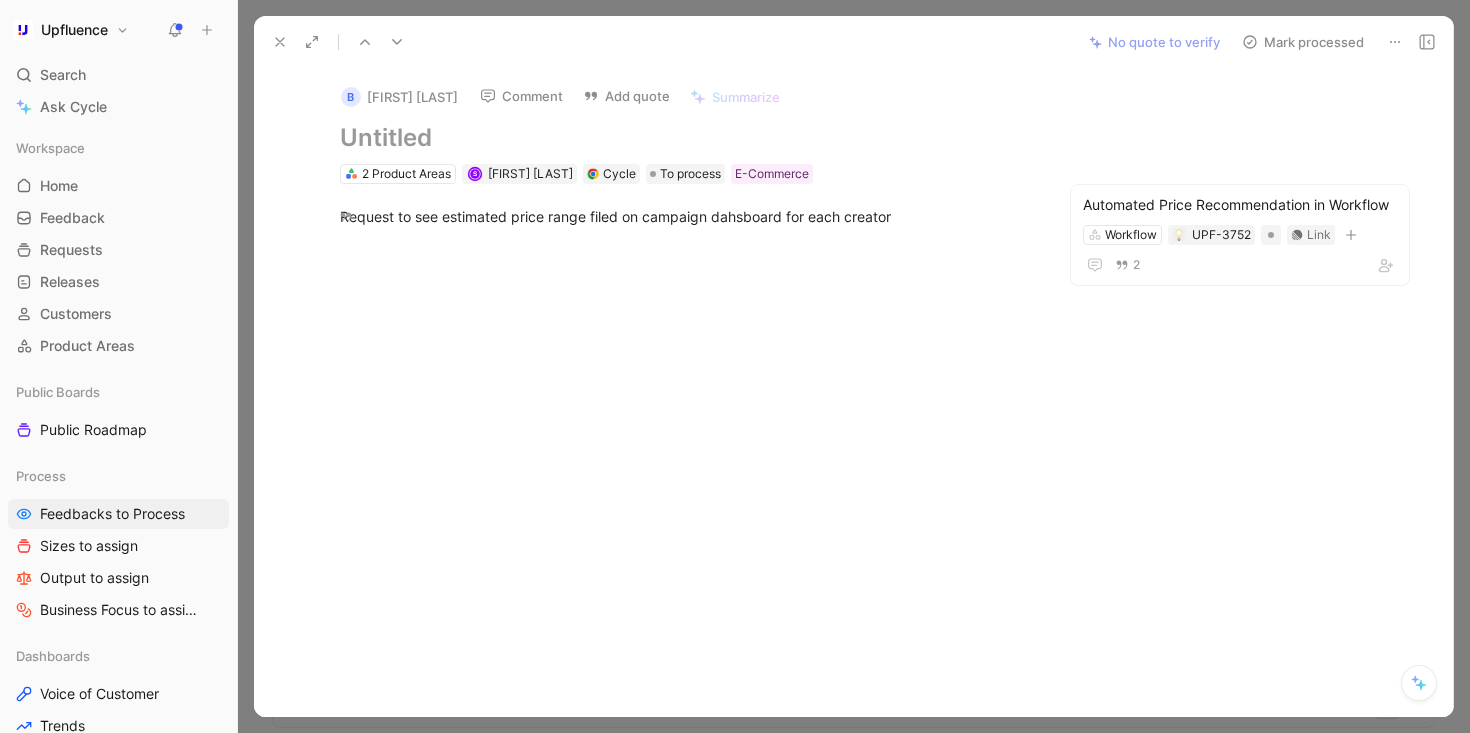 click on "Mark processed" at bounding box center [1303, 42] 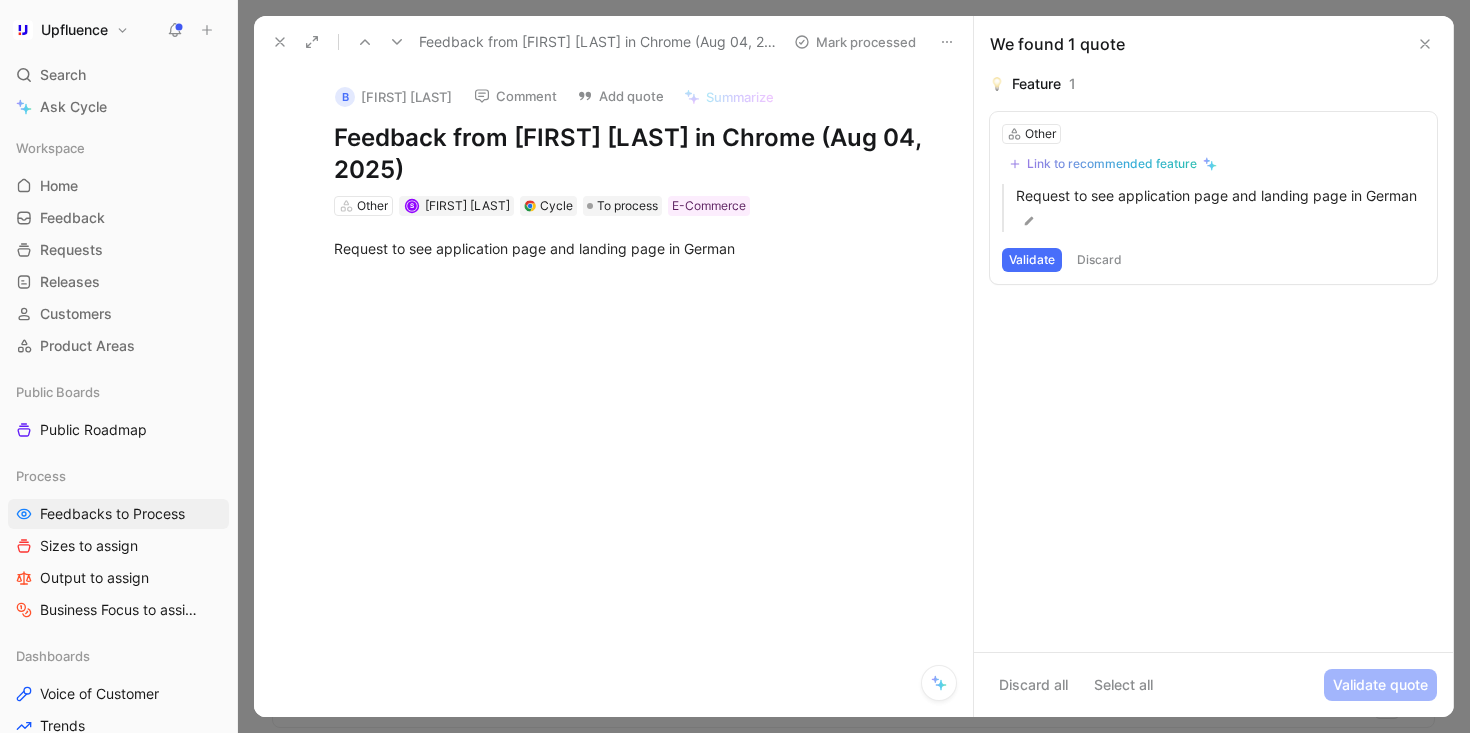 click on "Discard" at bounding box center (1099, 260) 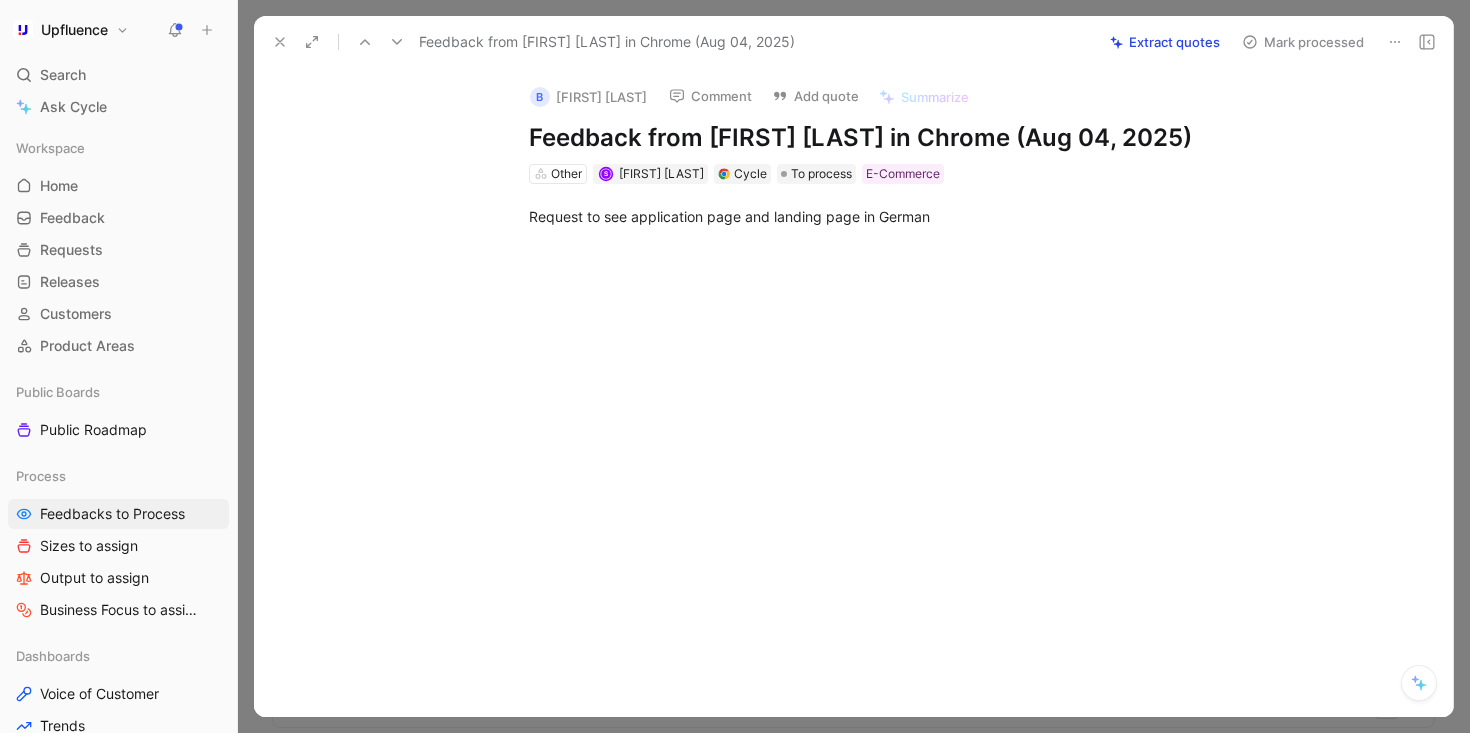 click on "Mark processed" at bounding box center [1303, 42] 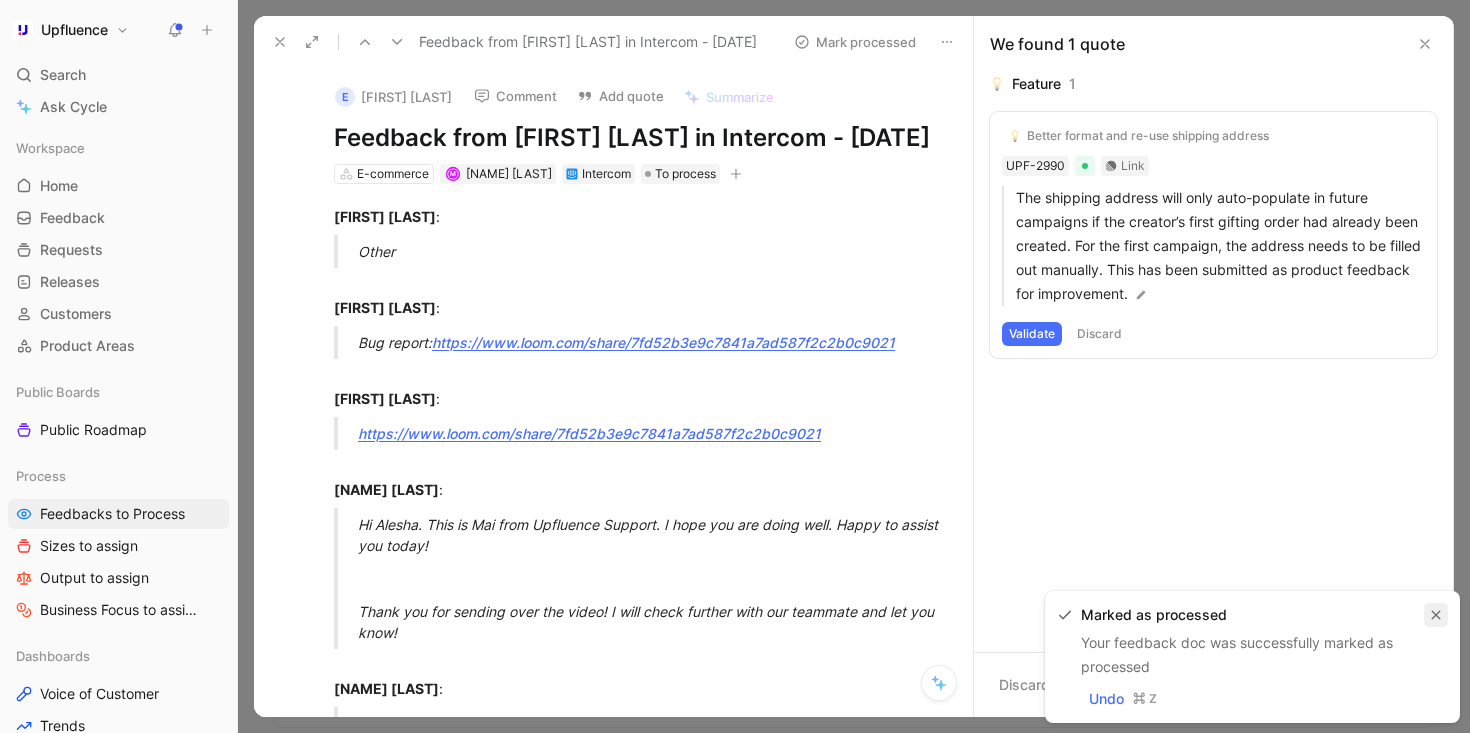 click 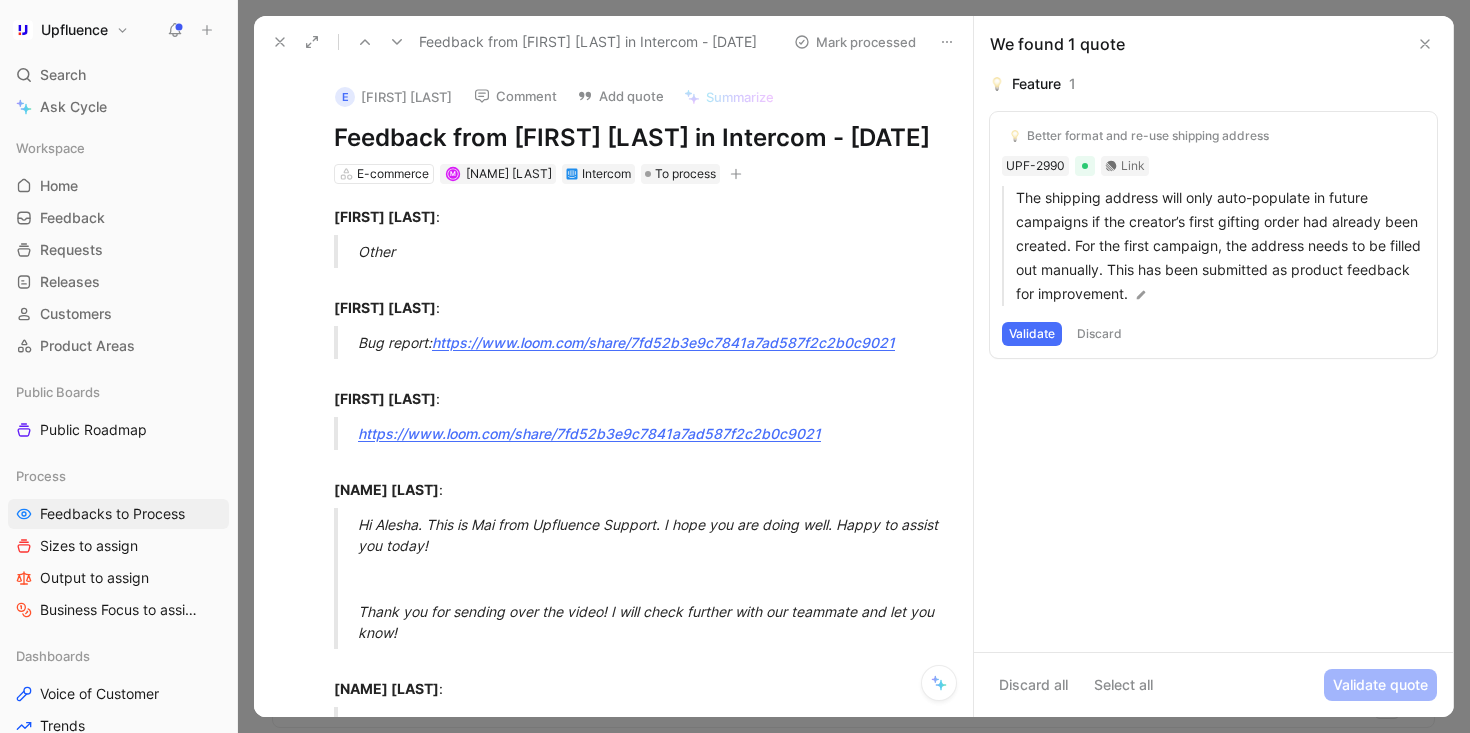 click 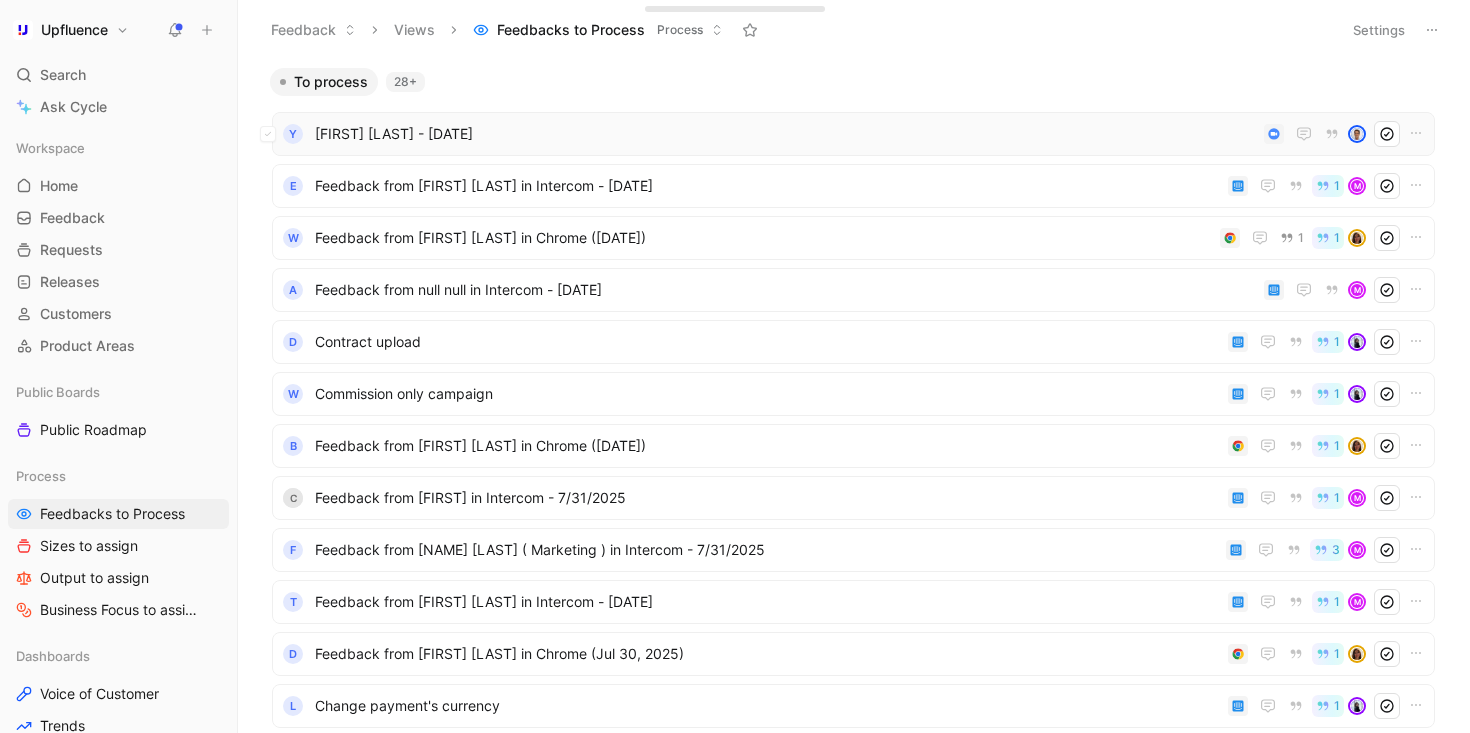 click on "[FIRST] [LAST] - [DATE]" at bounding box center (785, 134) 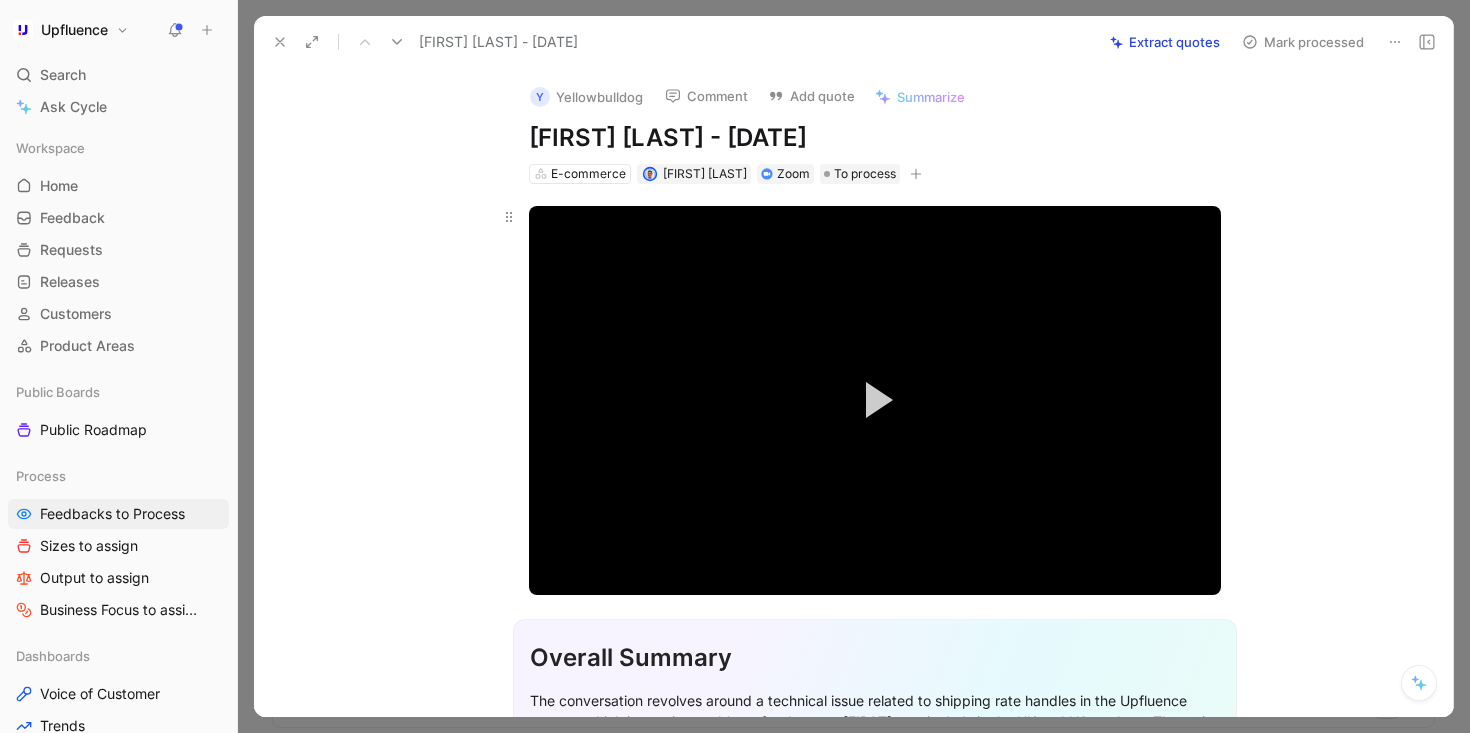 click on "Play Video" at bounding box center [875, 400] 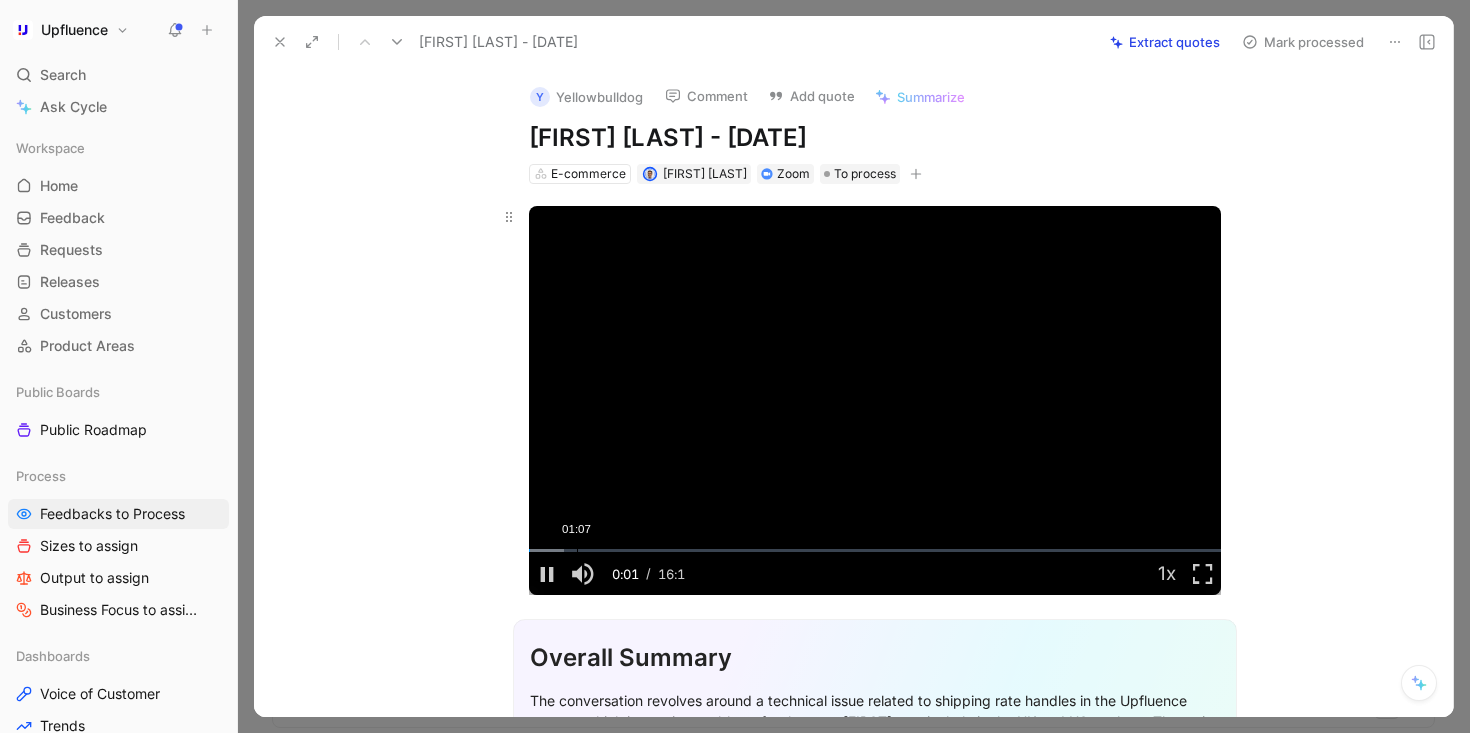 click on "Loaded :  5.11% 01:07 00:01" at bounding box center (875, 550) 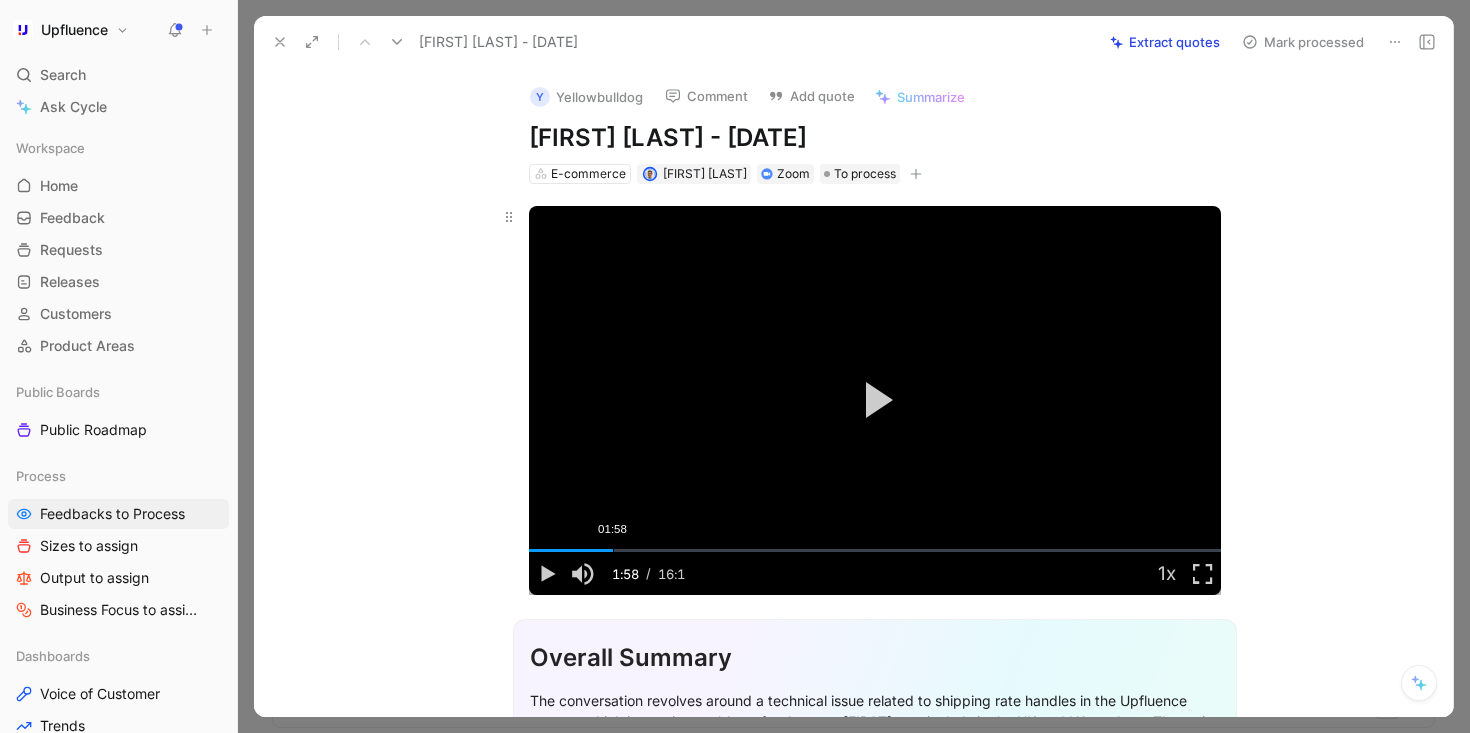 click on "Loaded :  11.78% 01:58 01:58" at bounding box center [875, 550] 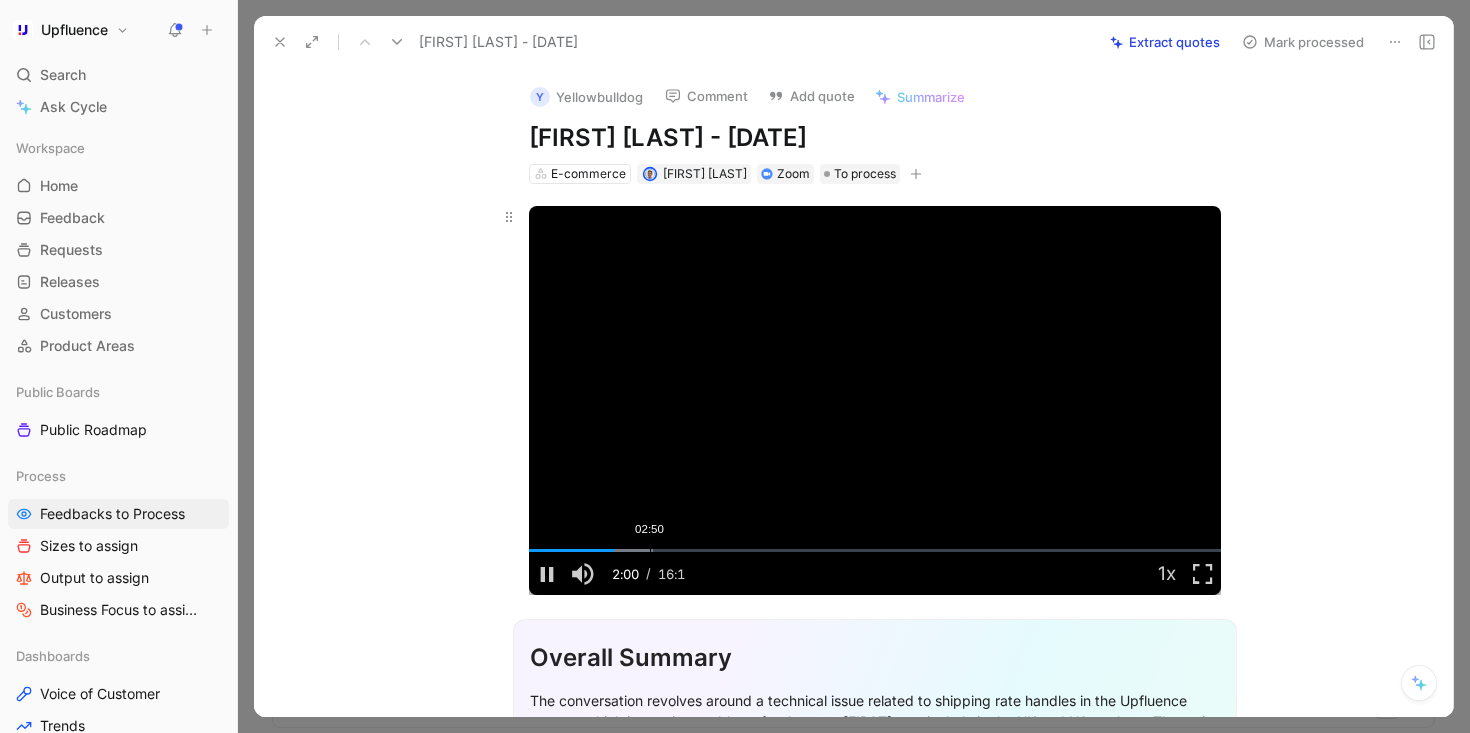click on "Loaded :  18.02% 02:50 02:00" at bounding box center (875, 550) 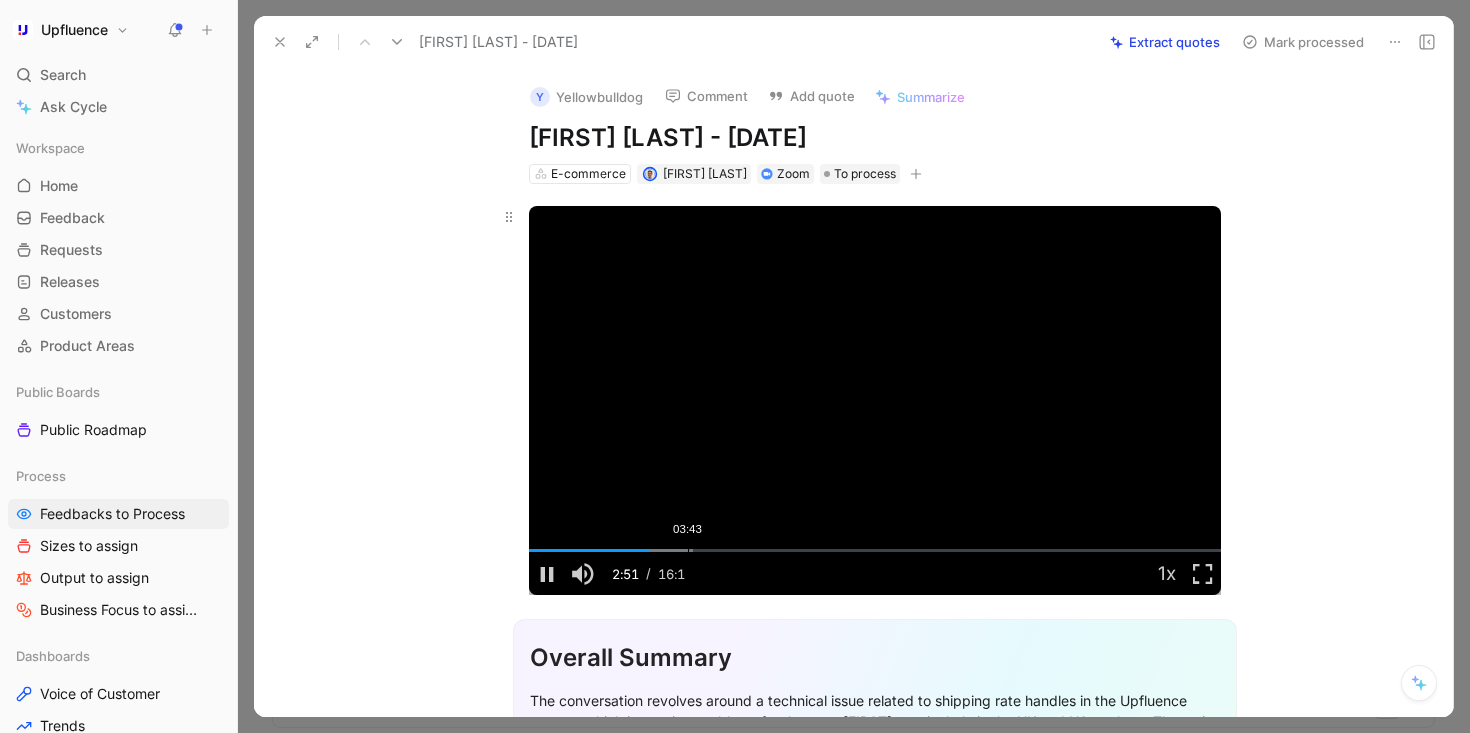 click on "Loaded :  23.75% 03:43 02:51" at bounding box center (875, 550) 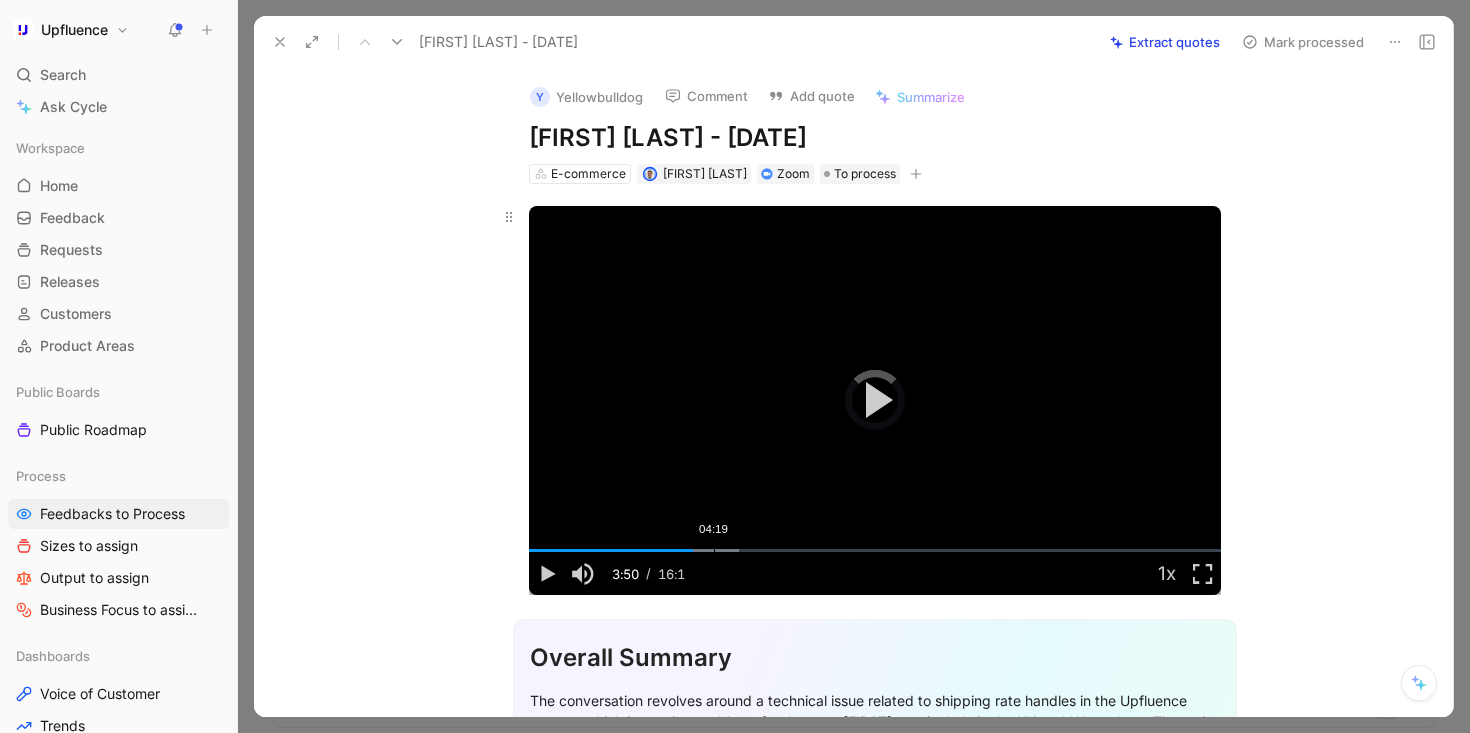 click on "04:19" at bounding box center [714, 550] 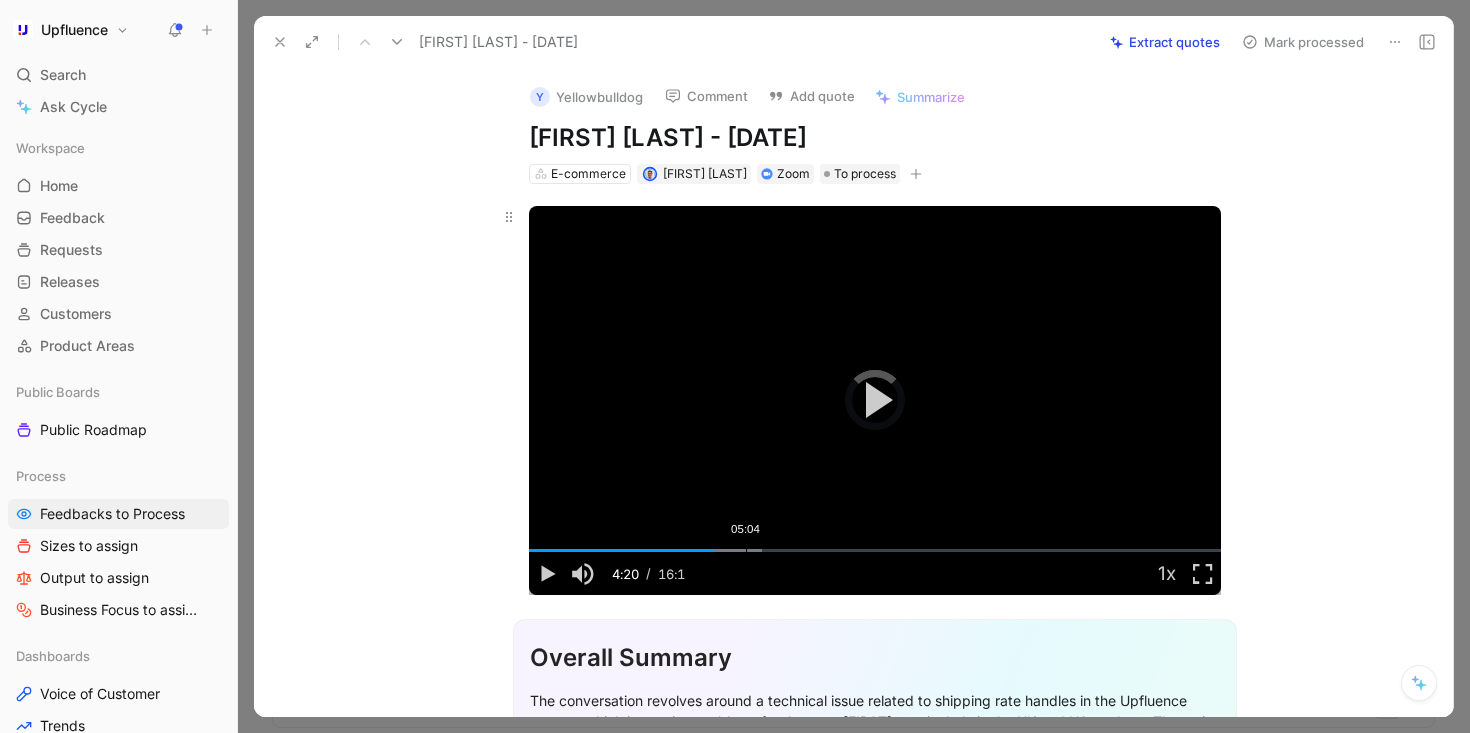 click on "05:04" at bounding box center (746, 550) 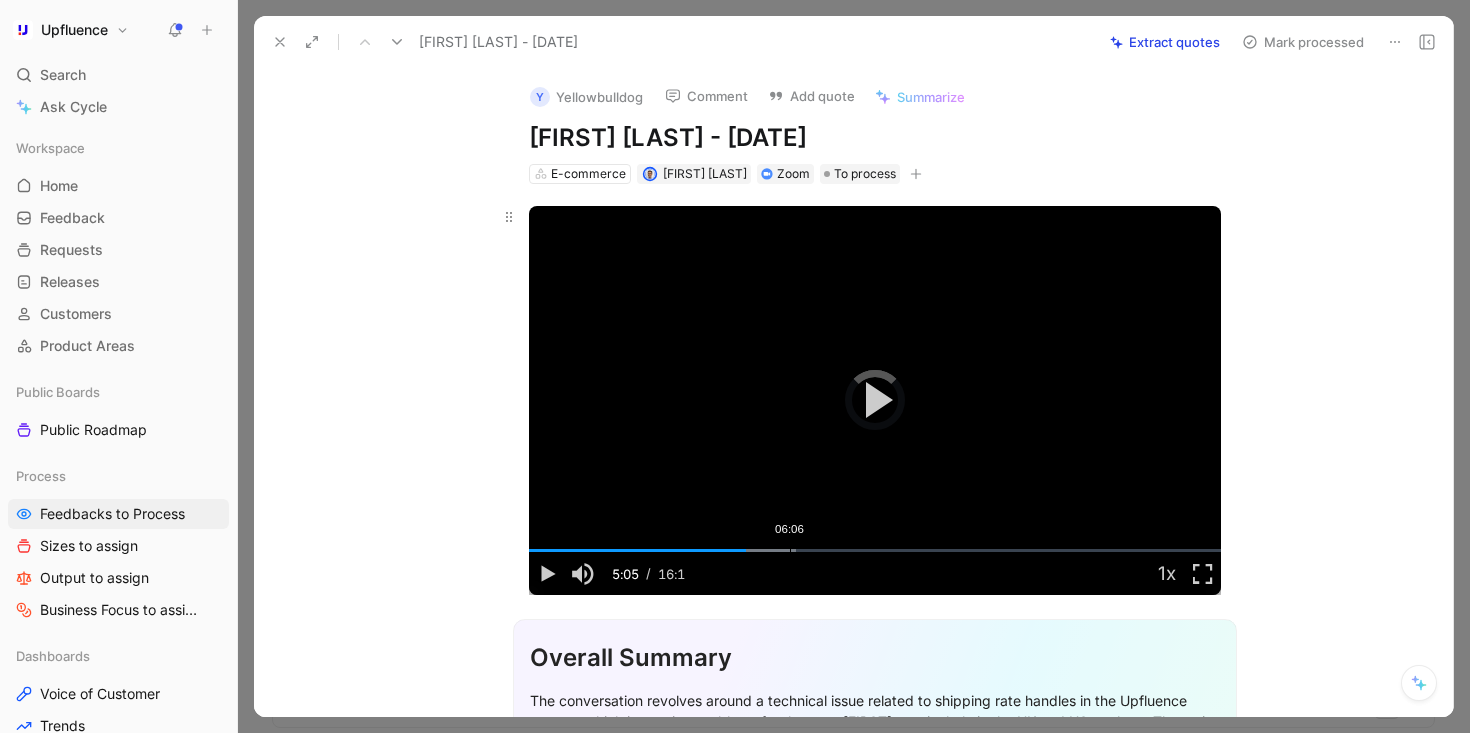click on "06:06" at bounding box center (790, 550) 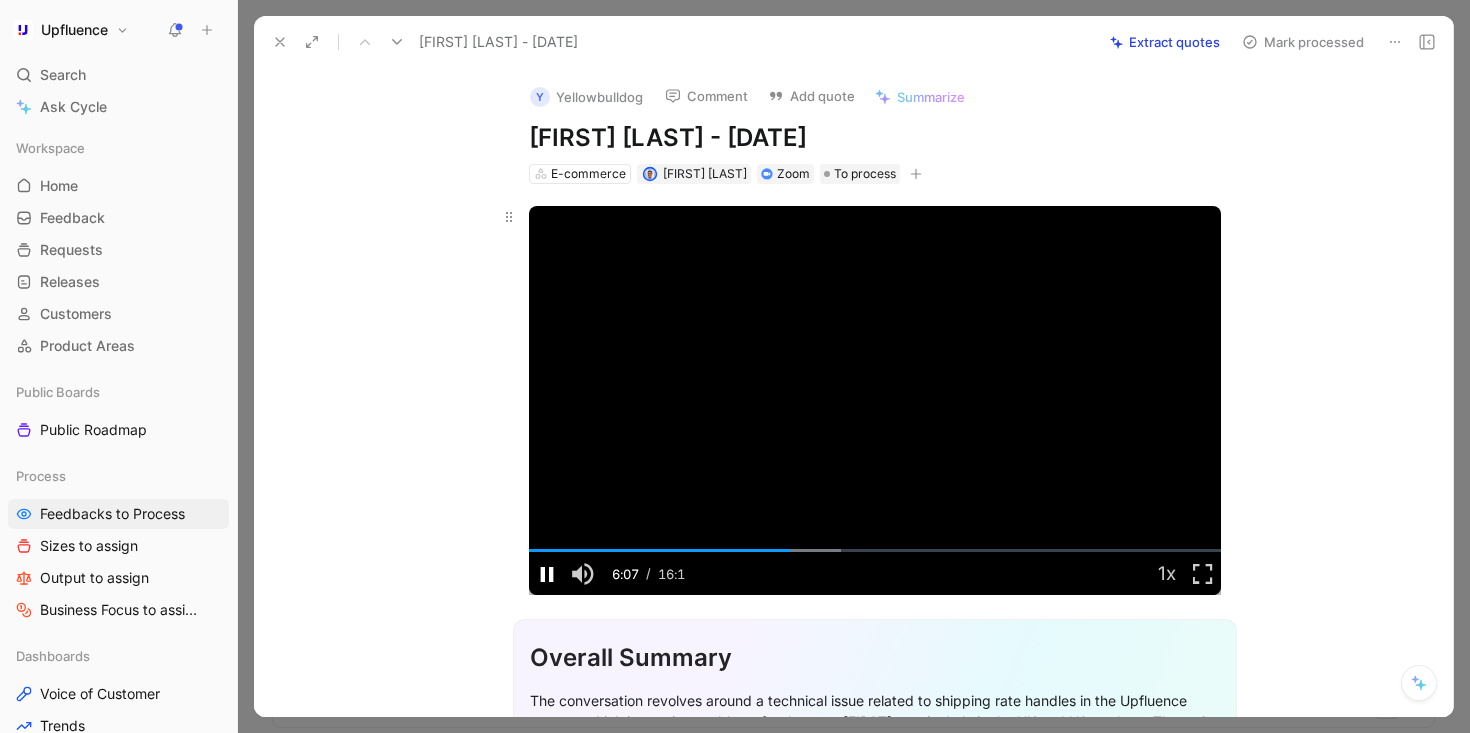 click at bounding box center [547, 573] 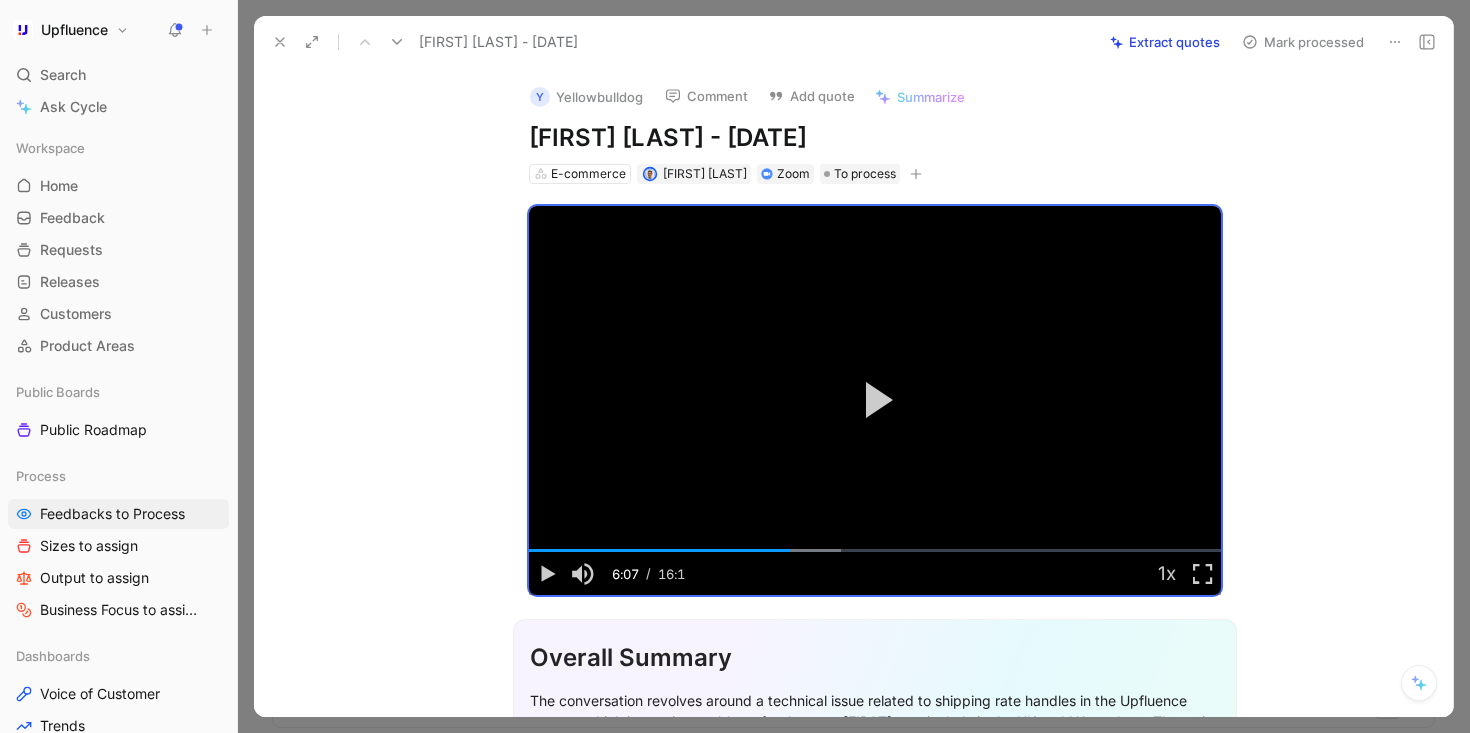 click 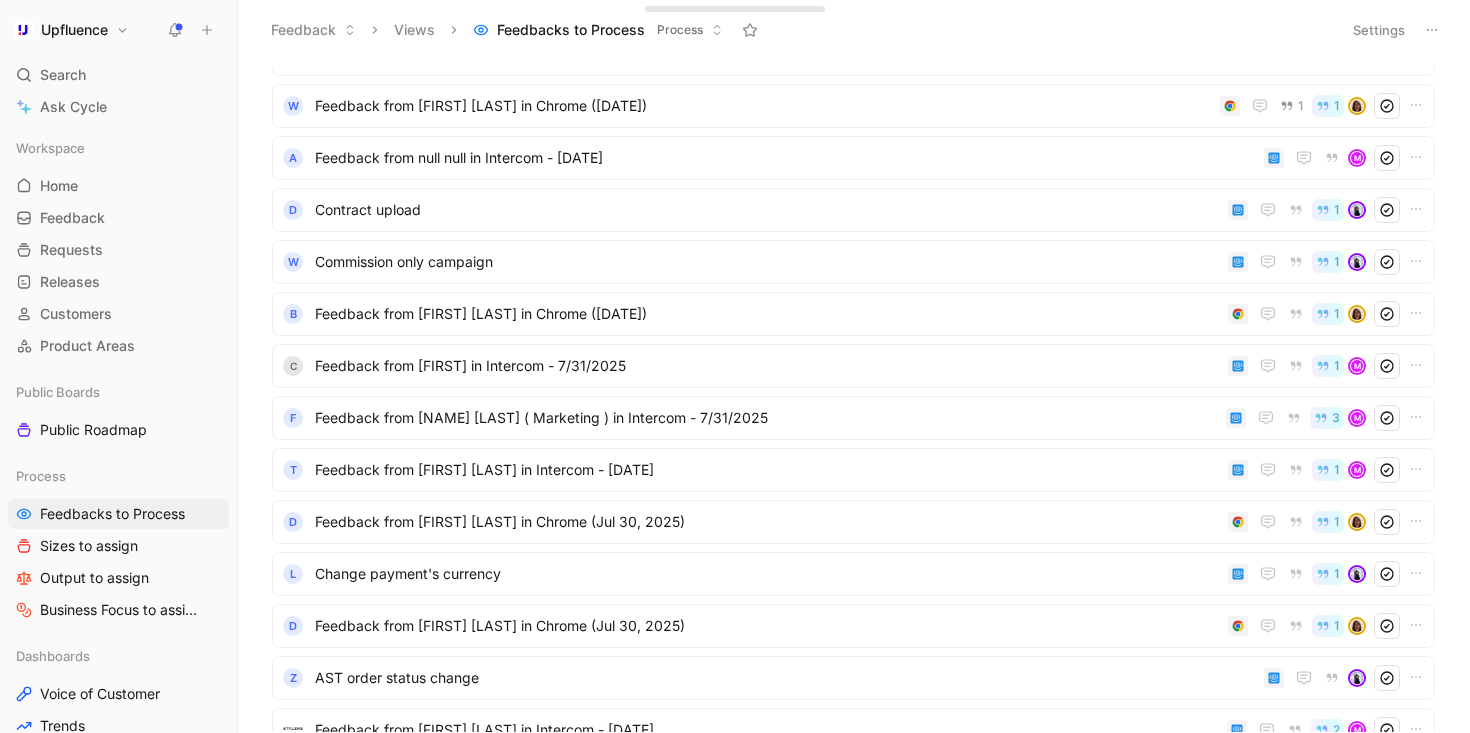 scroll, scrollTop: 177, scrollLeft: 0, axis: vertical 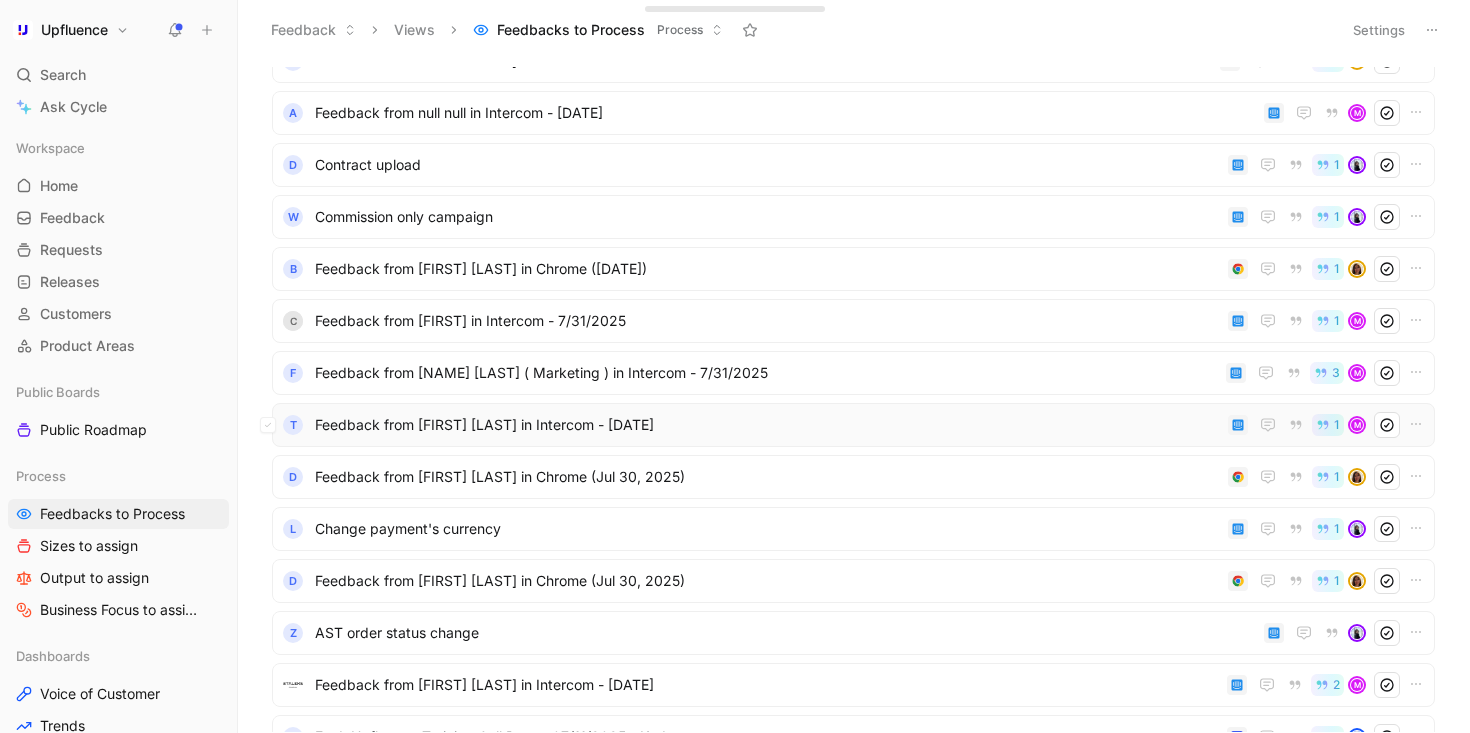 click on "Feedback from [FIRST] [LAST] in Intercom - [DATE]" at bounding box center (767, 425) 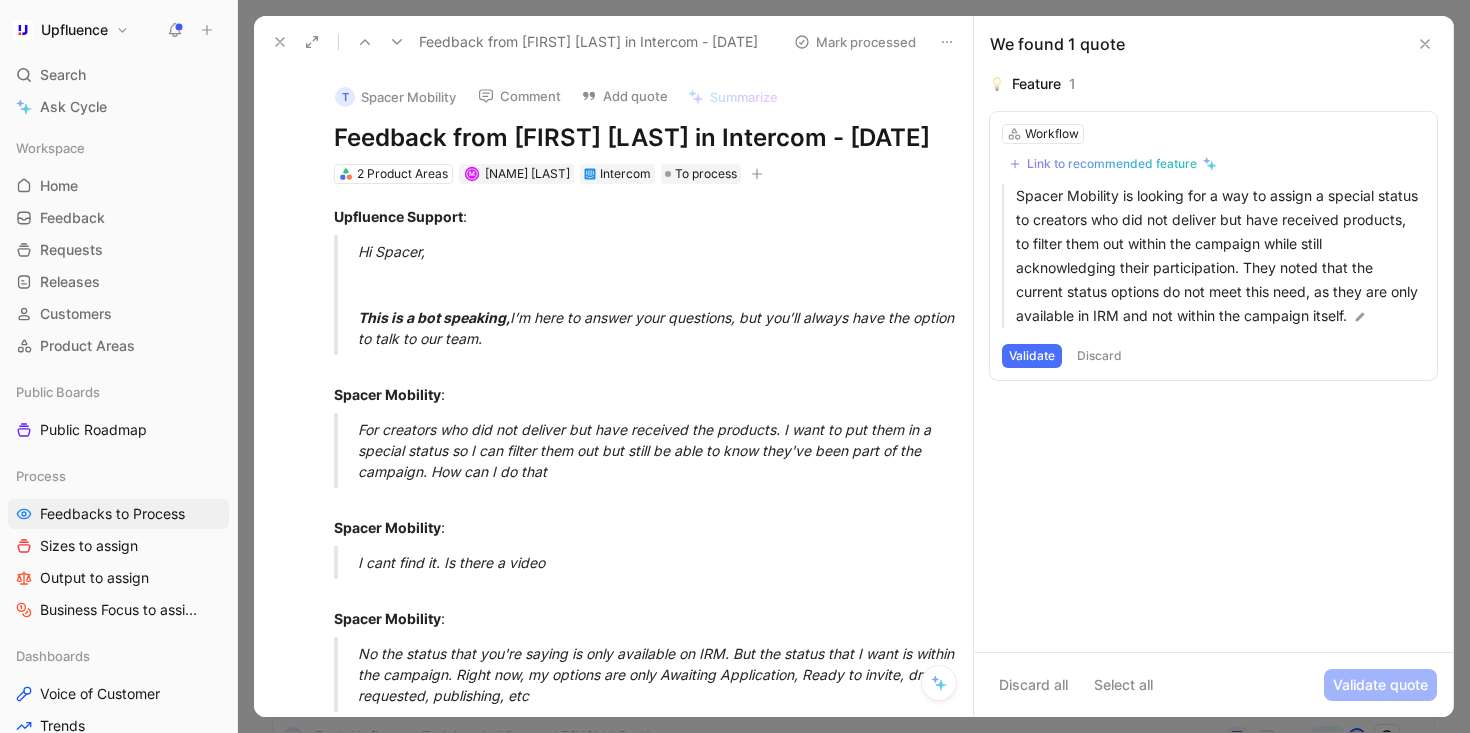 click at bounding box center [397, 42] 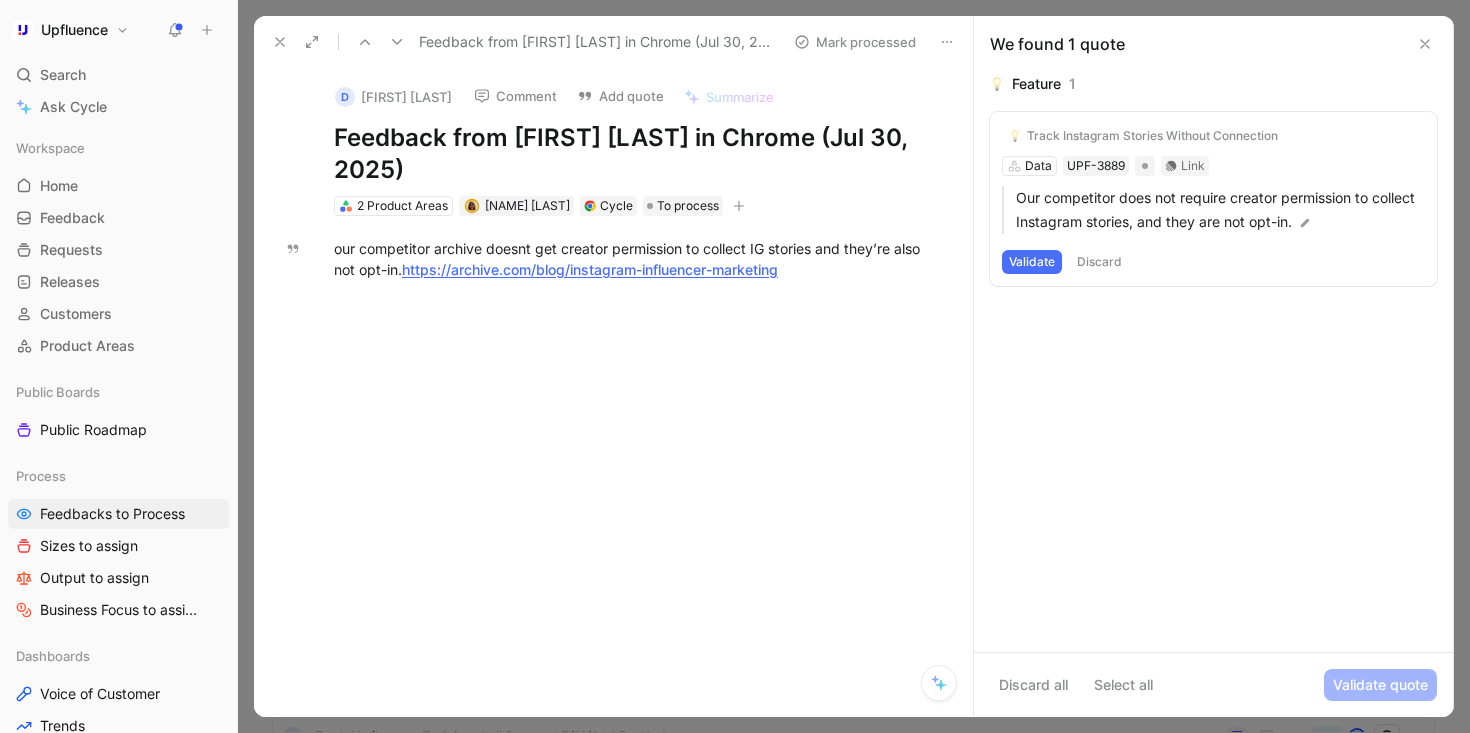 click on "Validate" at bounding box center (1032, 262) 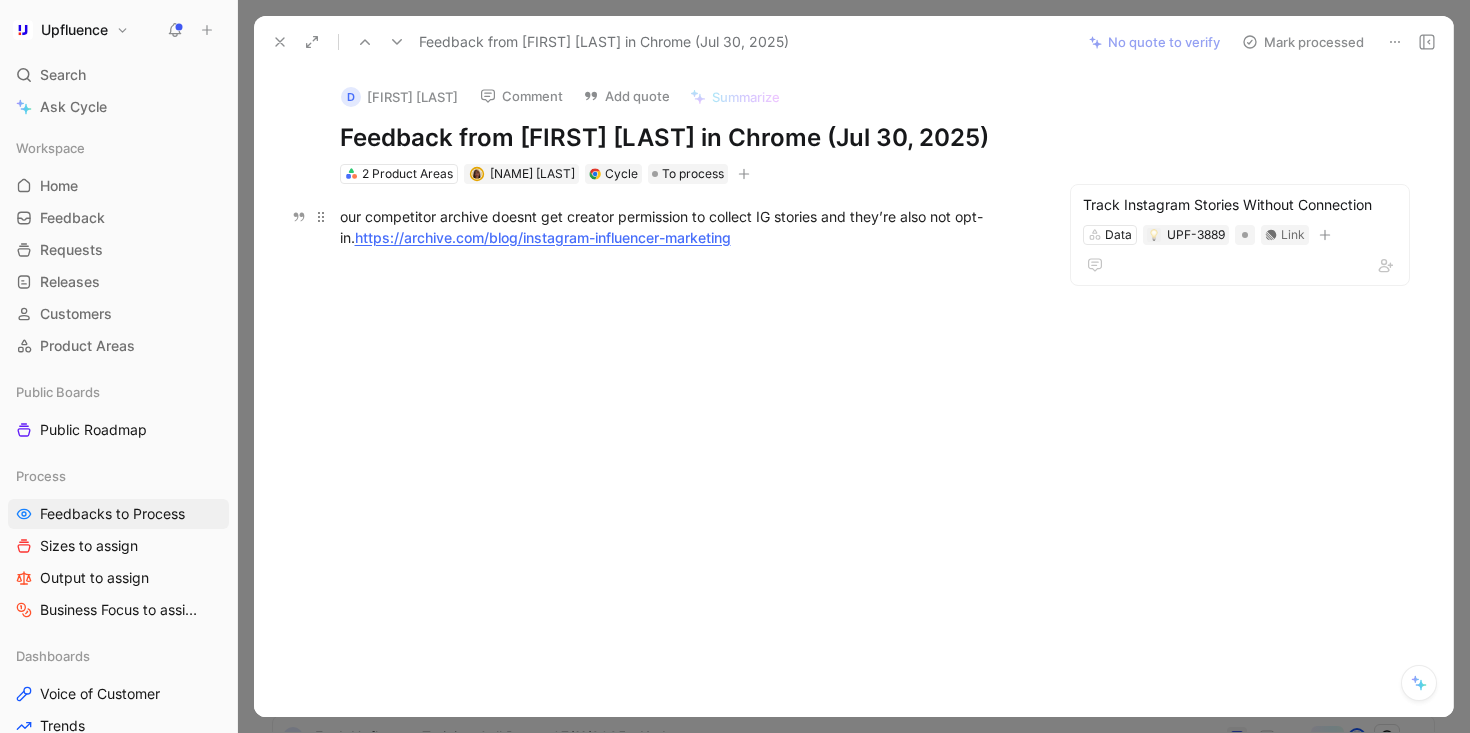 click on "our competitor archive doesnt get creator permission to collect IG stories and they’re also not opt-in.  https://archive.com/blog/instagram-influencer-marketing" at bounding box center [686, 227] 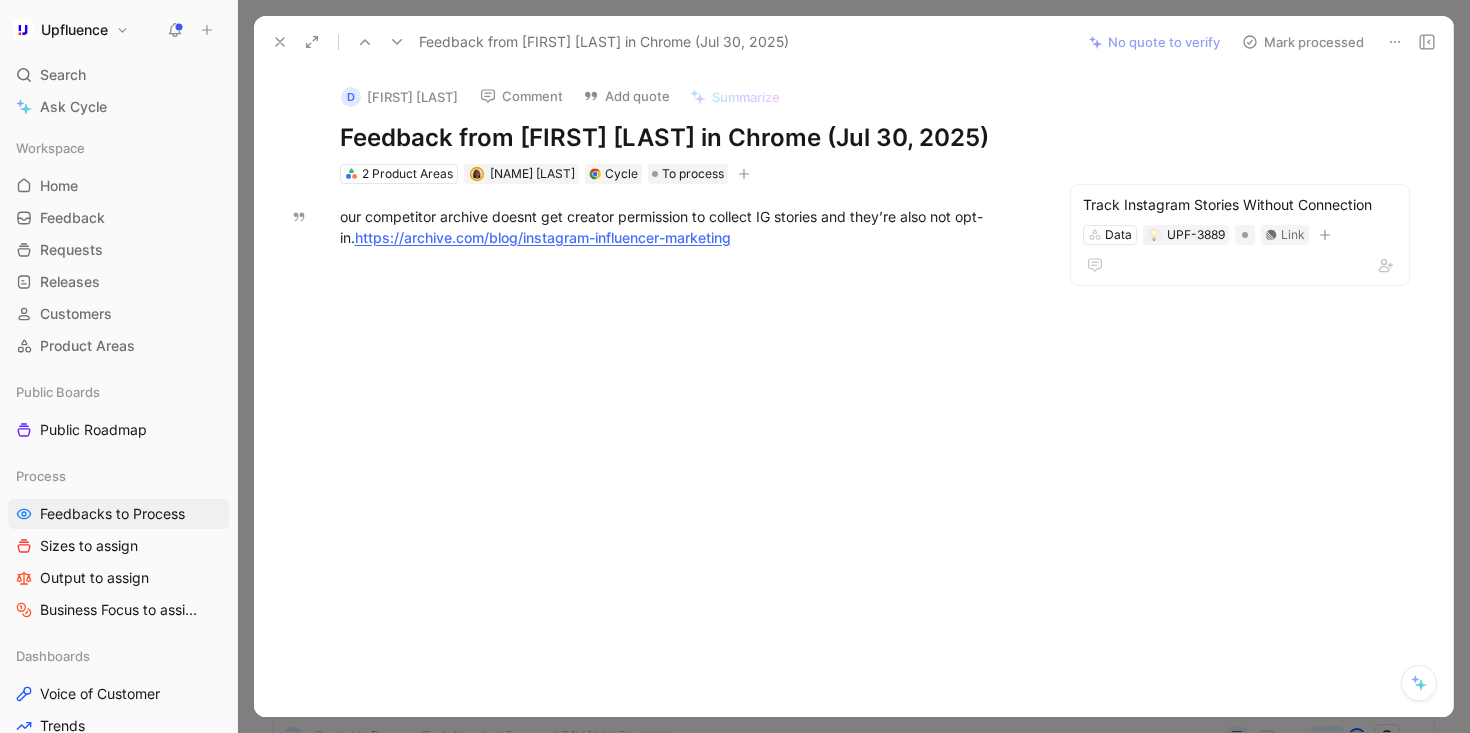 click on "Mark processed" at bounding box center (1303, 42) 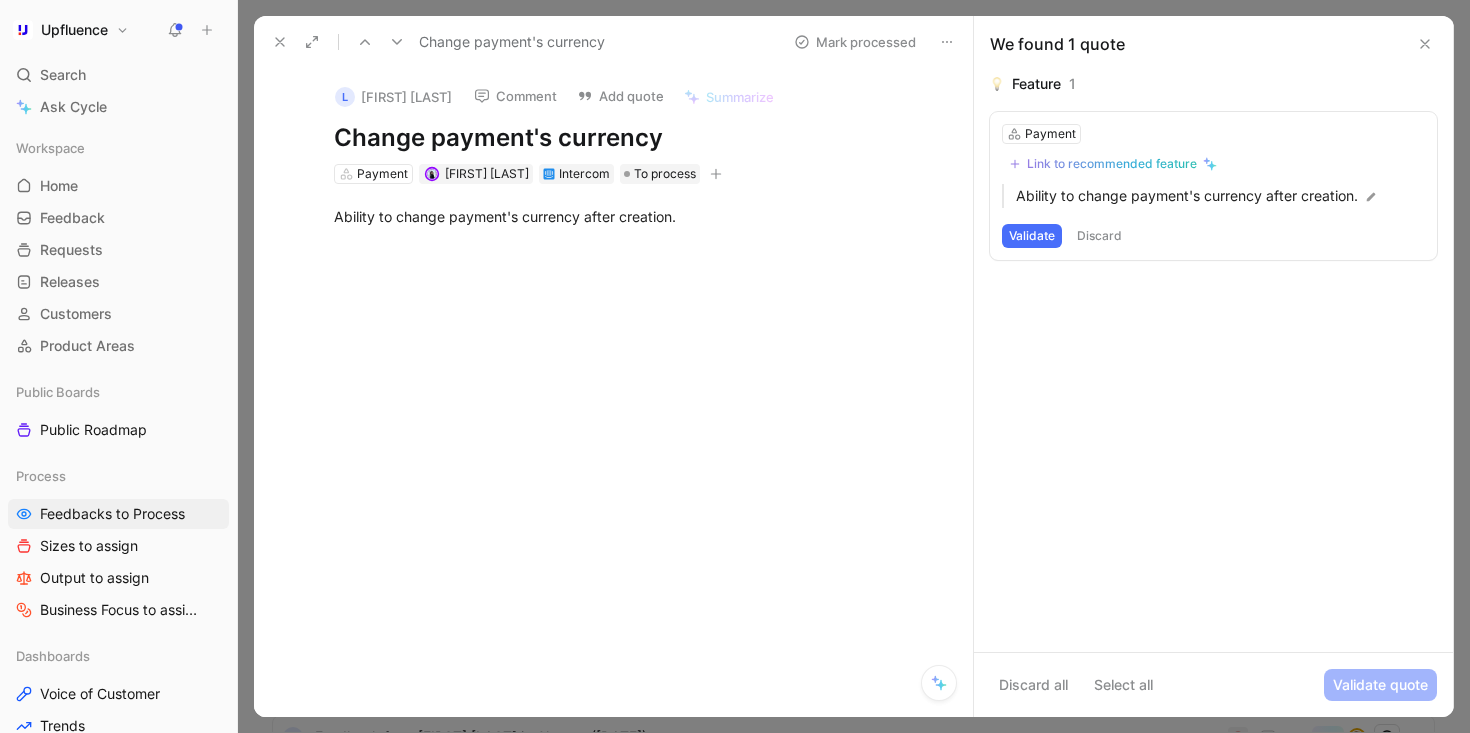 click 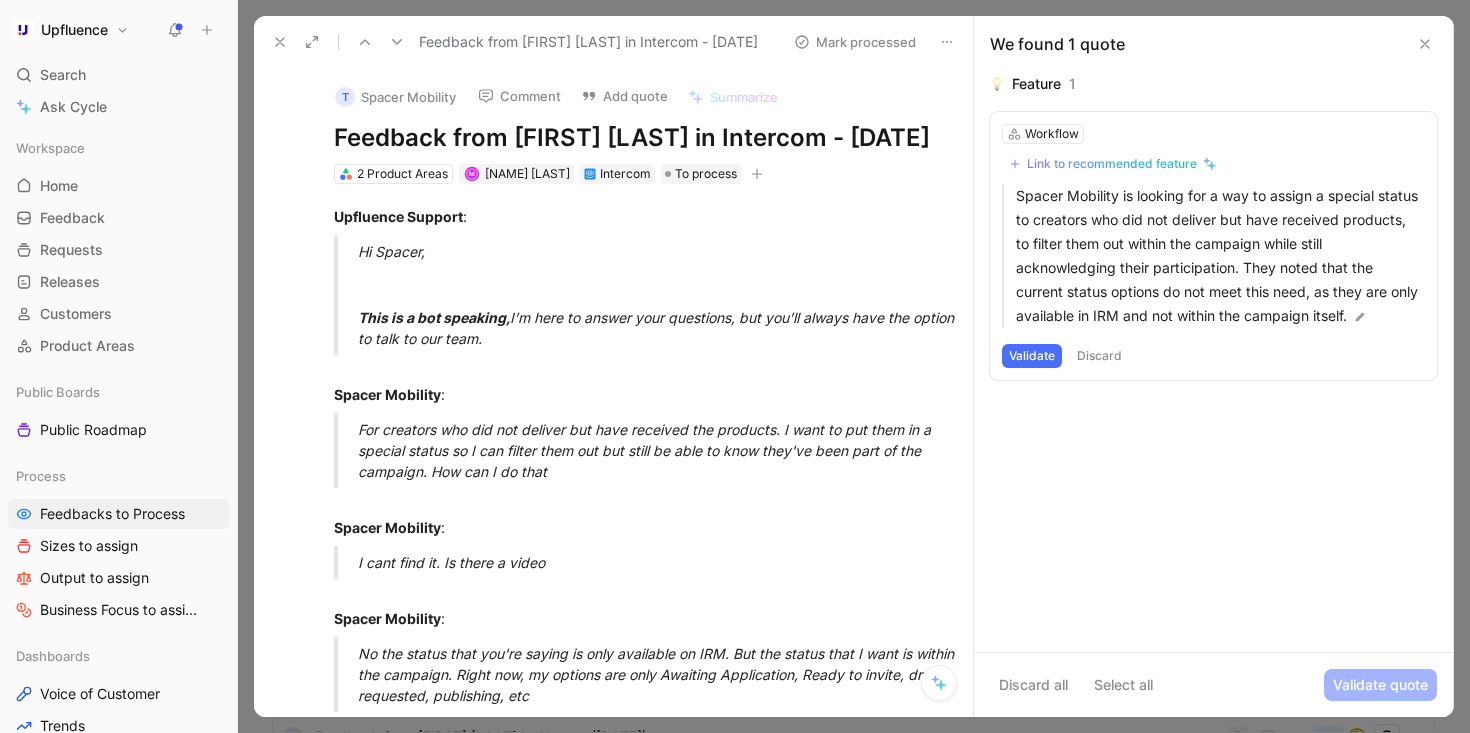click 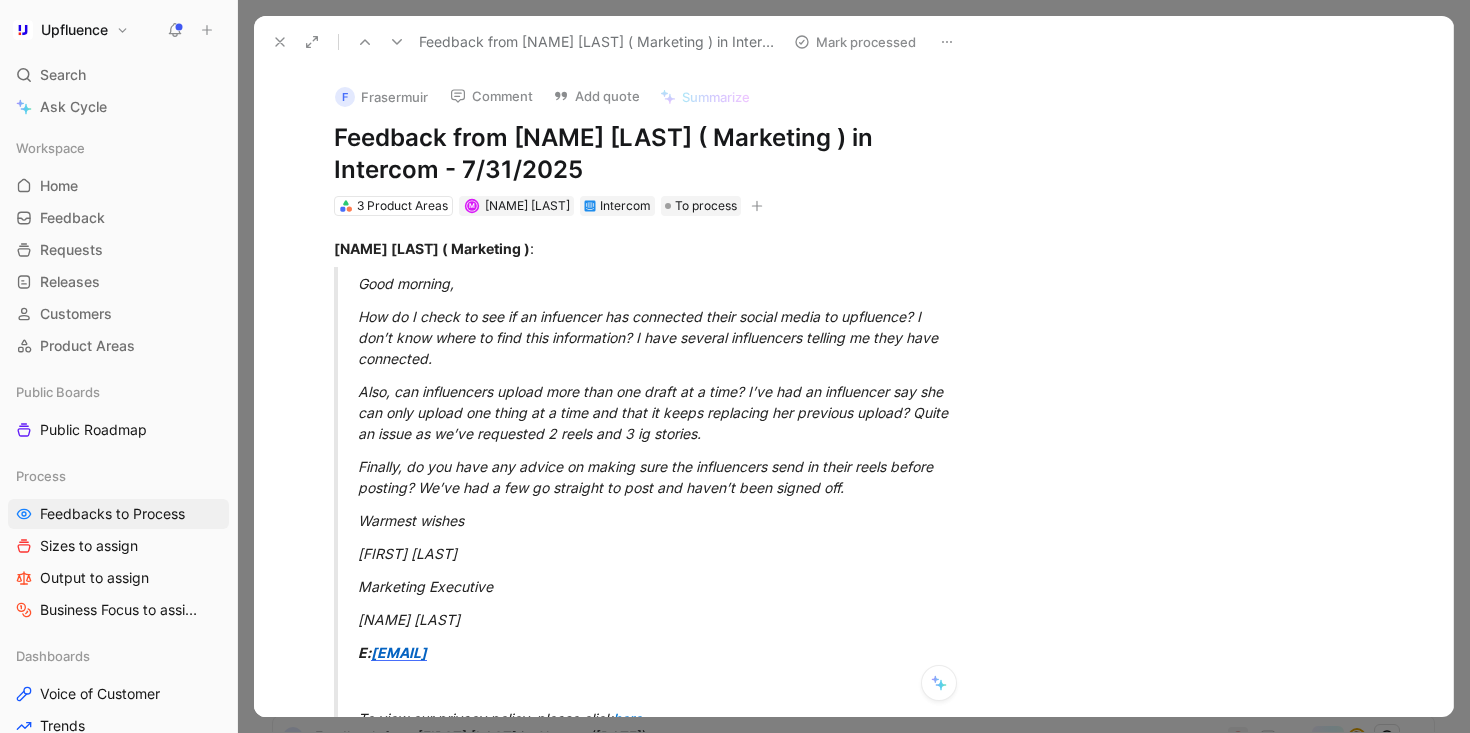 click 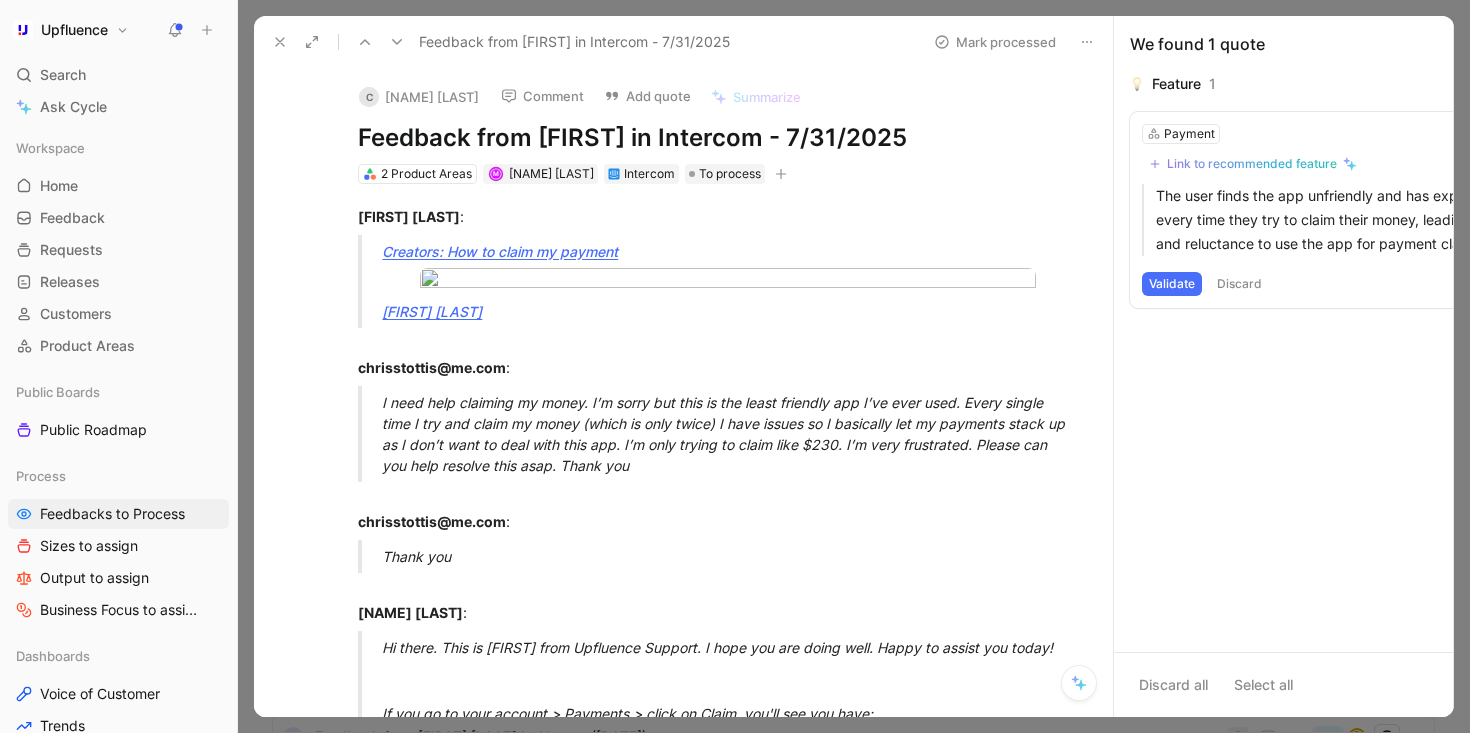 click 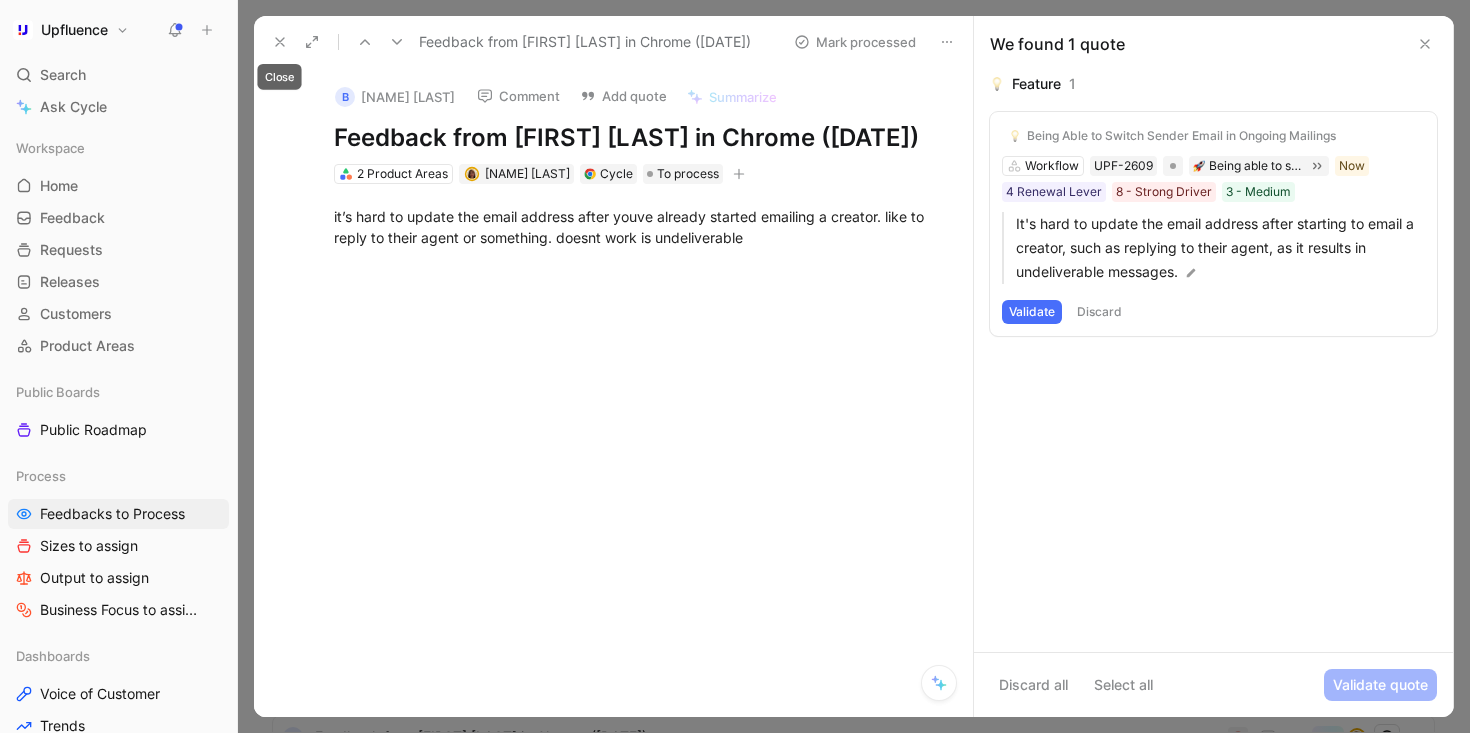 click 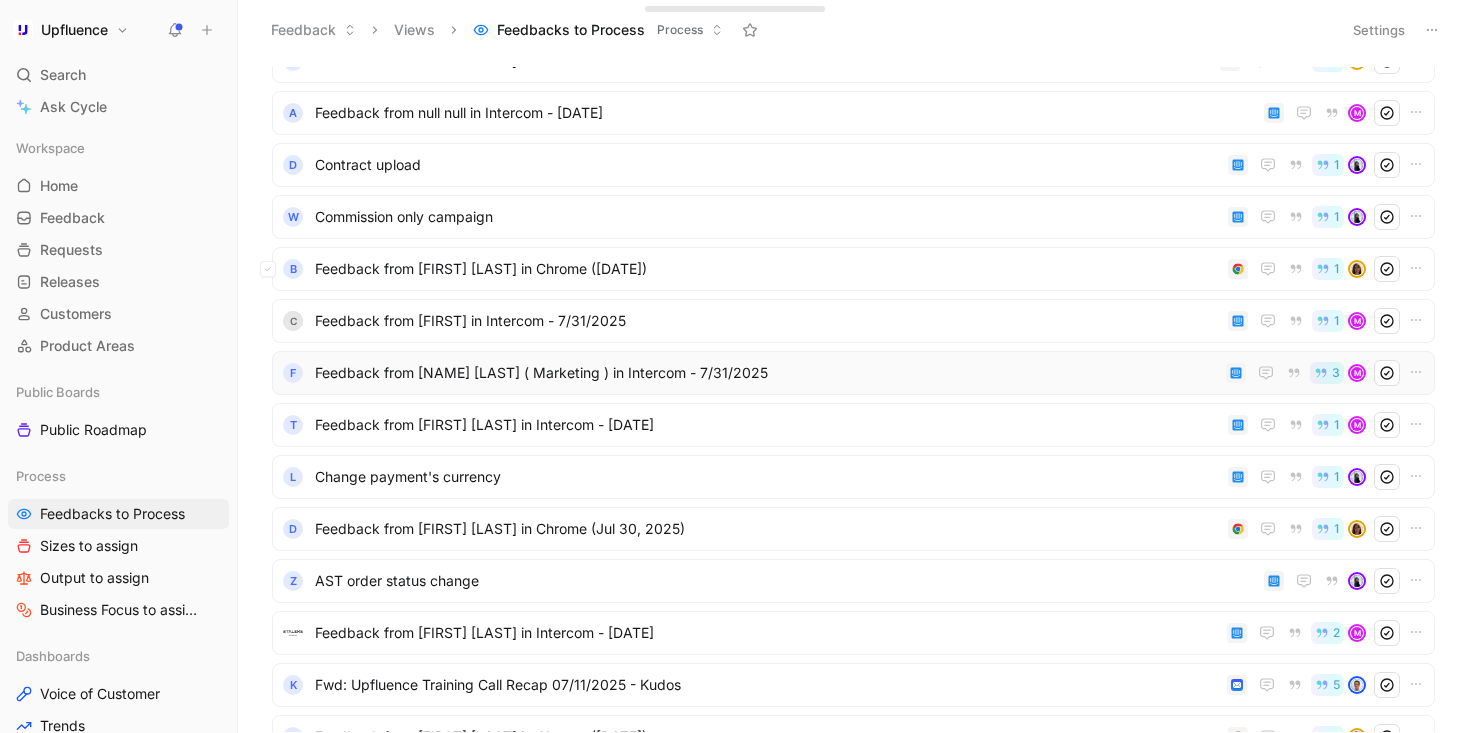 scroll, scrollTop: 0, scrollLeft: 0, axis: both 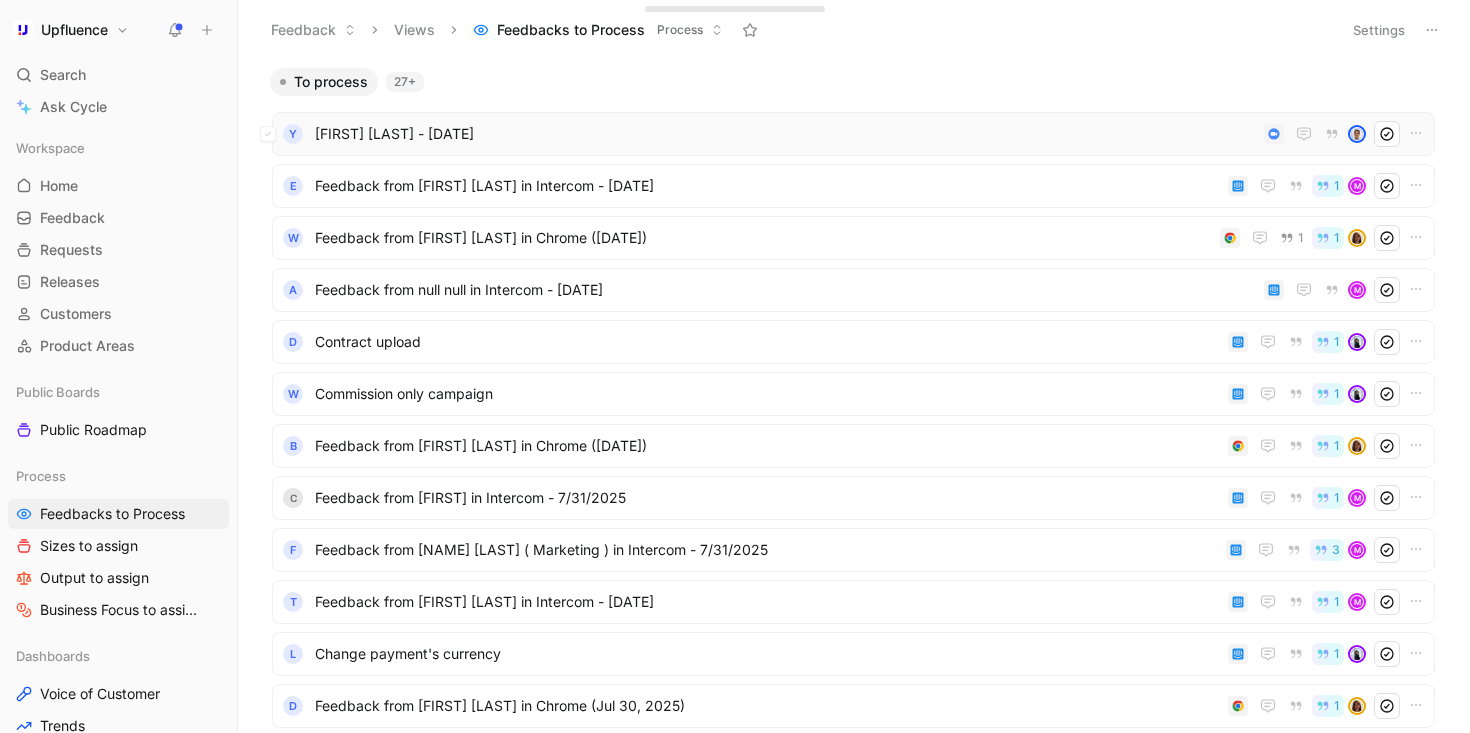 click on "[FIRST] [LAST] - [DATE]" at bounding box center [785, 134] 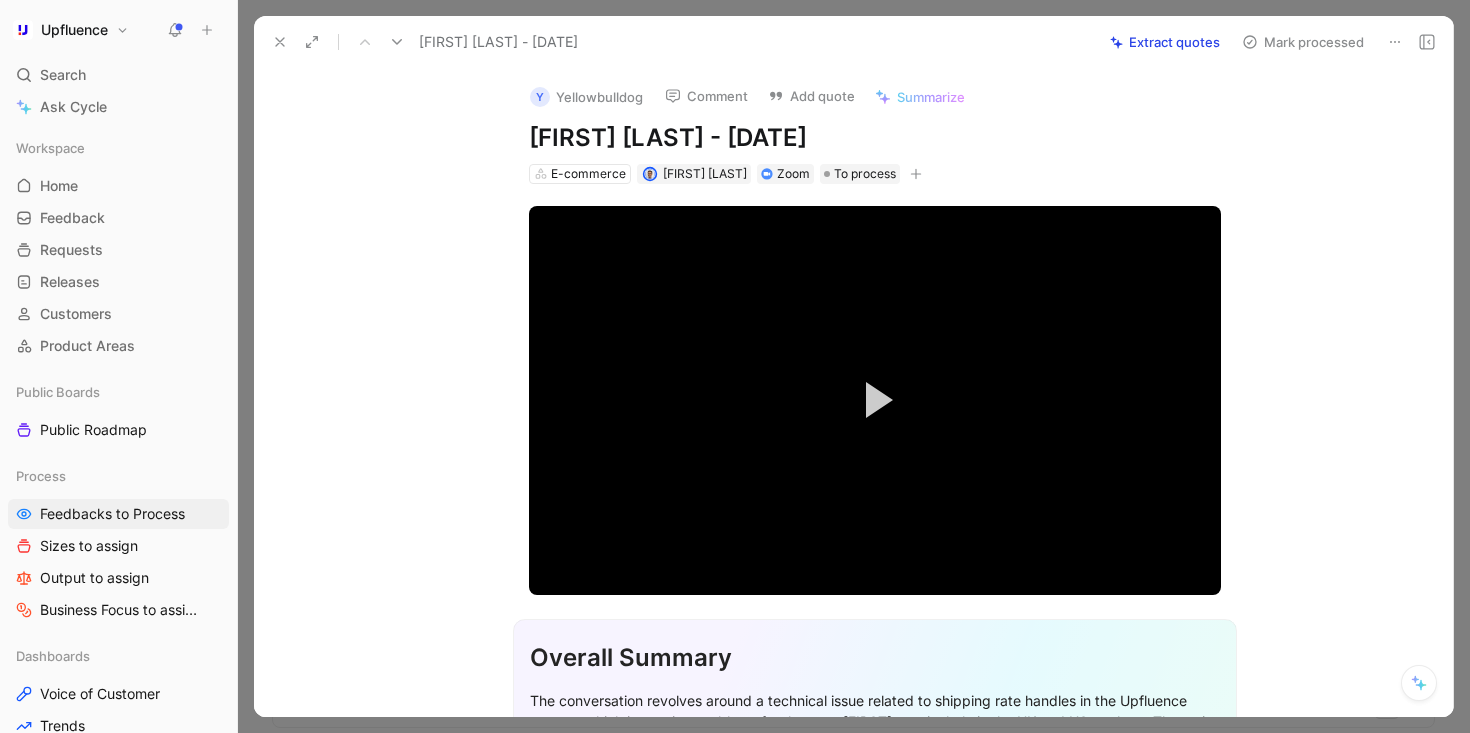 click on "Extract quotes" at bounding box center [1165, 42] 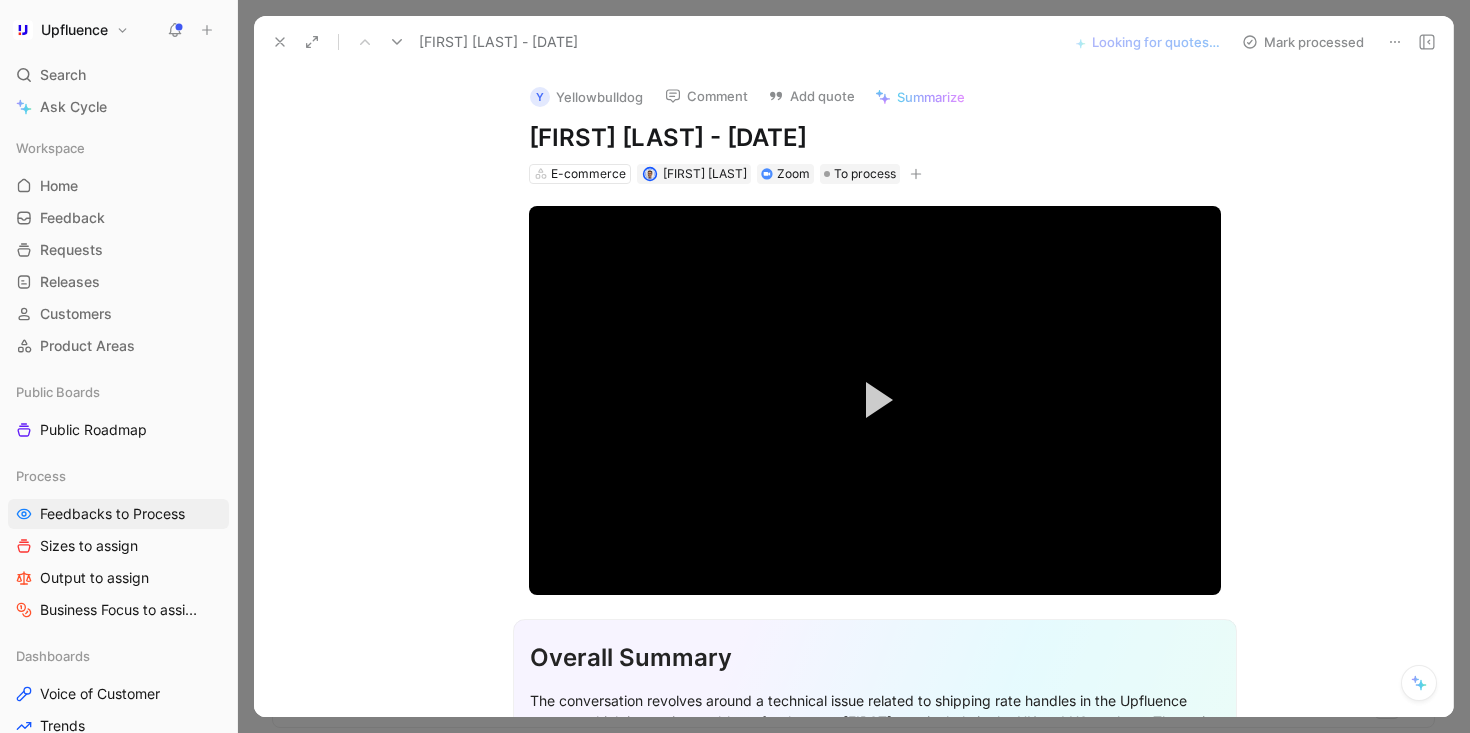 click 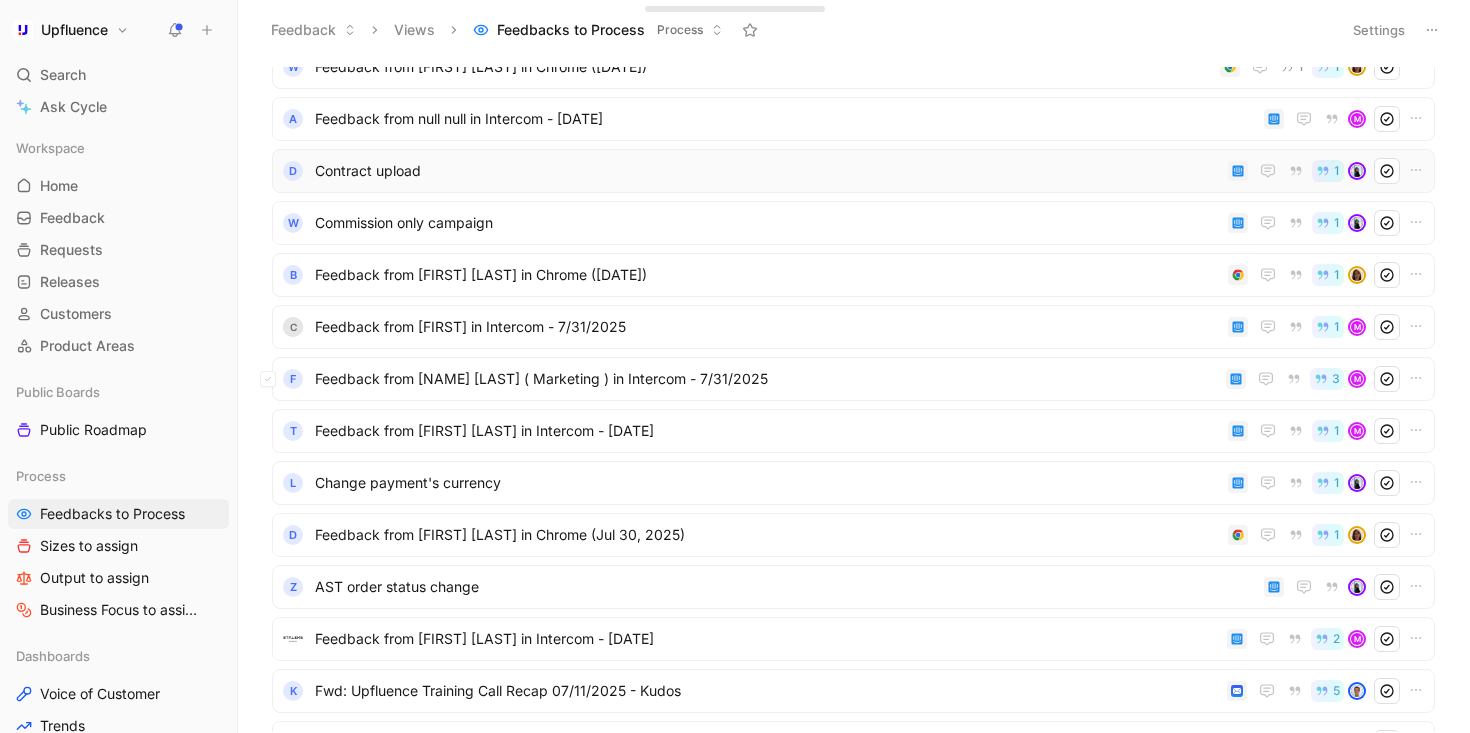 scroll, scrollTop: 186, scrollLeft: 0, axis: vertical 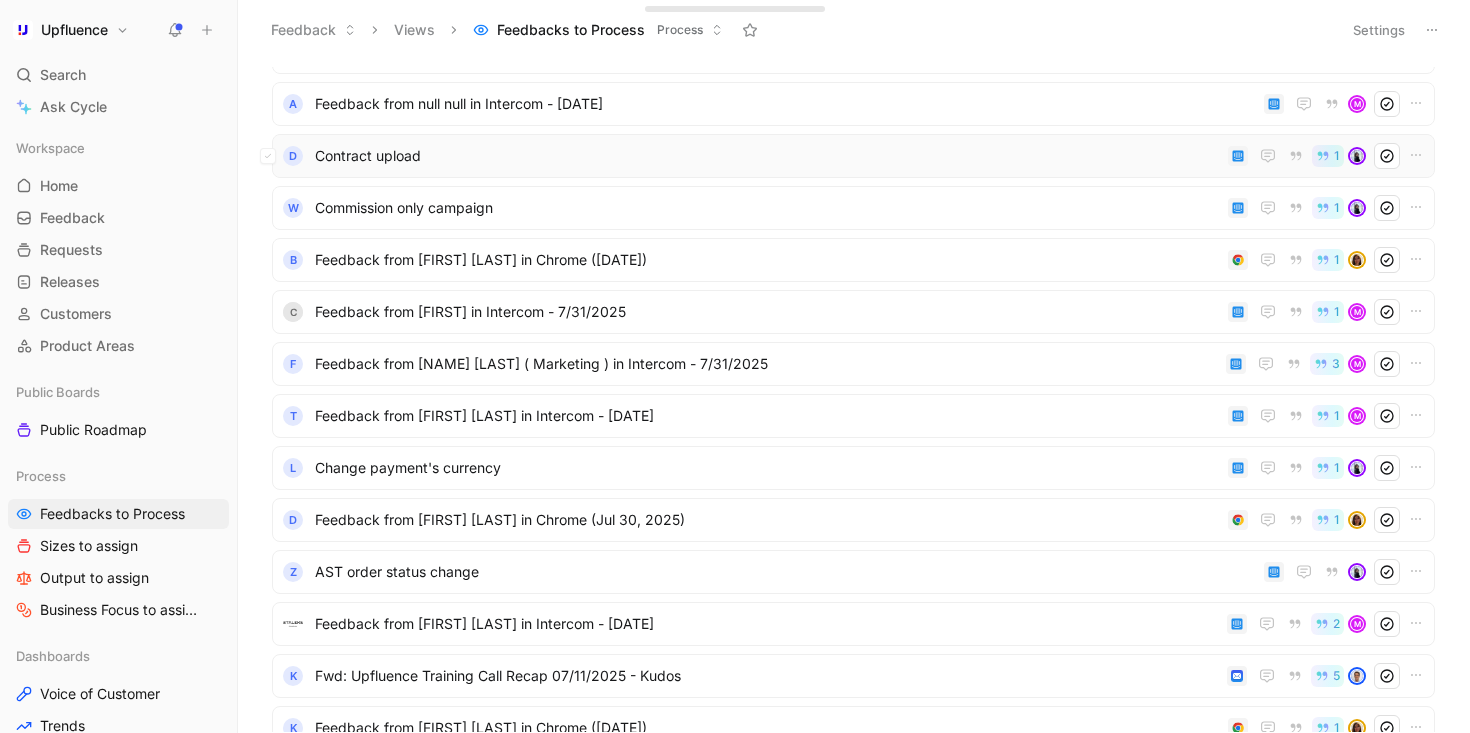 click on "Contract upload" at bounding box center (767, 156) 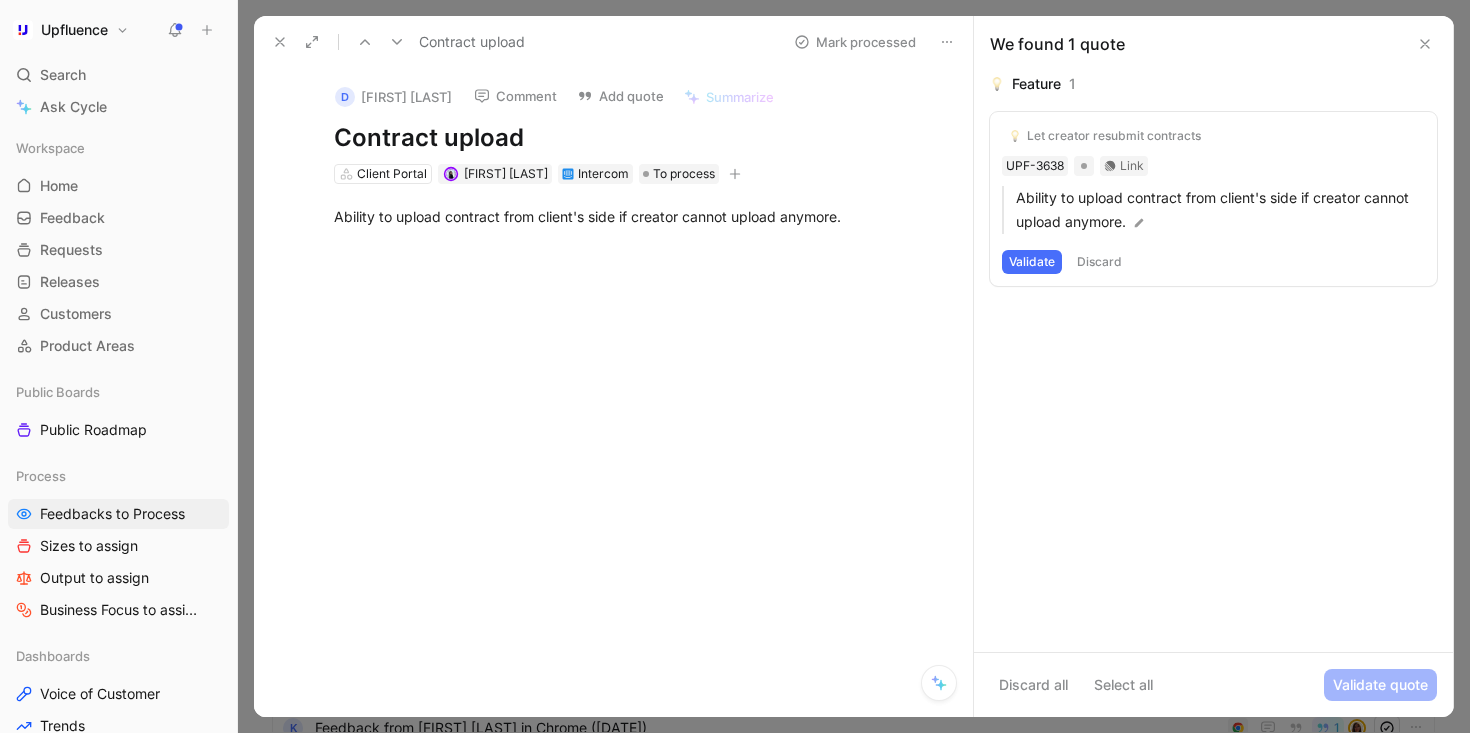 click at bounding box center (365, 42) 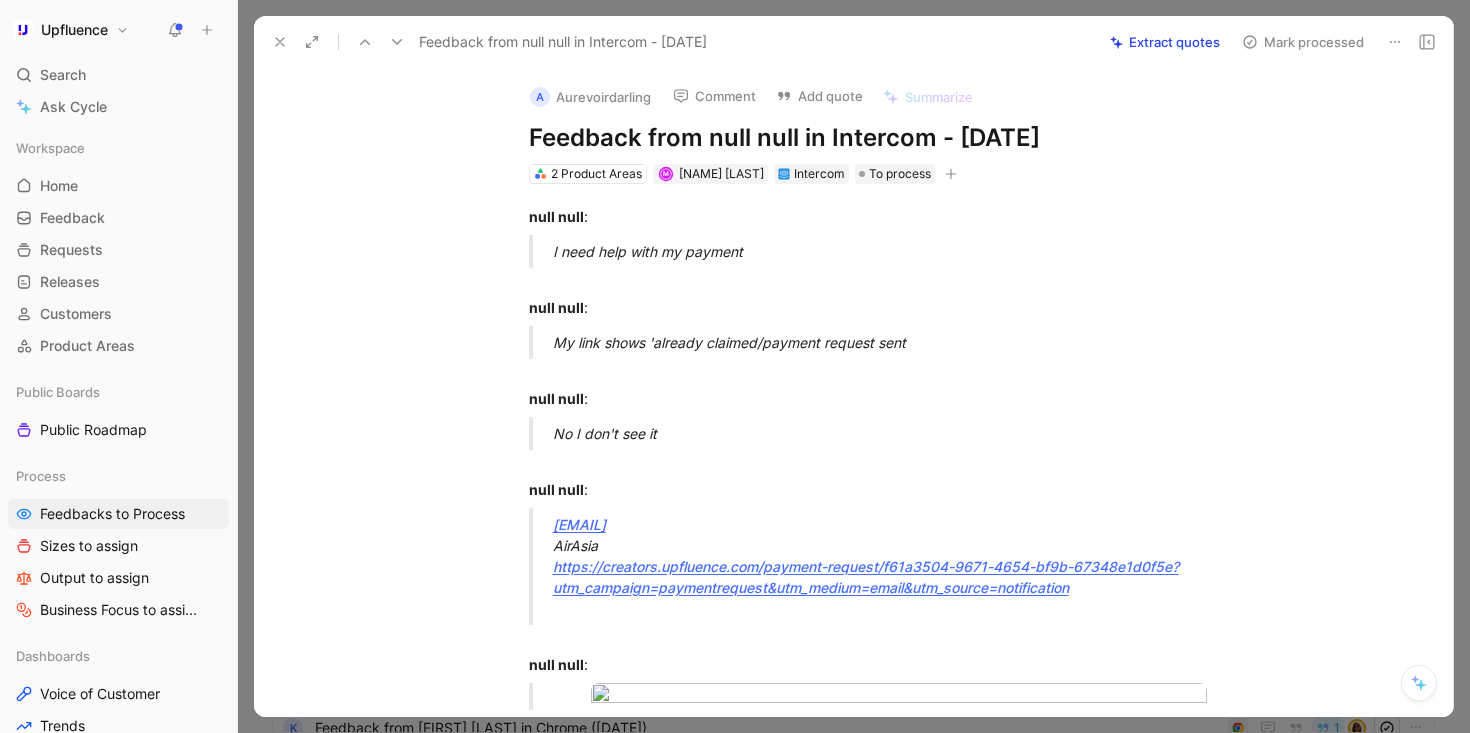 click 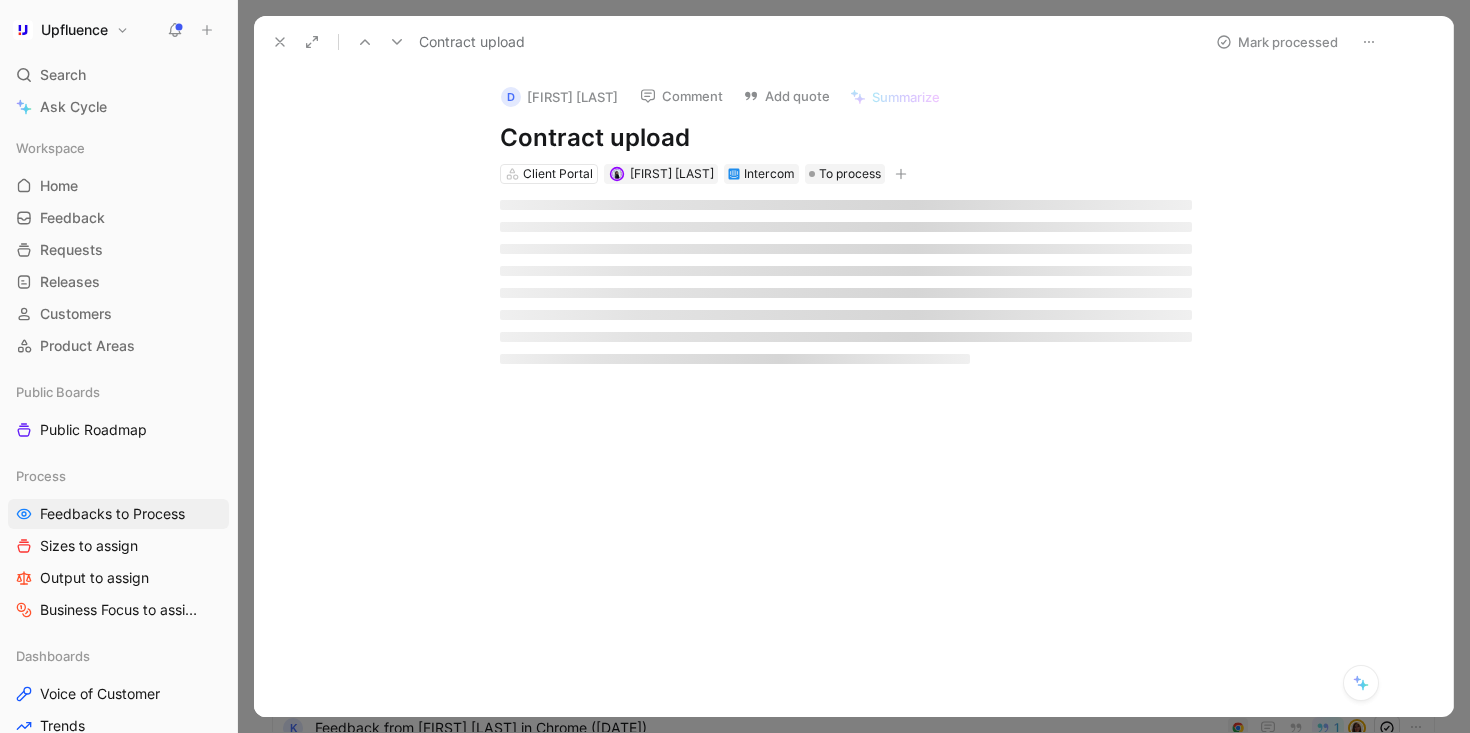 click 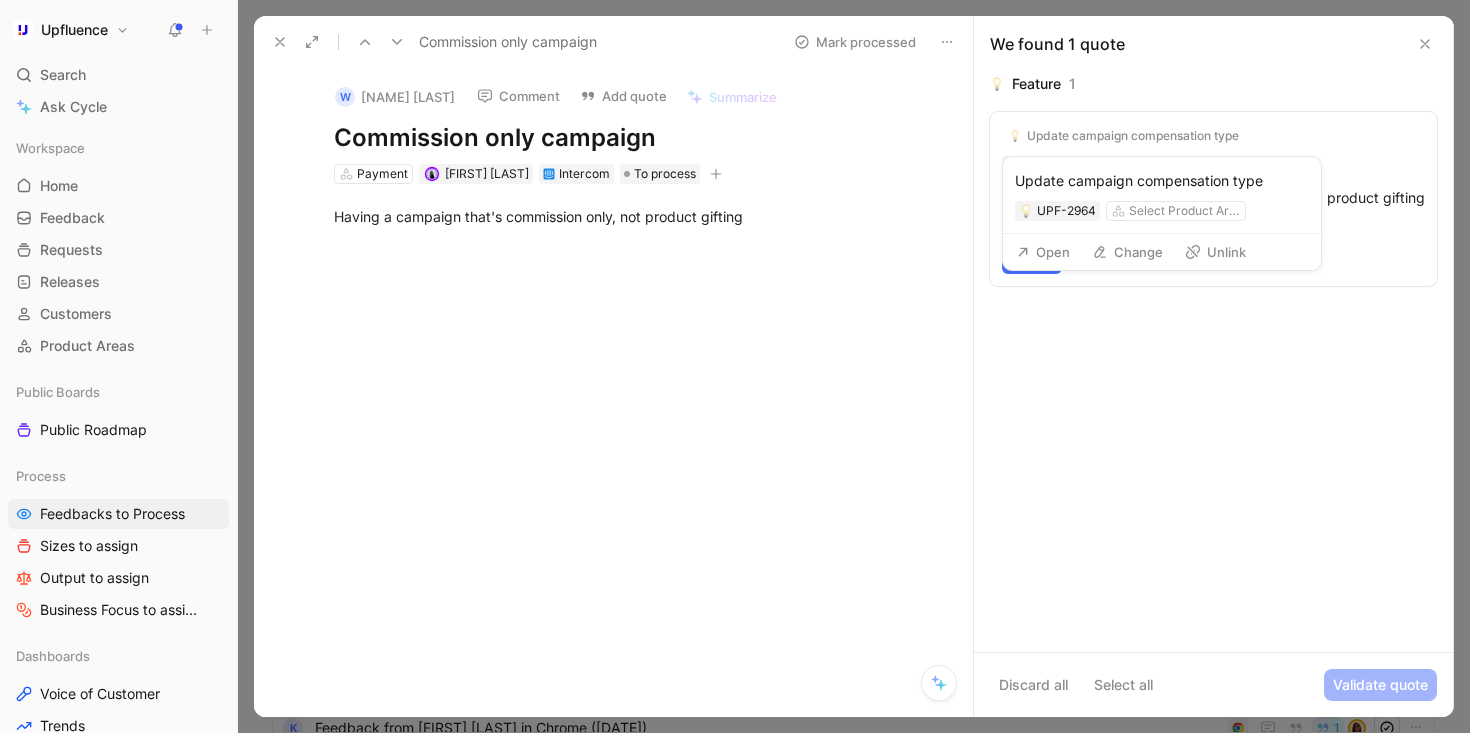 click on "Unlink" at bounding box center [1215, 252] 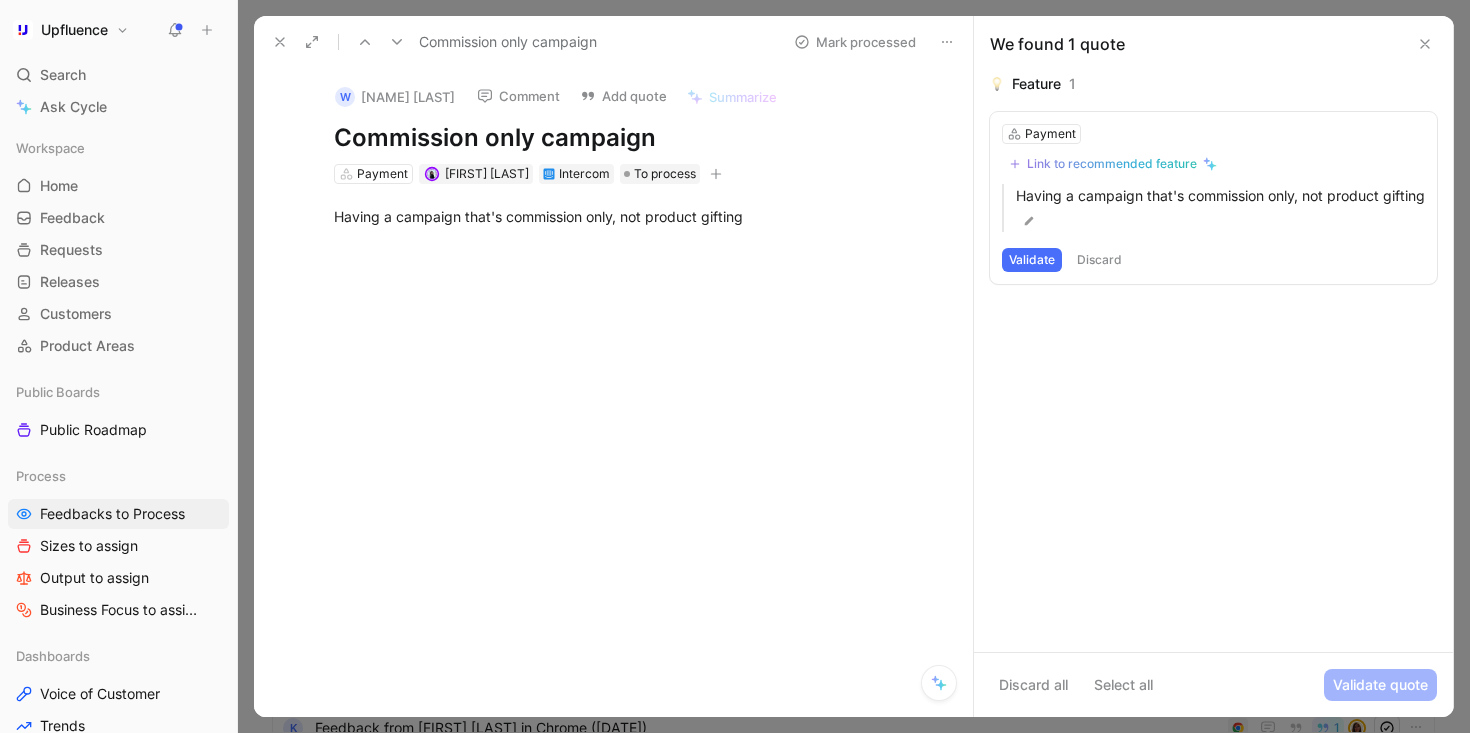 click on "Link to recommended feature" at bounding box center (1113, 164) 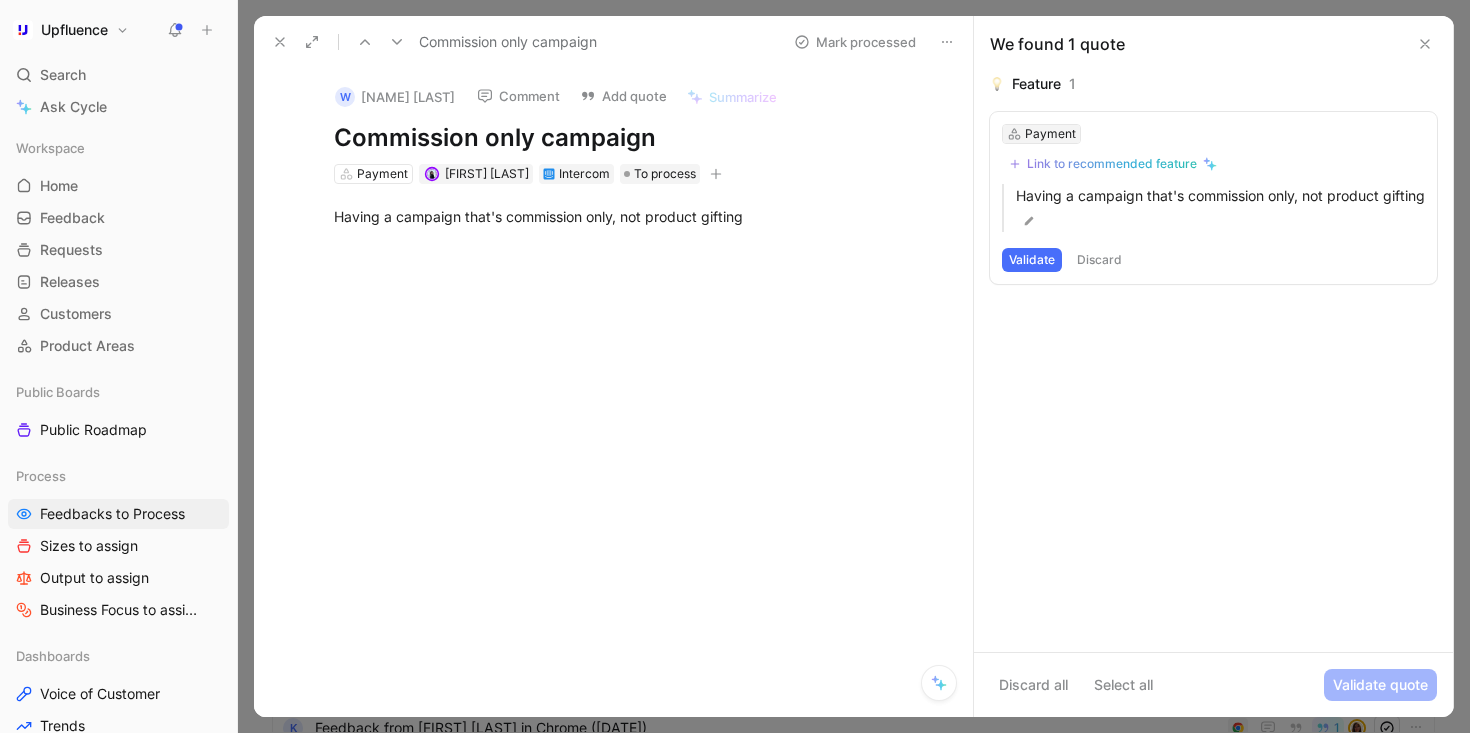 click on "Payment" at bounding box center (1050, 134) 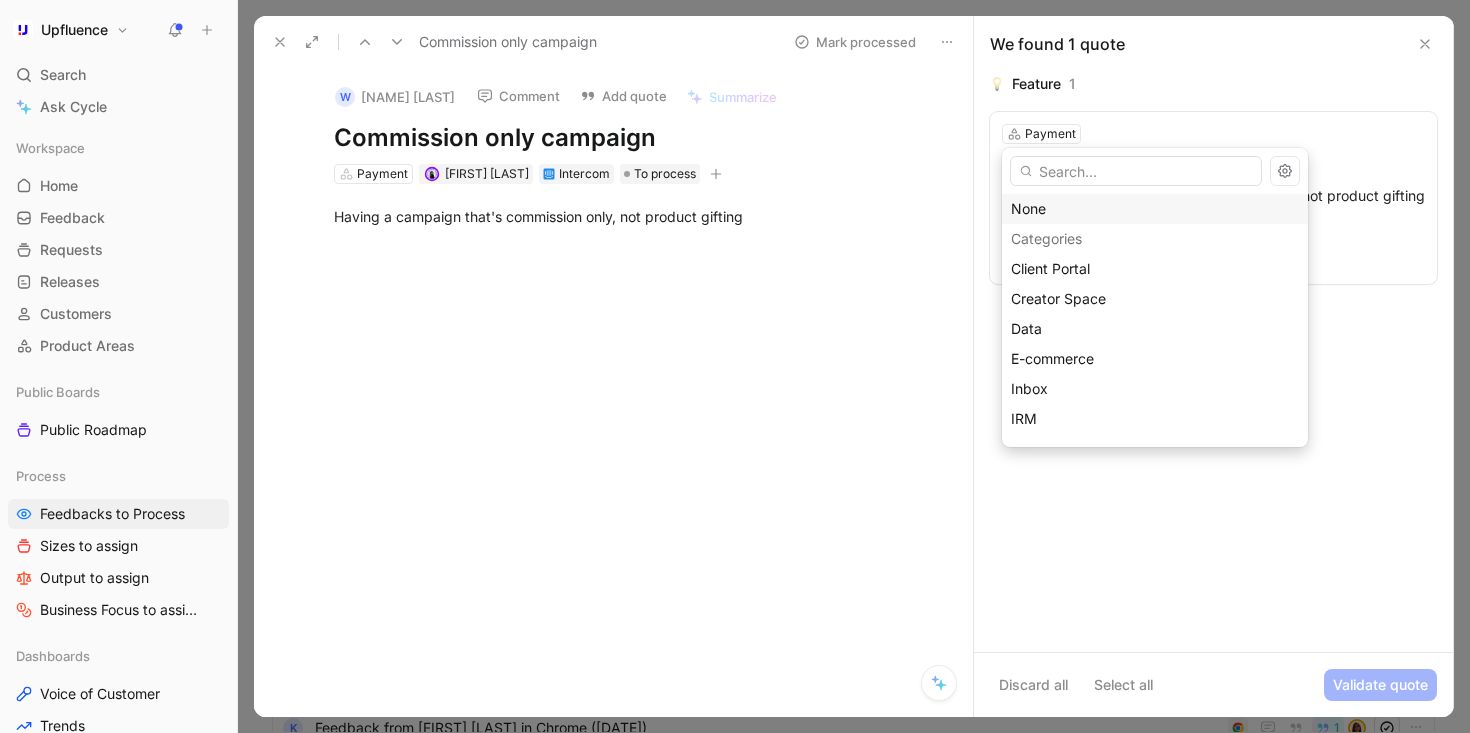 click on "None" at bounding box center [1155, 209] 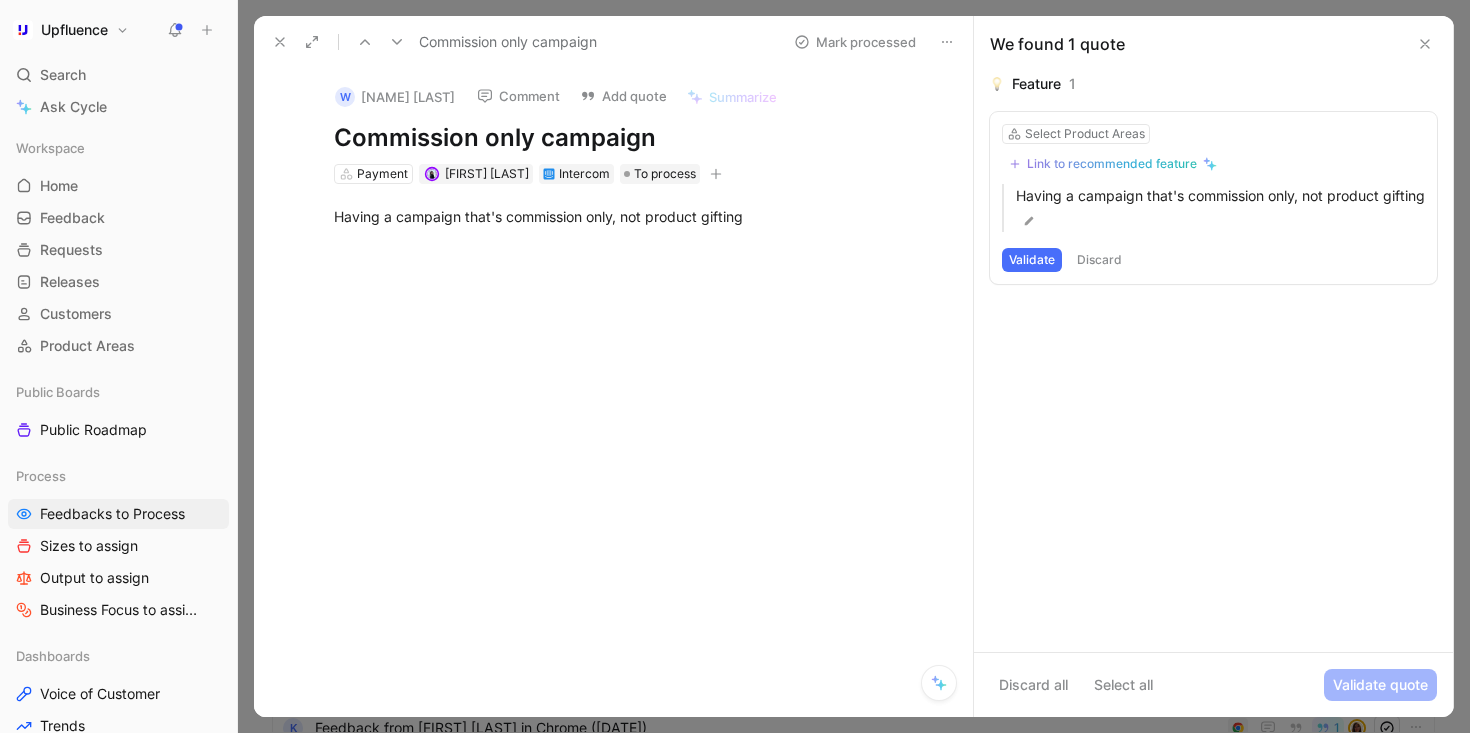 click on "Link to recommended feature" at bounding box center [1112, 164] 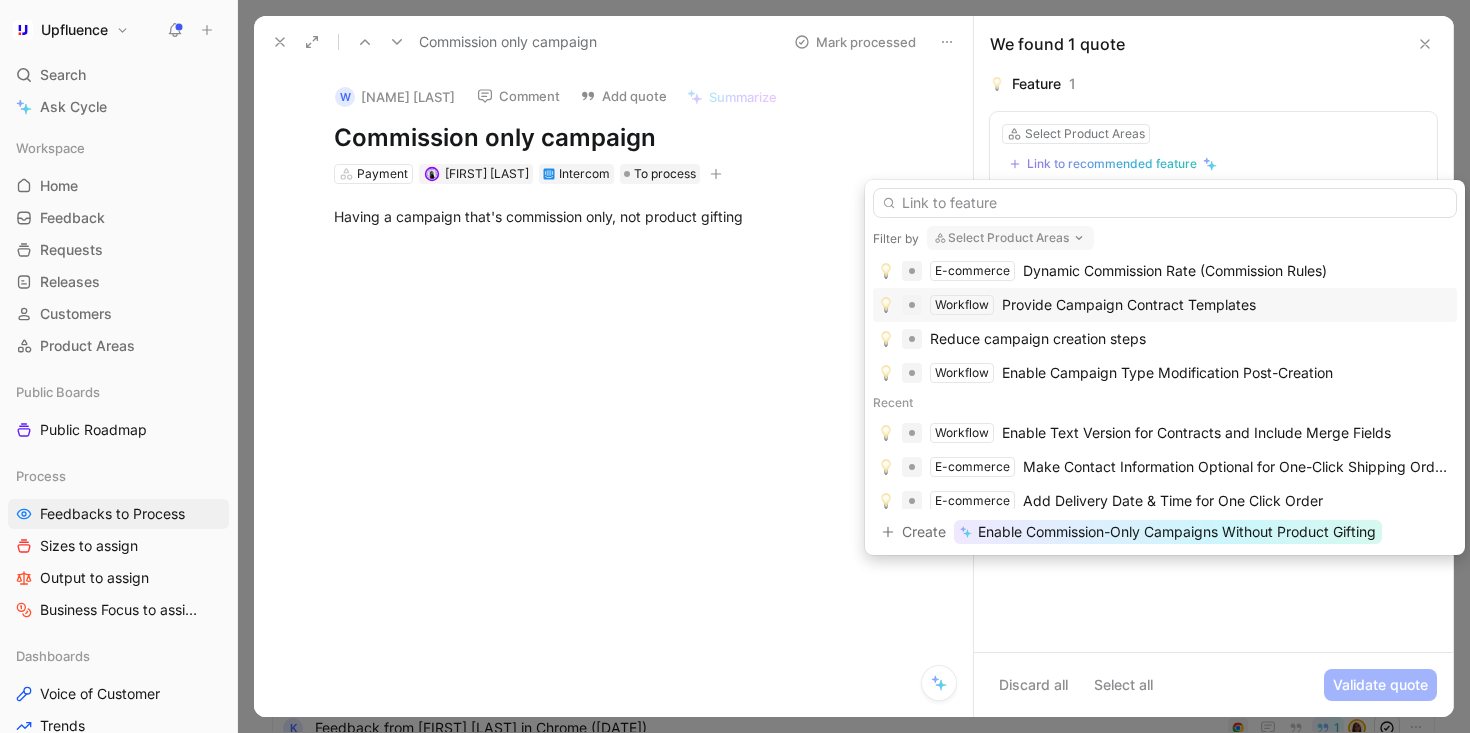 scroll, scrollTop: 256, scrollLeft: 0, axis: vertical 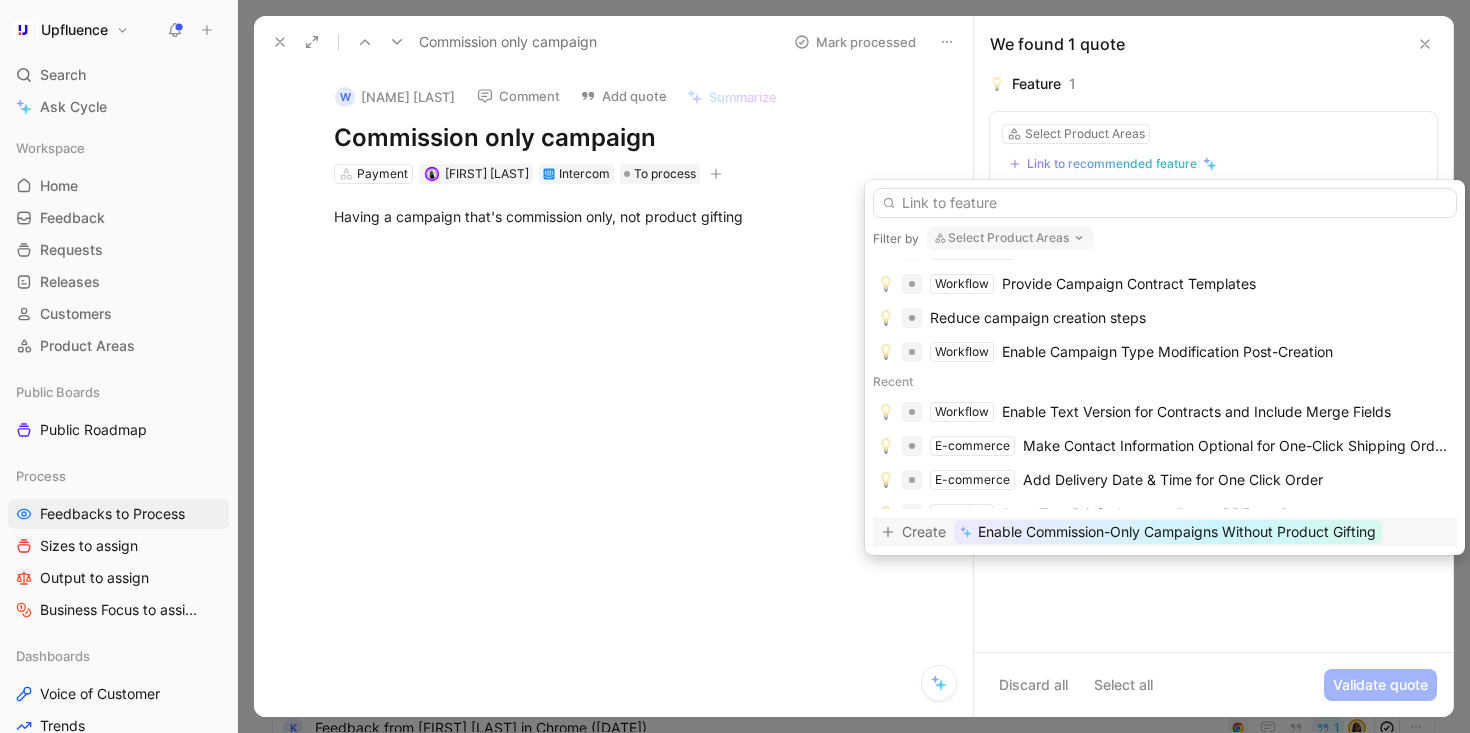 click on "Enable Commission-Only Campaigns Without Product Gifting" at bounding box center [1177, 532] 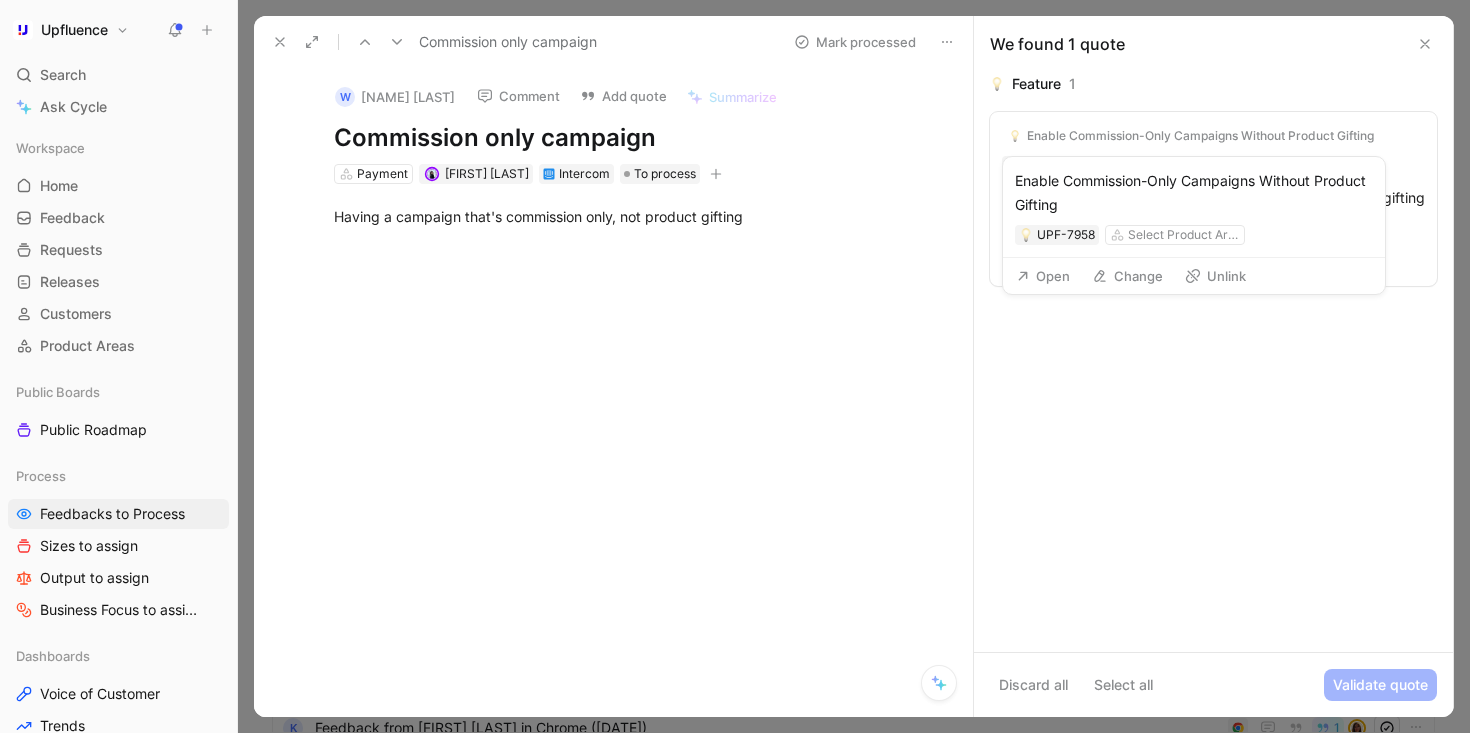 click on "Open" at bounding box center (1043, 276) 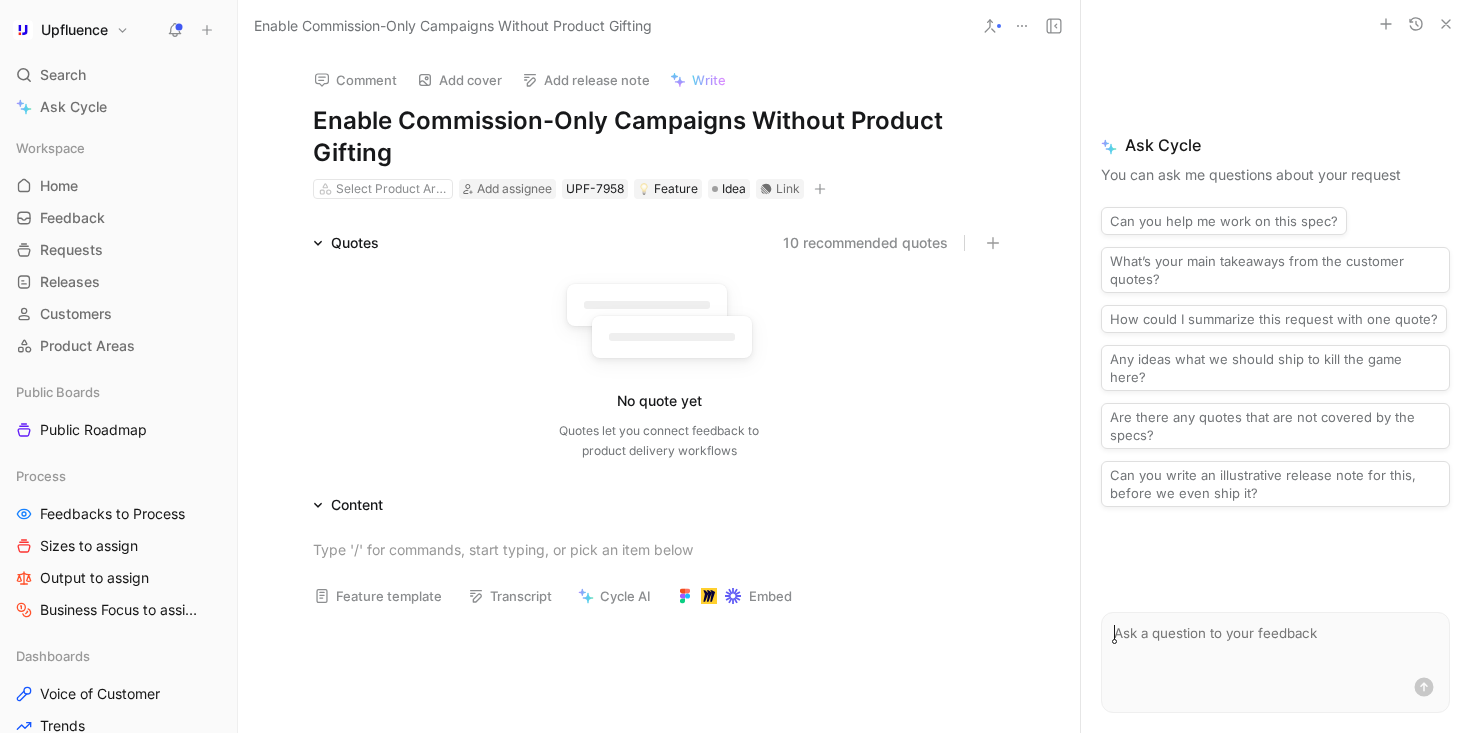 click on "Enable Commission-Only Campaigns Without Product Gifting" at bounding box center [659, 137] 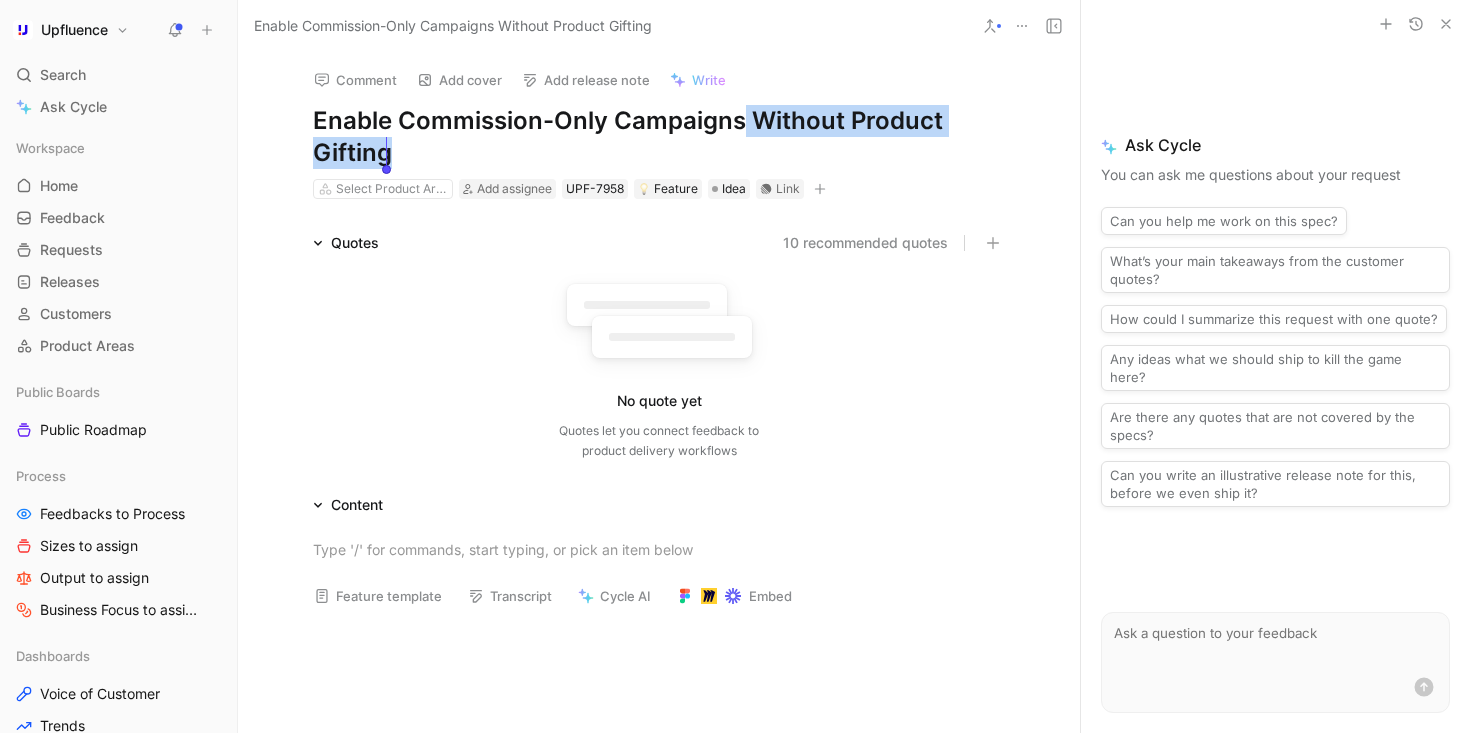 drag, startPoint x: 797, startPoint y: 168, endPoint x: 835, endPoint y: 206, distance: 53.740116 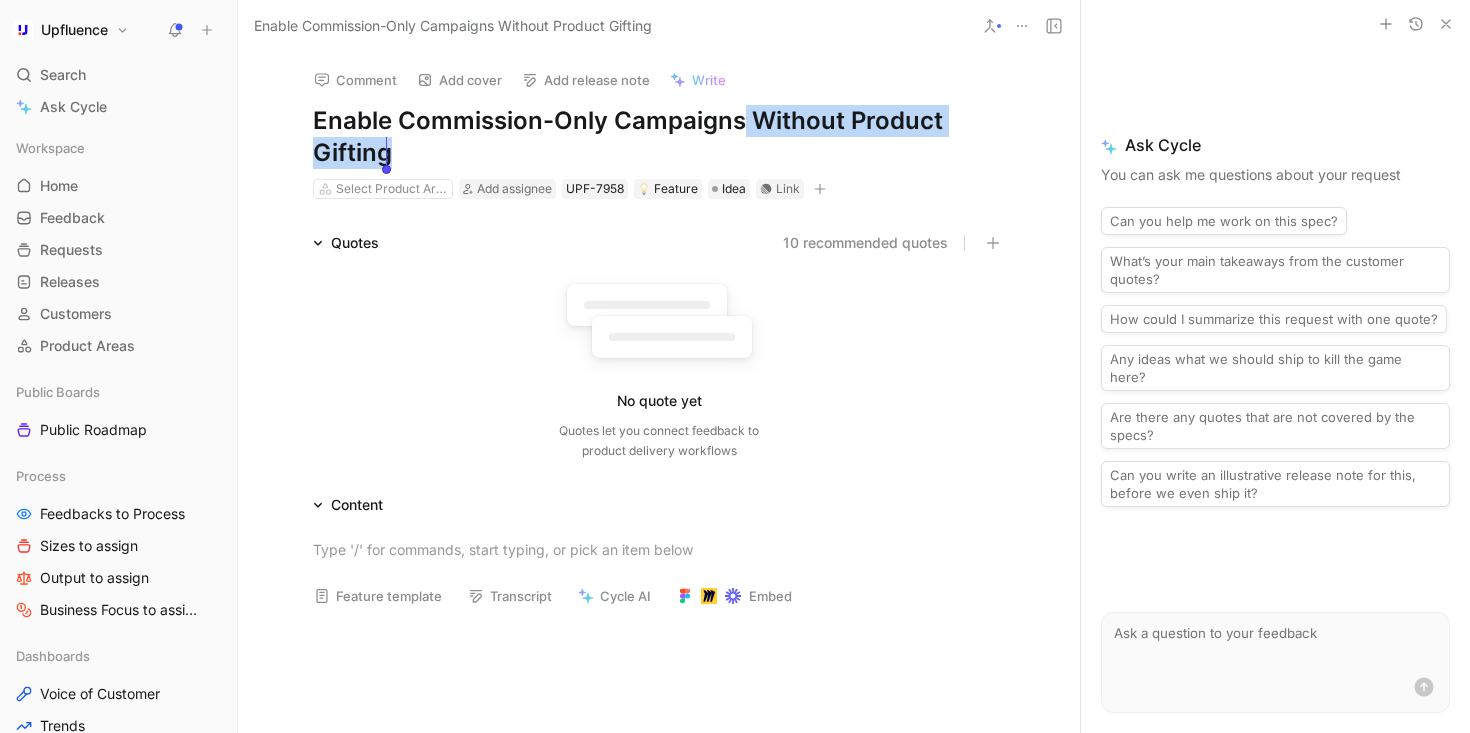 click on "Comment Add cover Add release note Write Enable Commission-Only Campaigns Without Product Gifting Select Product Area Add assignee UPF-[NUMBER] Feature Idea Link Quotes 10 recommended quotes No quote yet Quotes let you connect feedback to product delivery workflows Content Feature template Transcript Cycle AI Embed" at bounding box center (659, 392) 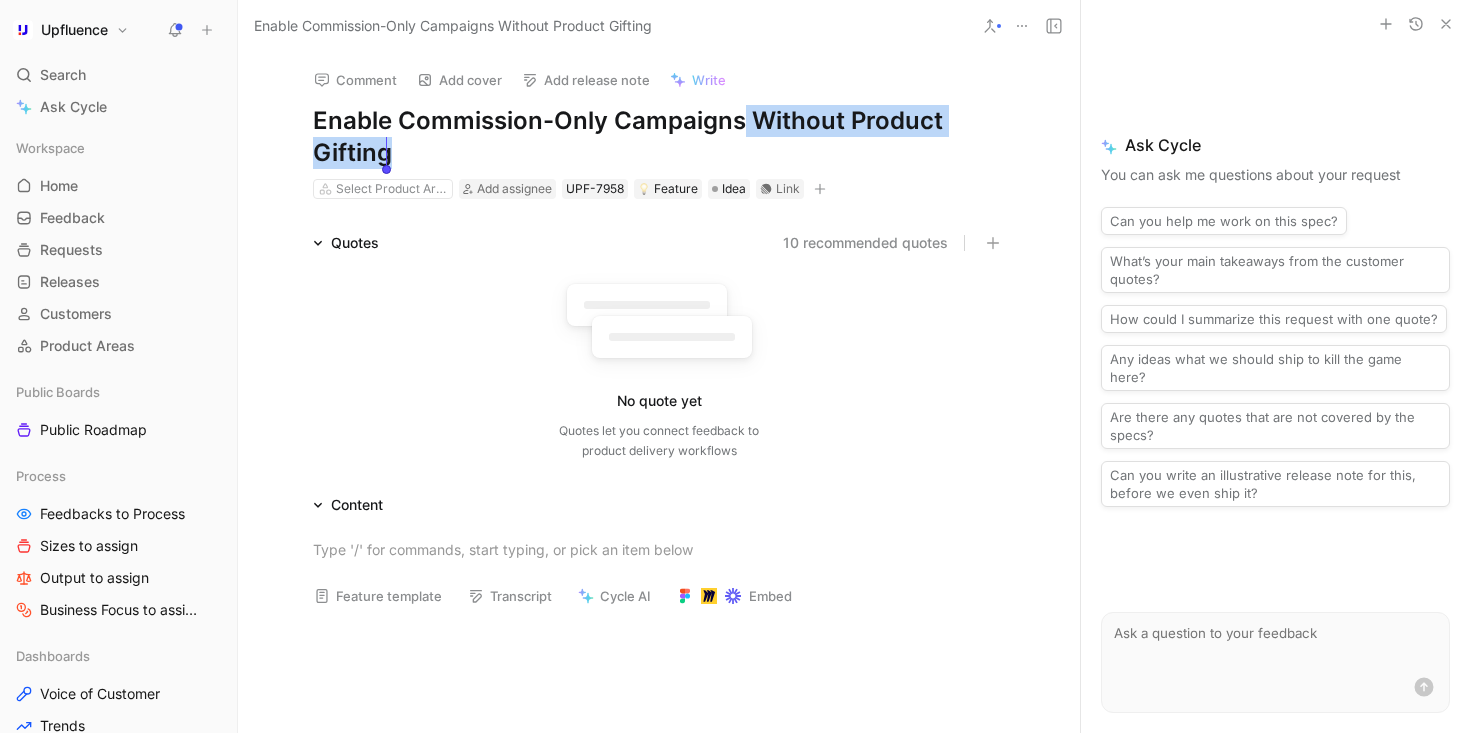 type 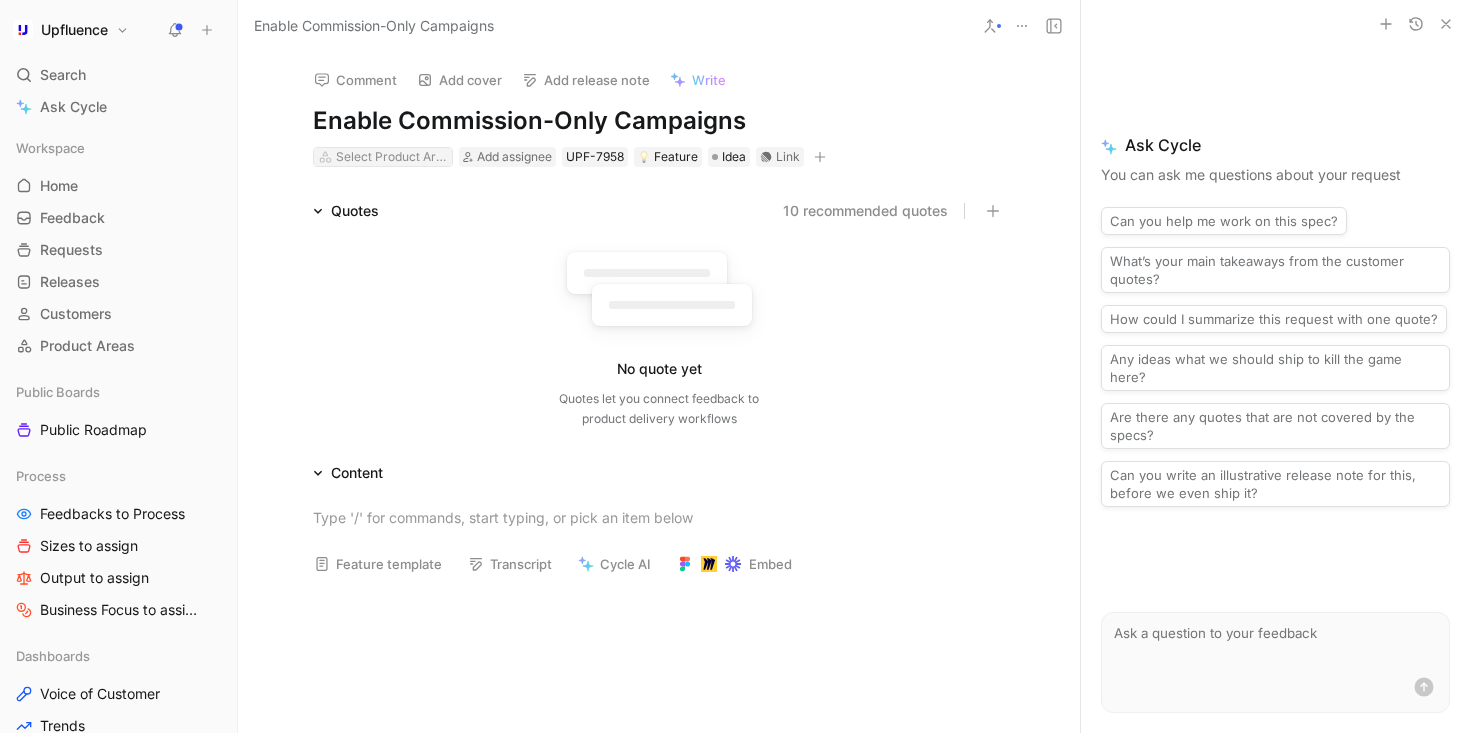 click on "Select Product Area" at bounding box center [392, 157] 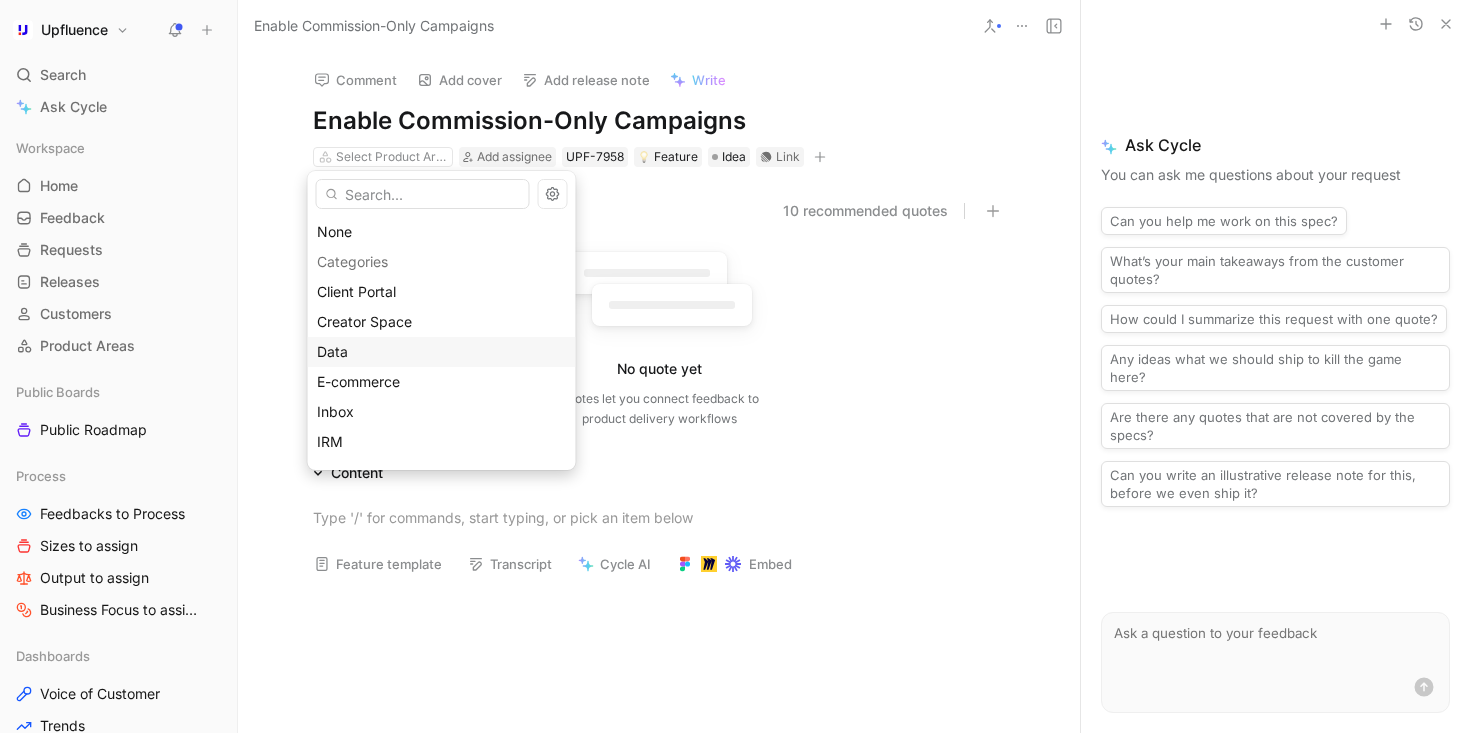 scroll, scrollTop: 295, scrollLeft: 0, axis: vertical 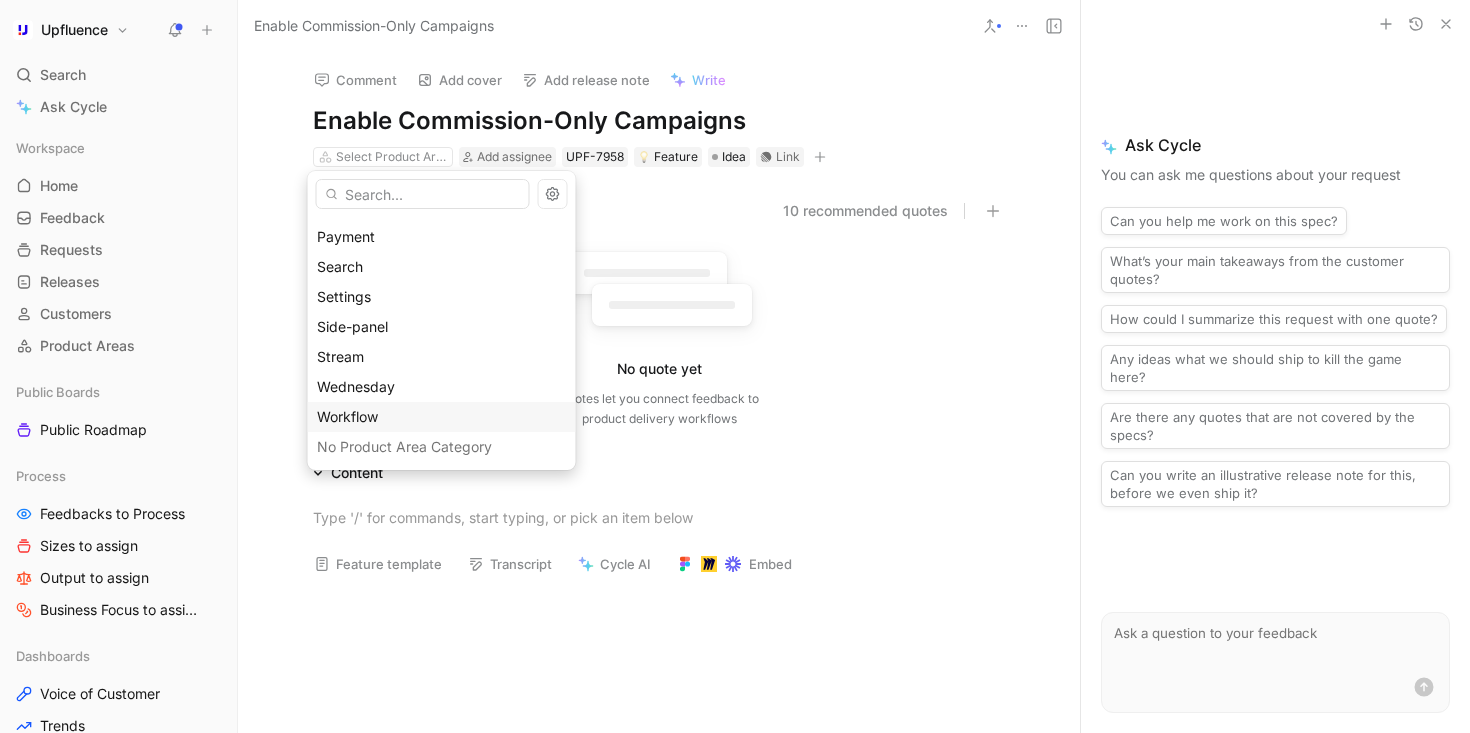 click on "Workflow" at bounding box center [442, 417] 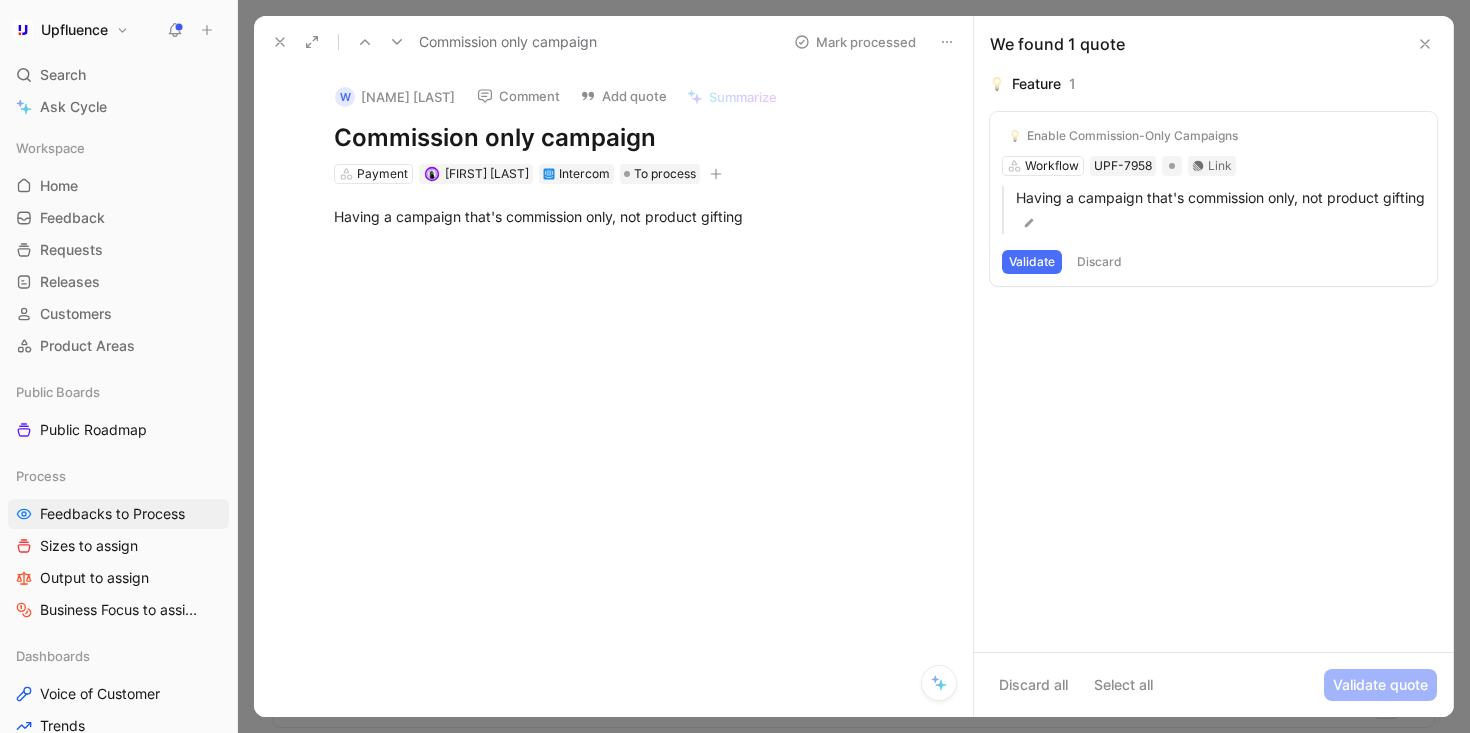 click on "Validate" at bounding box center (1032, 262) 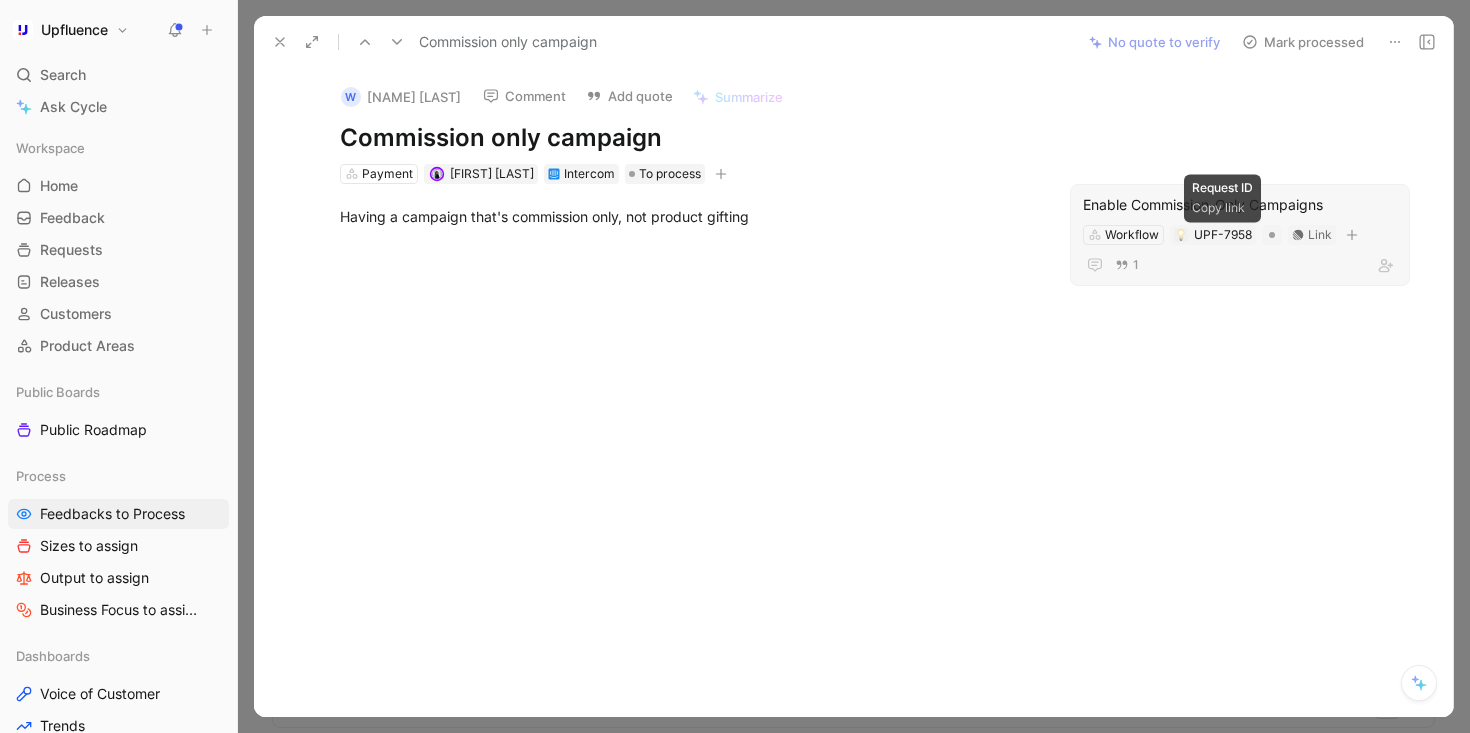 click on "Enable Commission-Only Campaigns" at bounding box center (1240, 205) 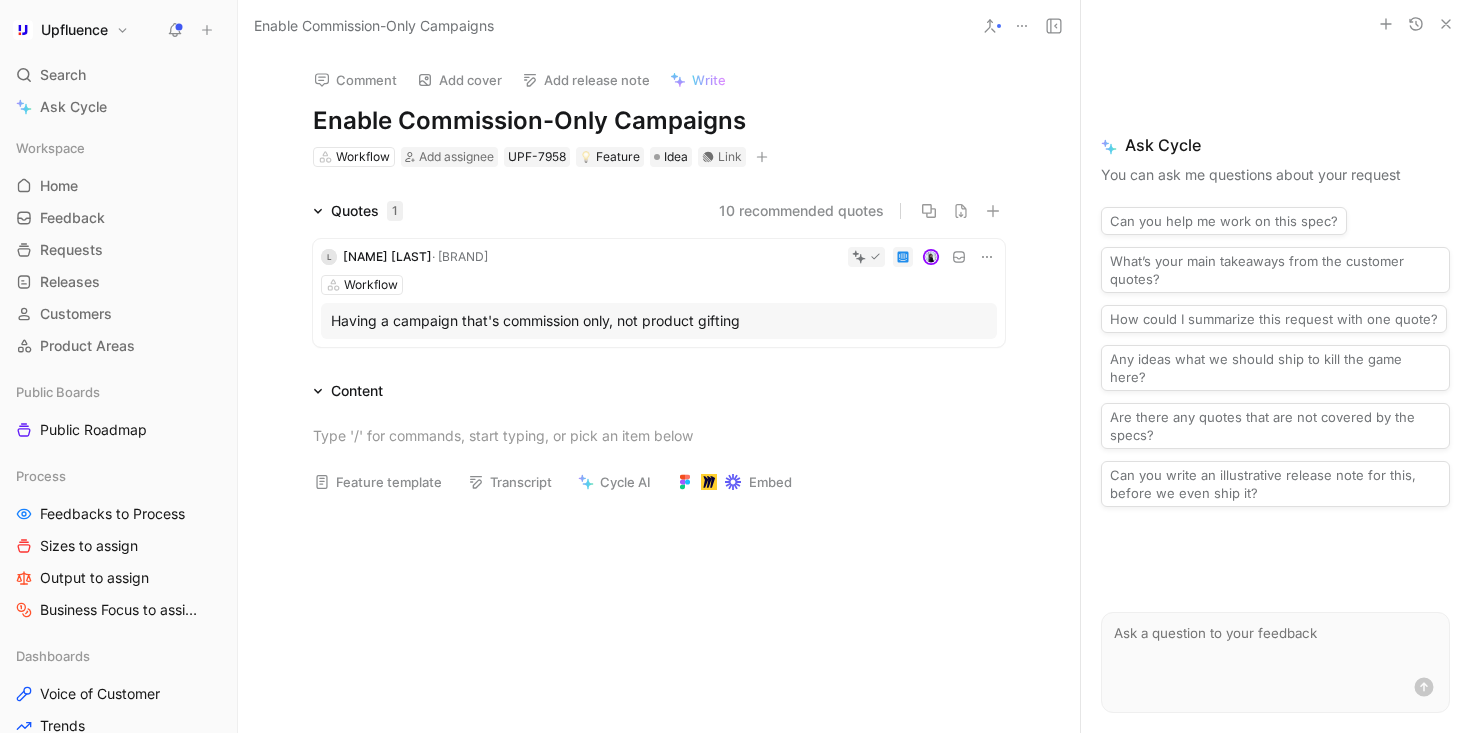 click 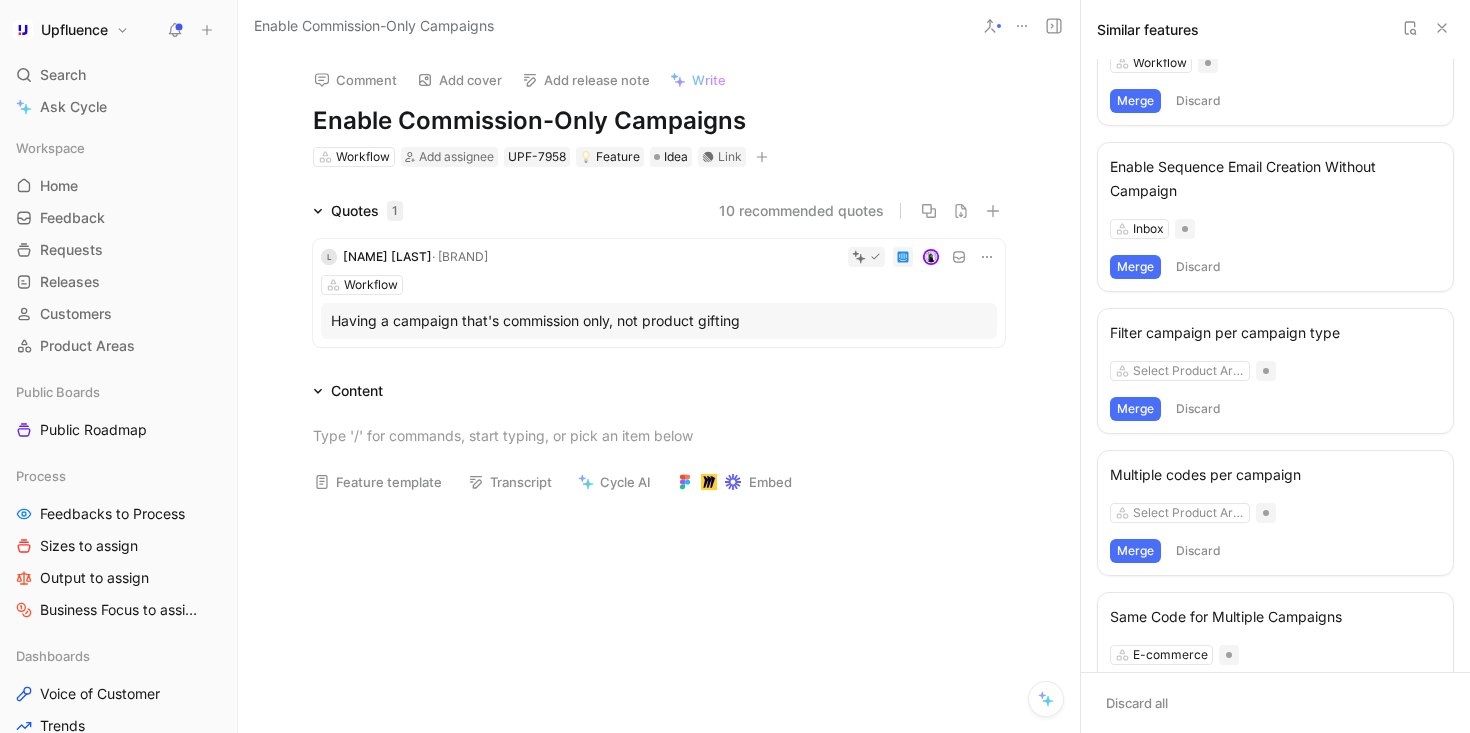 scroll, scrollTop: 903, scrollLeft: 0, axis: vertical 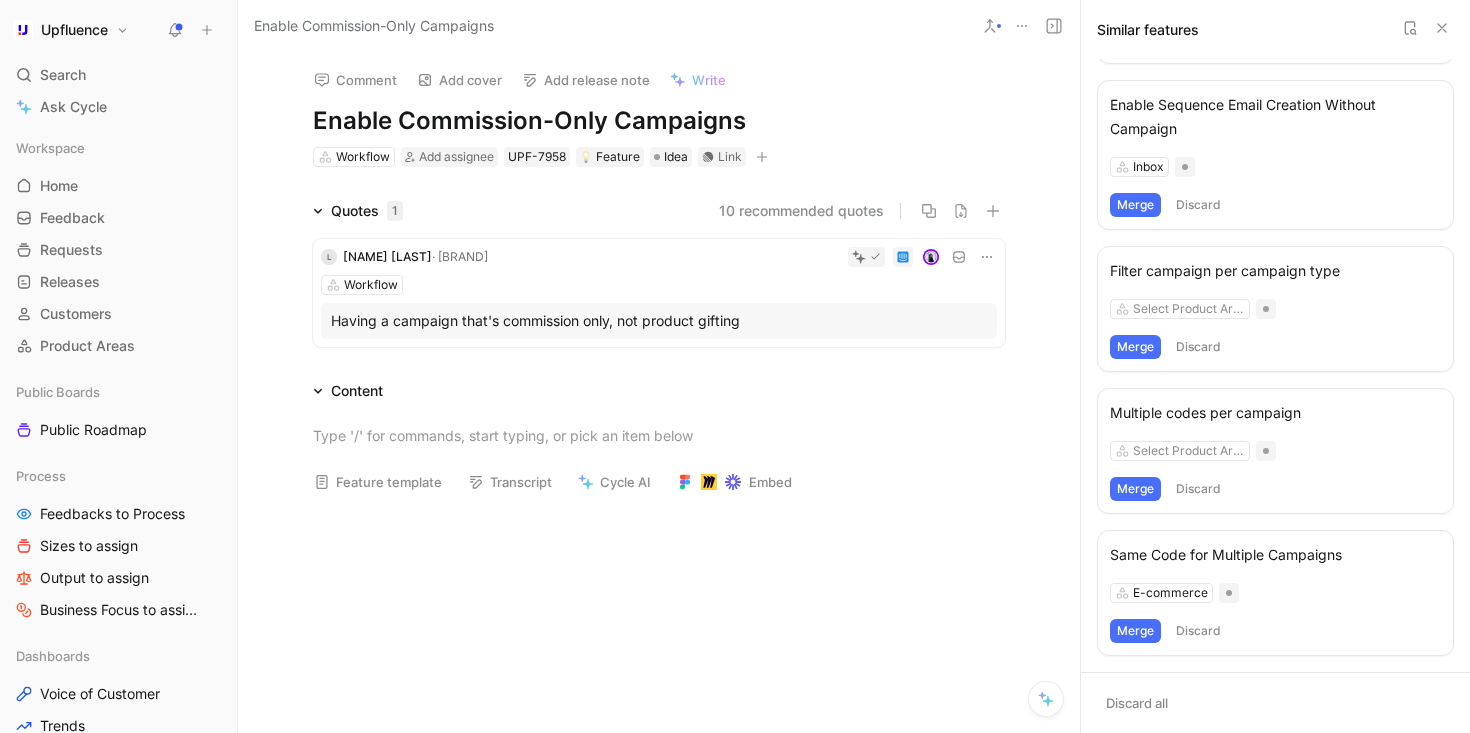 click on "10 recommended quotes" at bounding box center (801, 211) 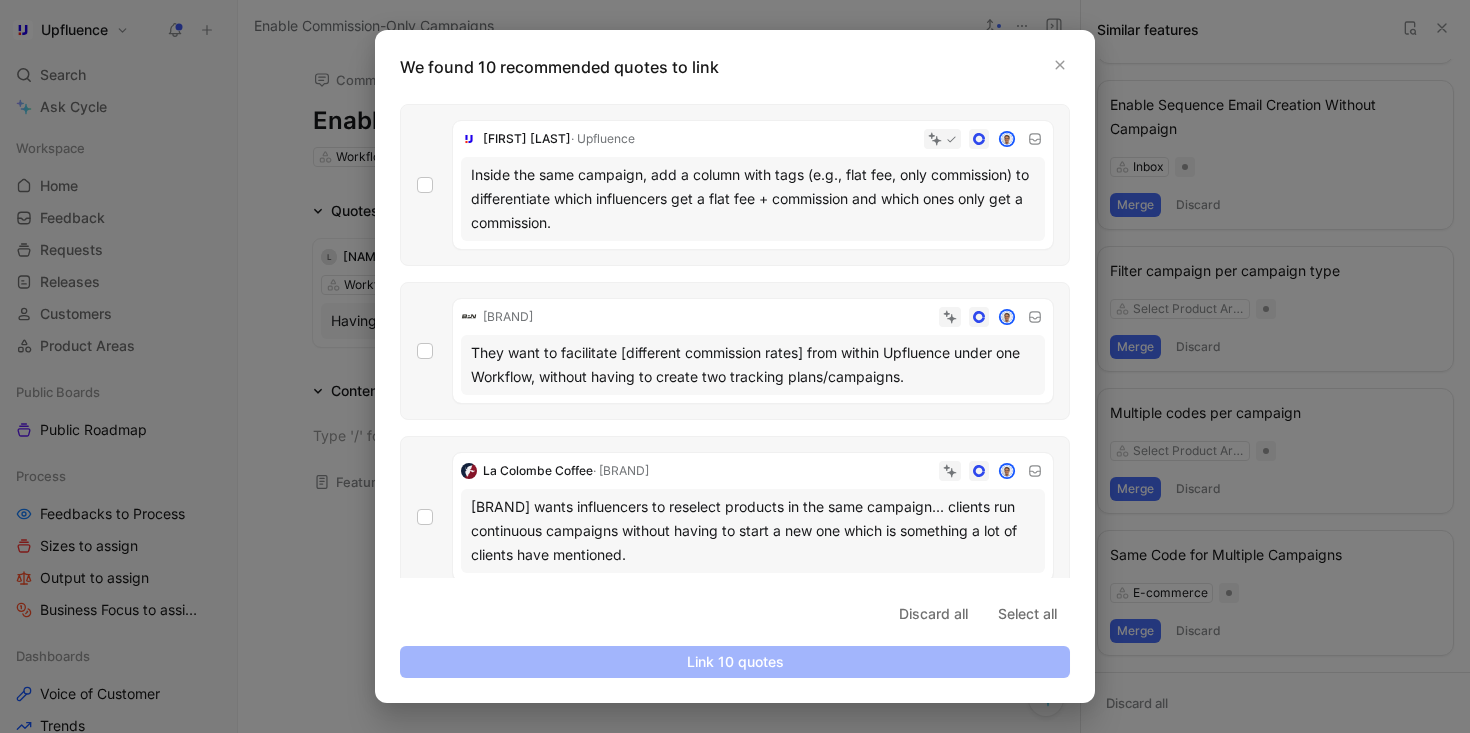 scroll, scrollTop: 483, scrollLeft: 0, axis: vertical 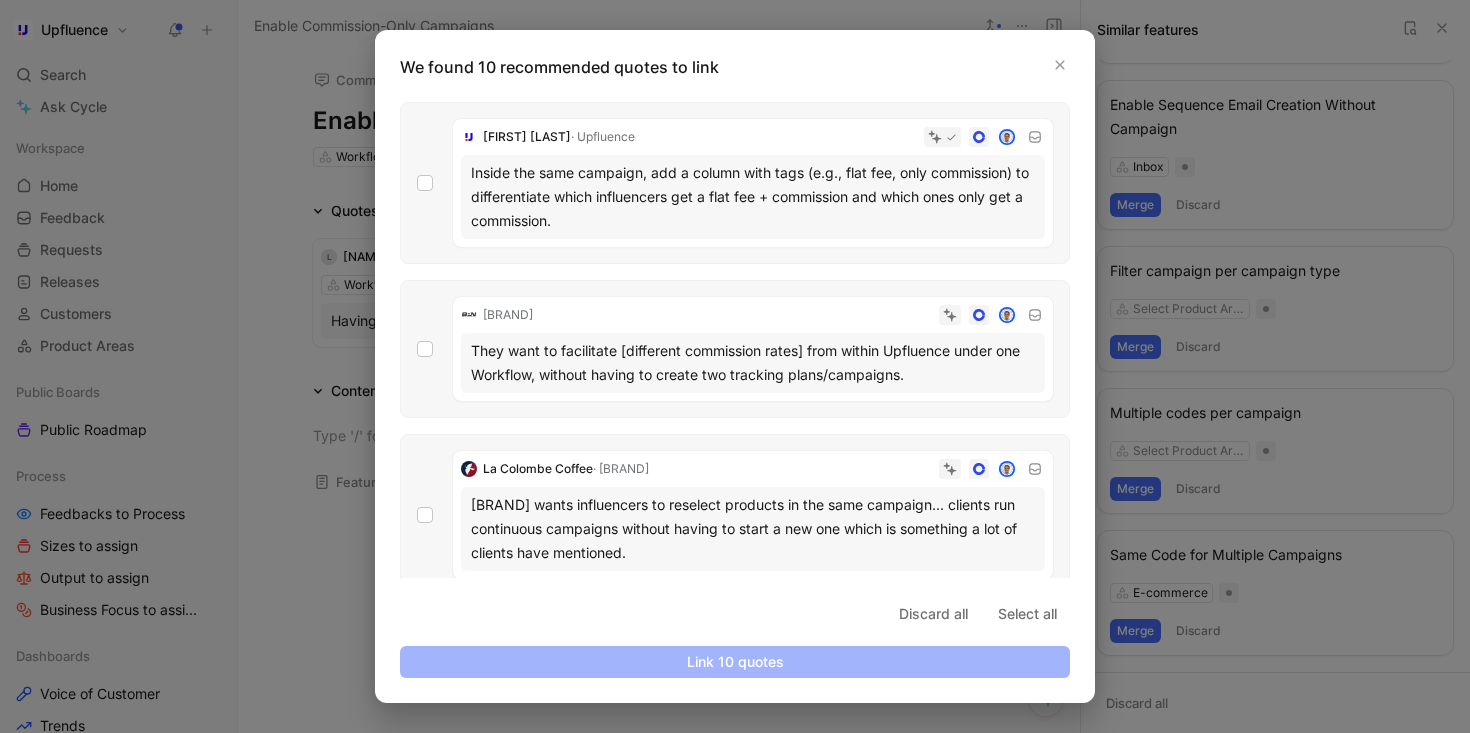 click at bounding box center [735, 366] 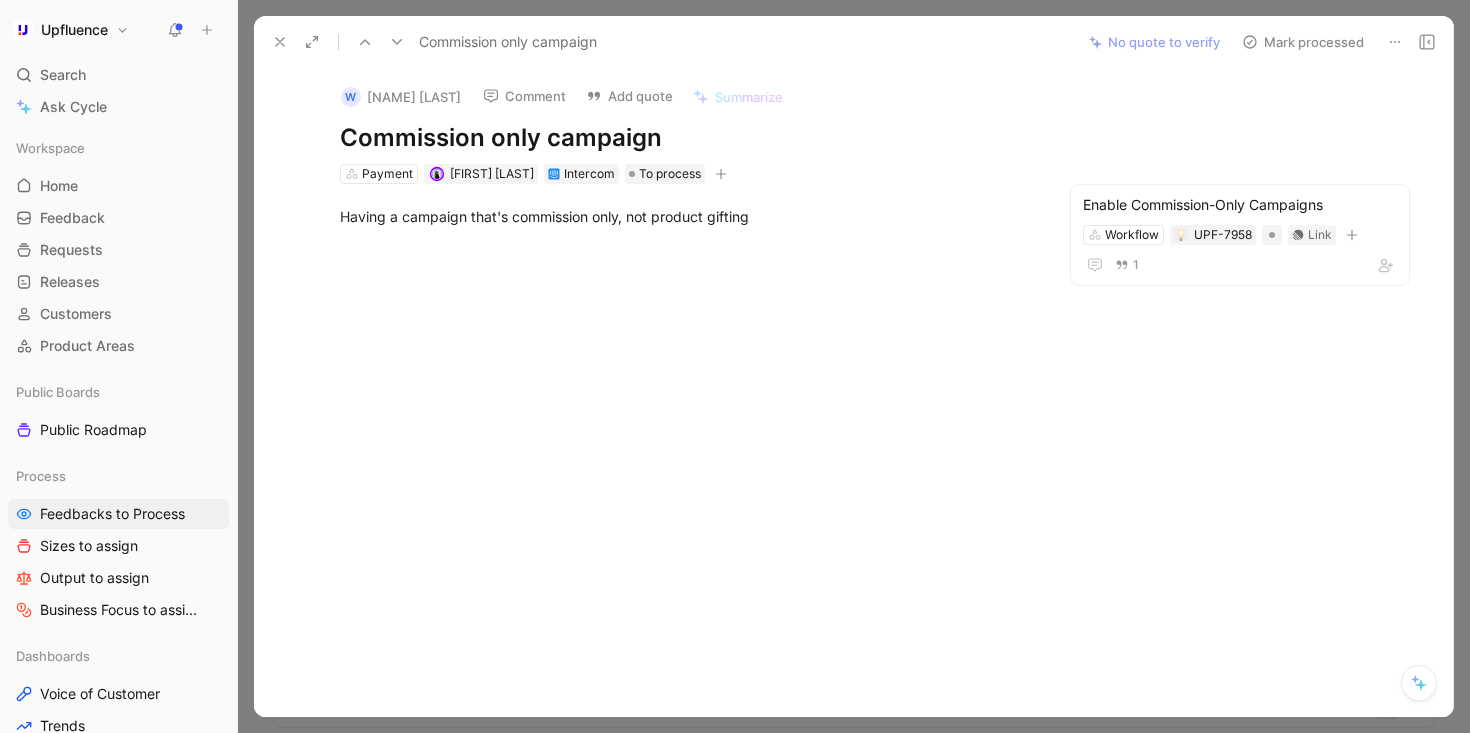 click on "Mark processed" at bounding box center (1303, 42) 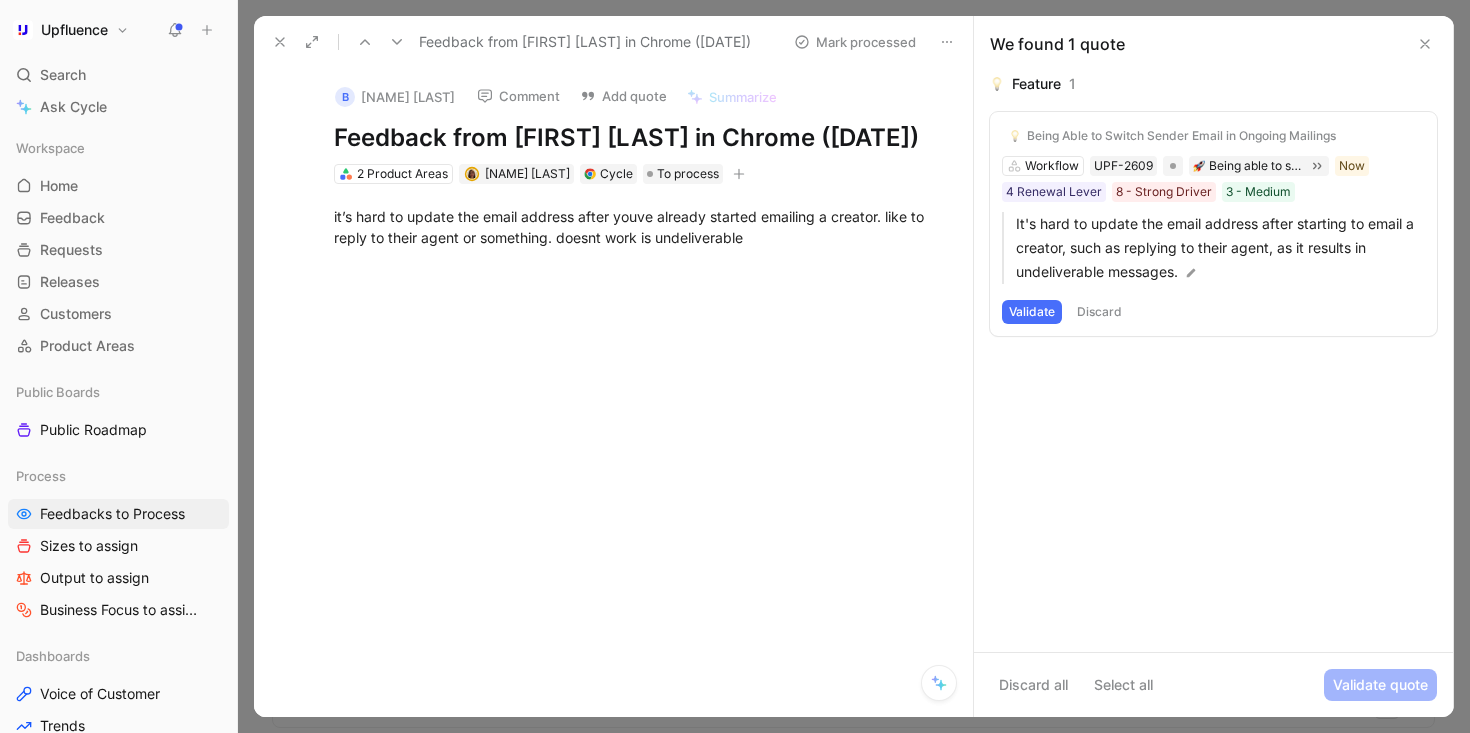 click on "Validate" at bounding box center [1032, 312] 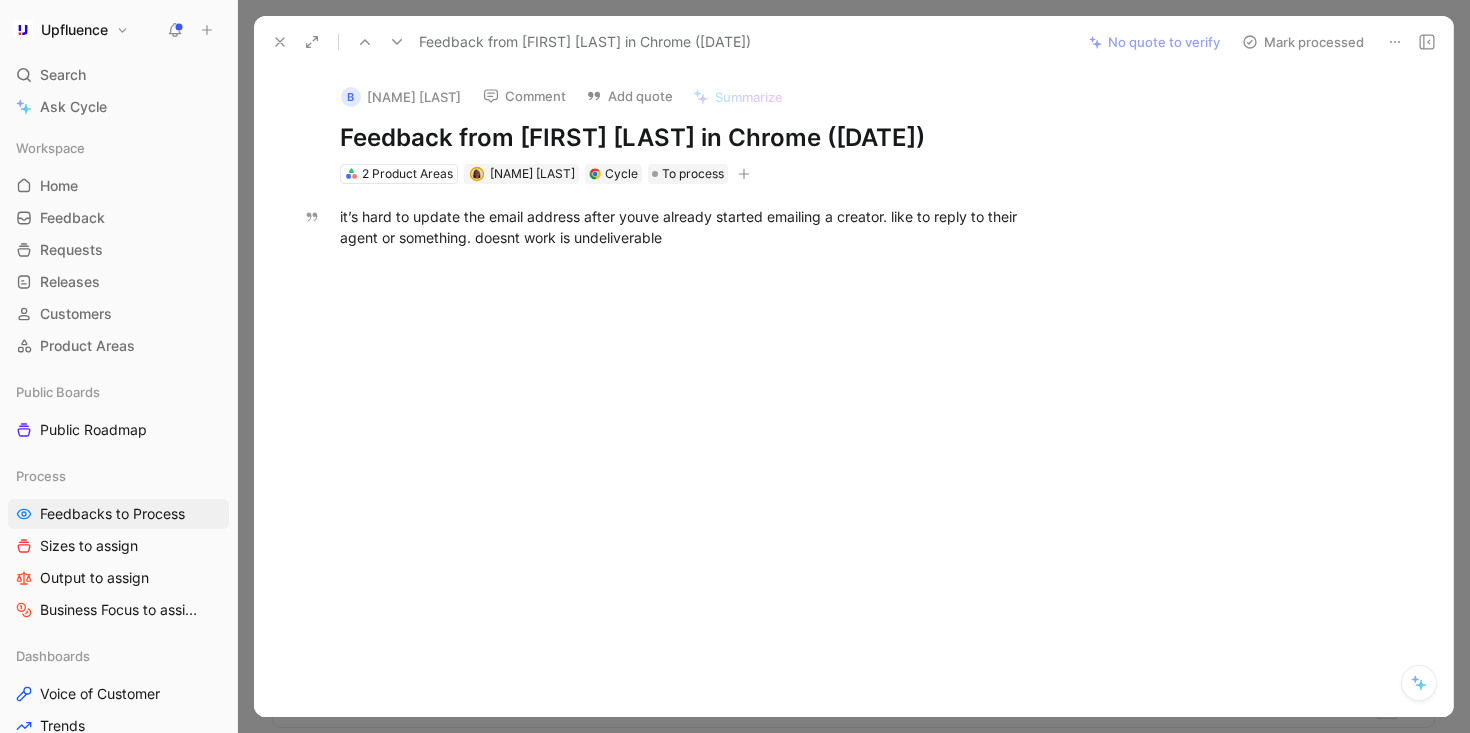click on "Mark processed" at bounding box center [1303, 42] 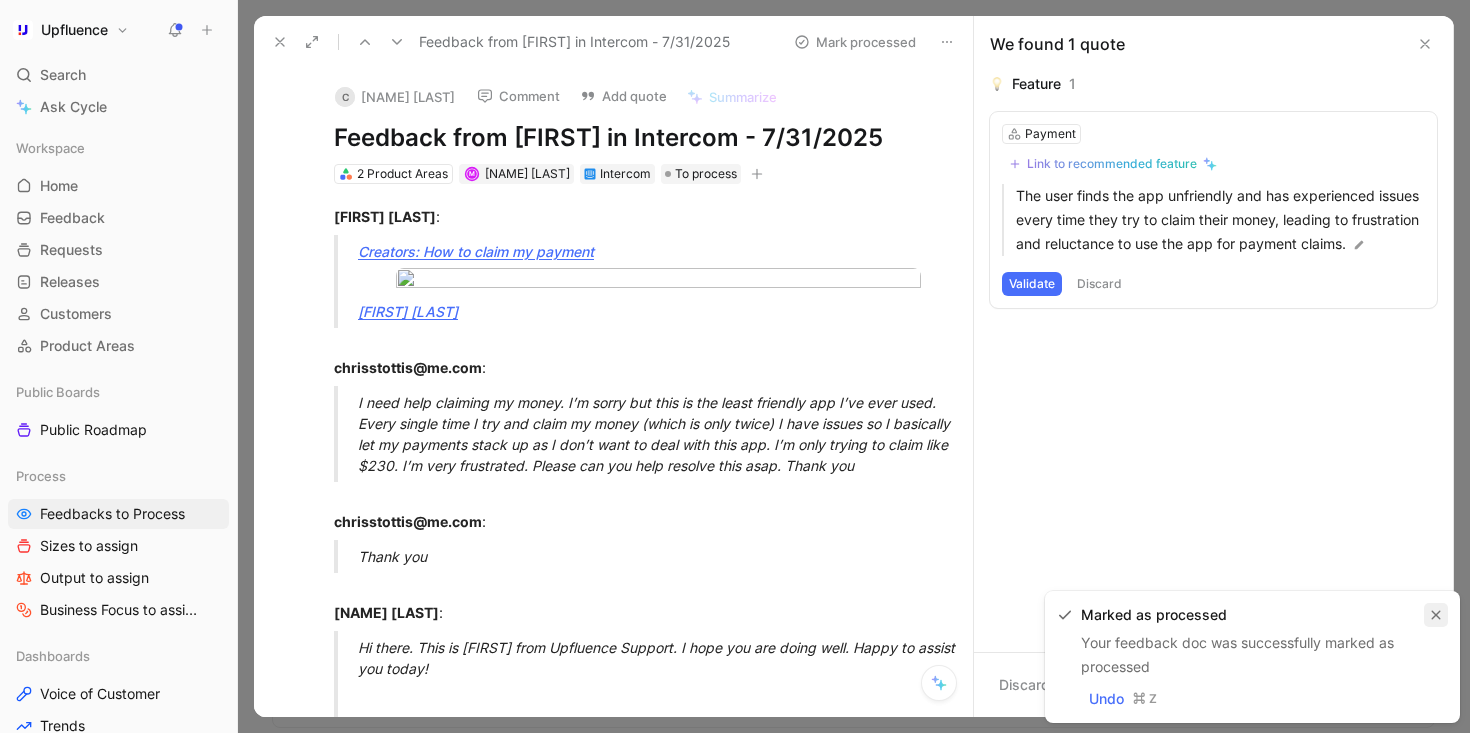 click 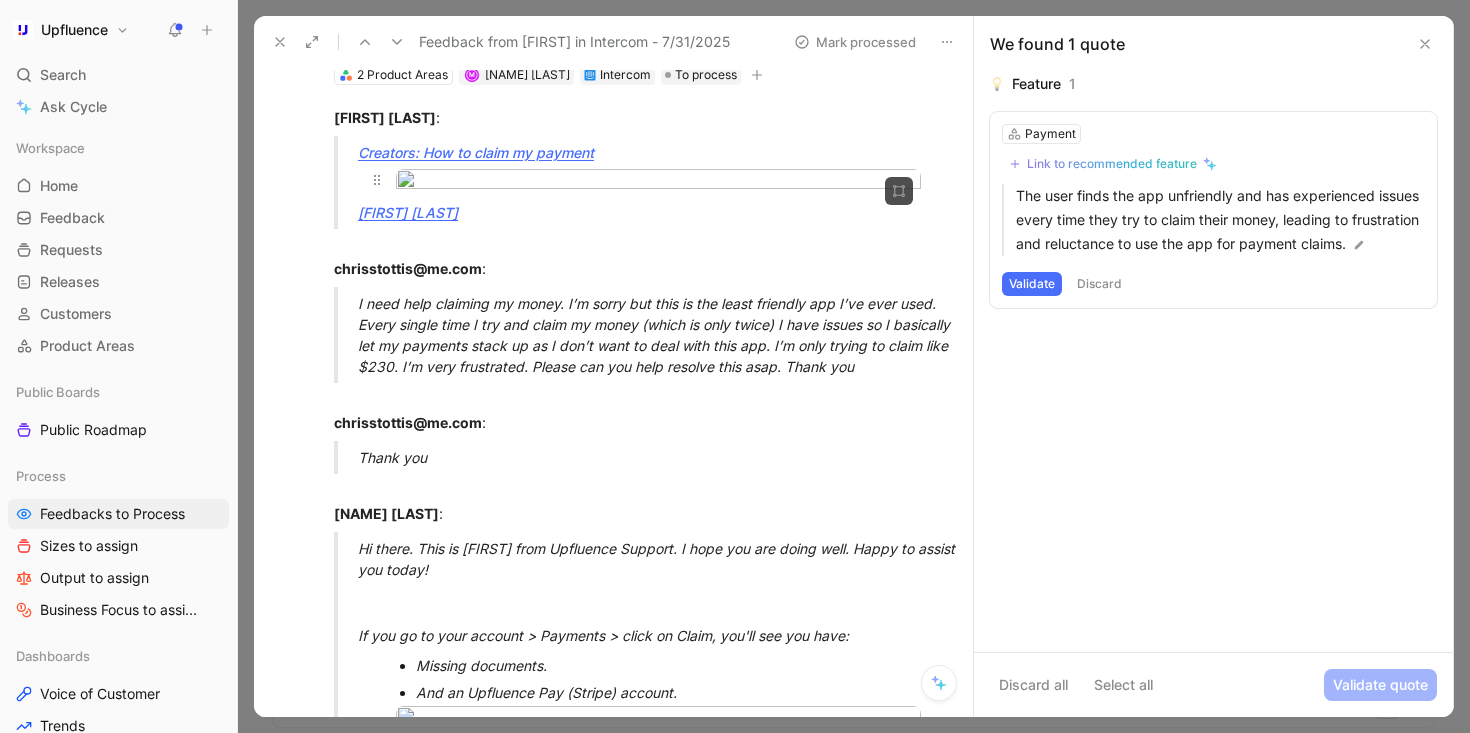 scroll, scrollTop: 98, scrollLeft: 0, axis: vertical 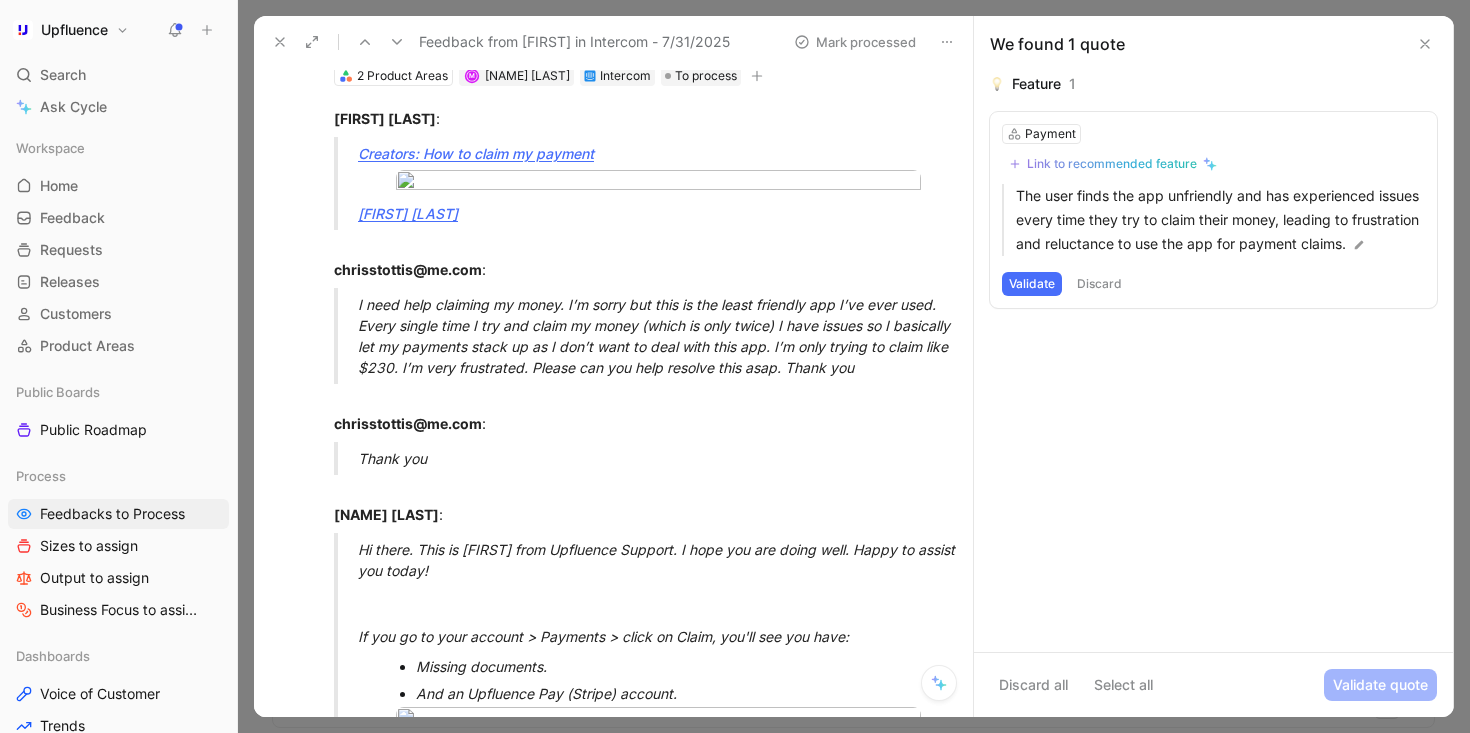 click 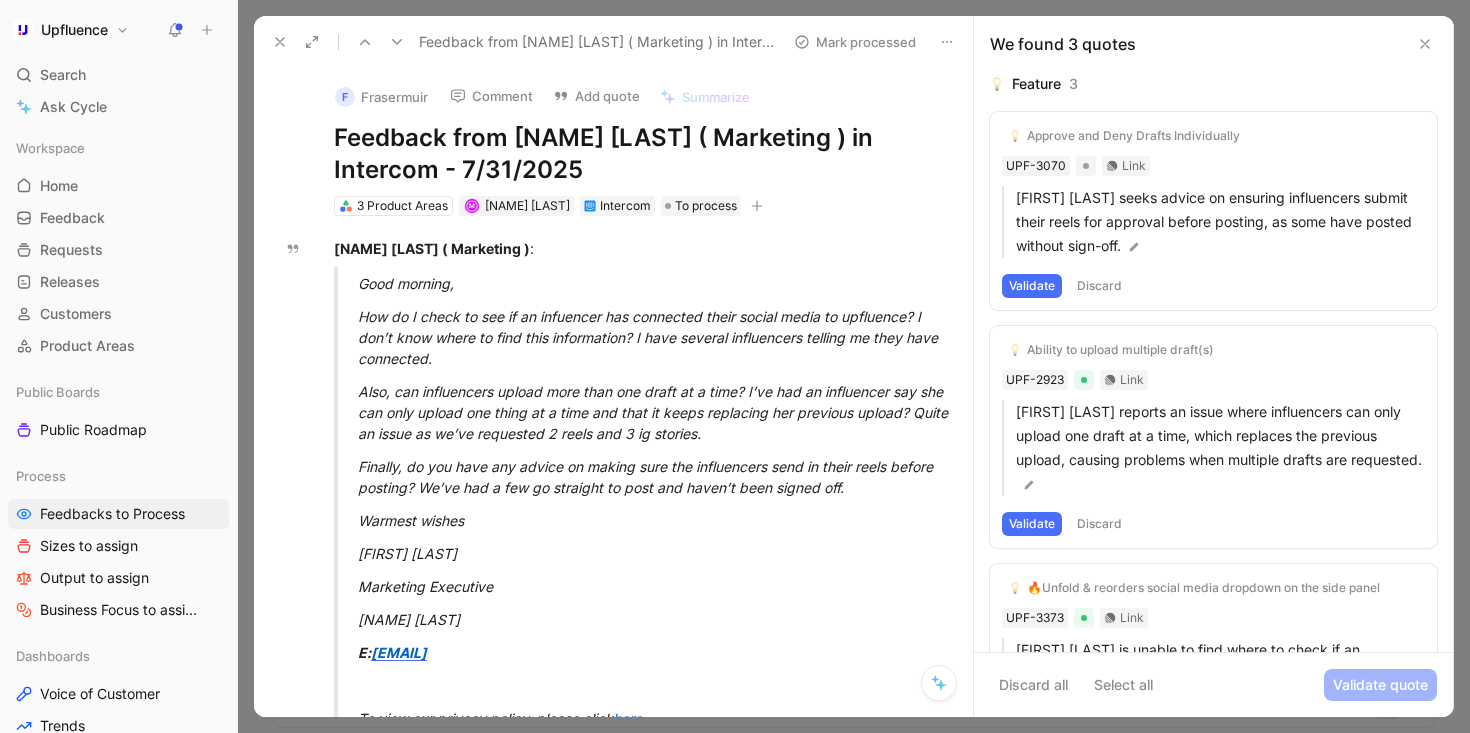 click 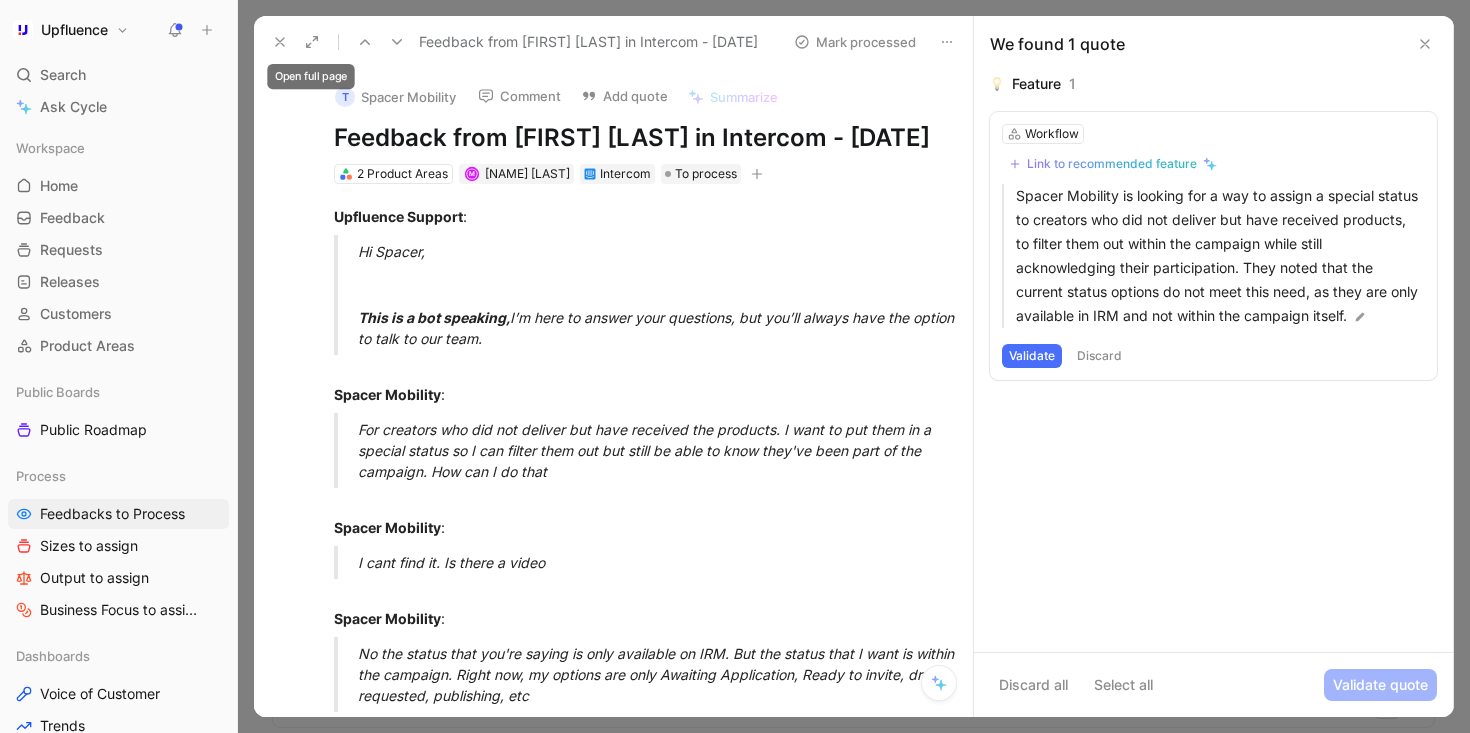 click at bounding box center [280, 42] 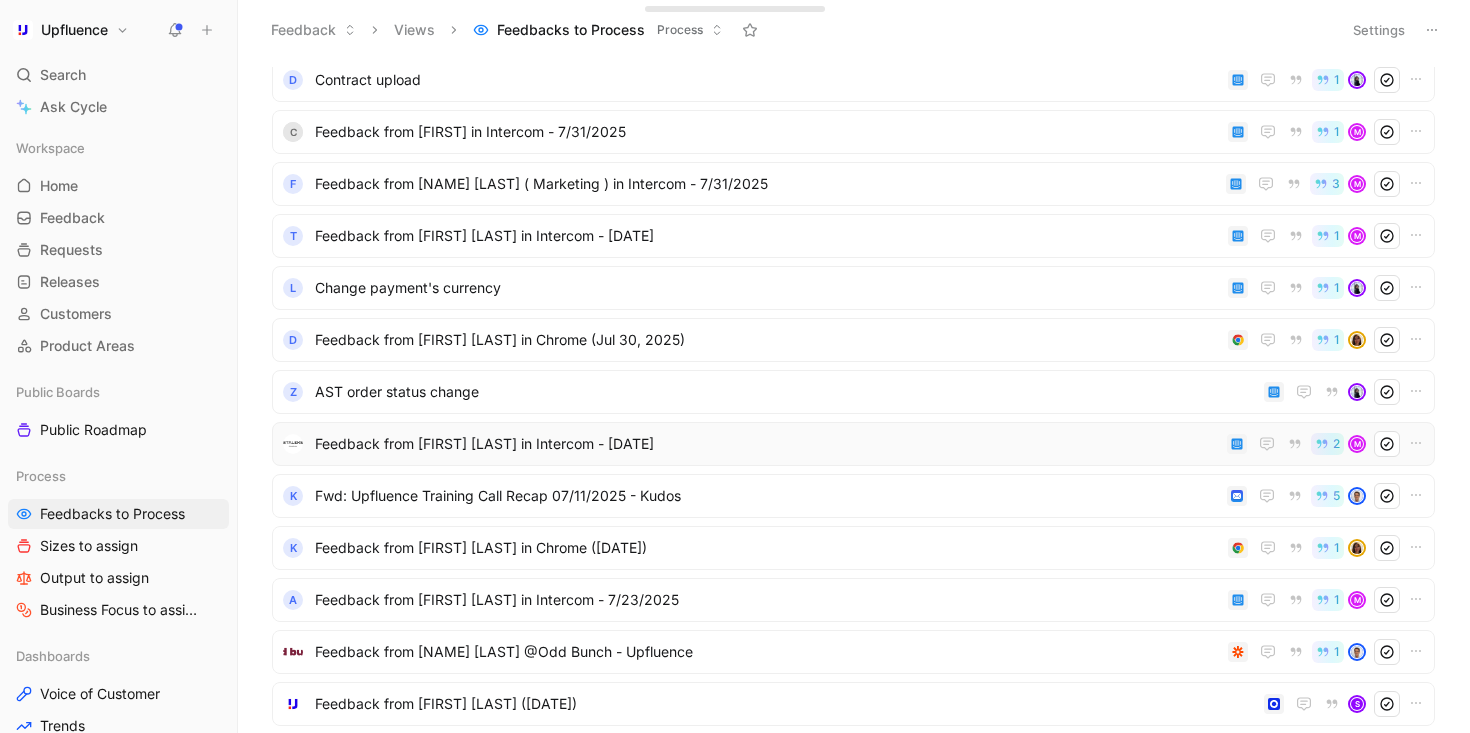 scroll, scrollTop: 265, scrollLeft: 0, axis: vertical 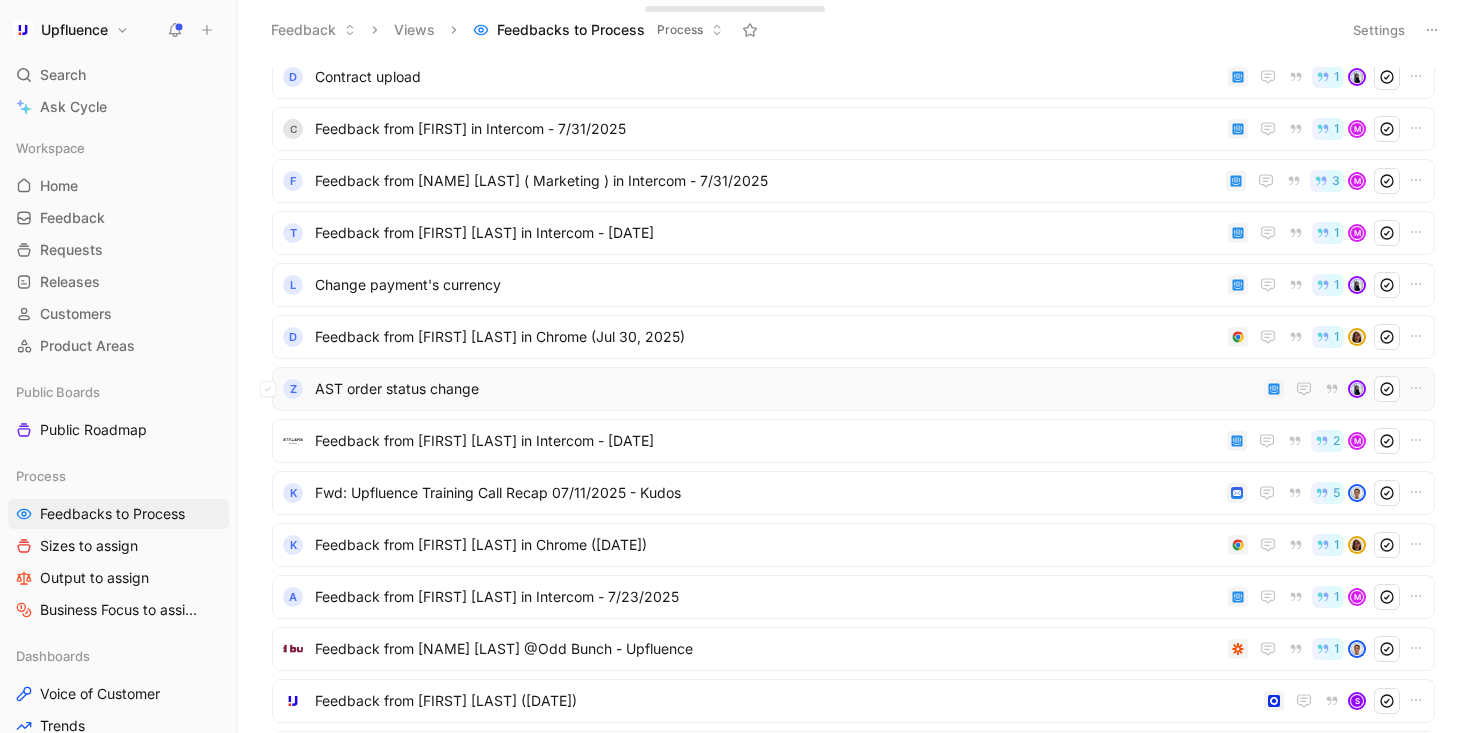 click on "AST order status change" at bounding box center [785, 389] 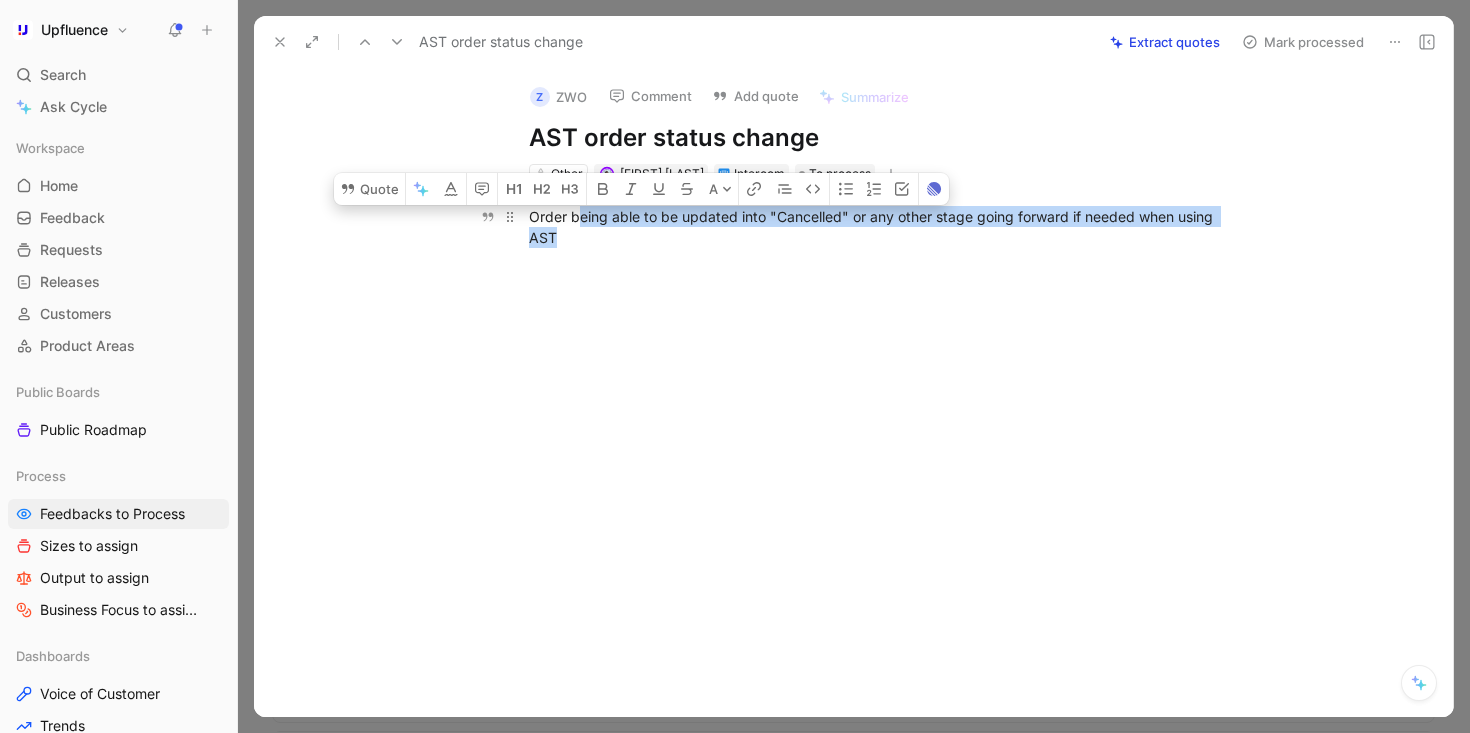 drag, startPoint x: 910, startPoint y: 236, endPoint x: 574, endPoint y: 215, distance: 336.6556 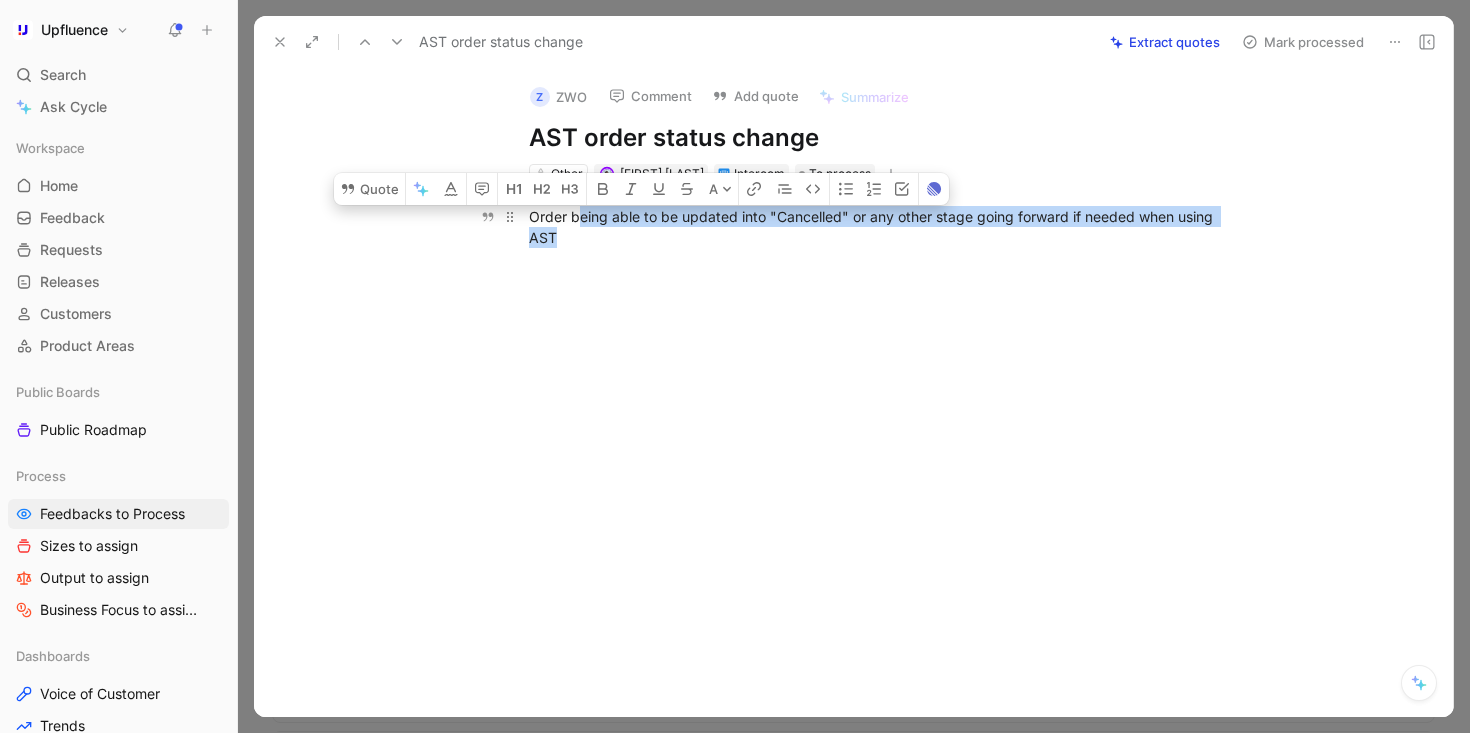 click on "Order being able to be updated into "Cancelled" or any other stage going forward if needed when using AST" at bounding box center (875, 227) 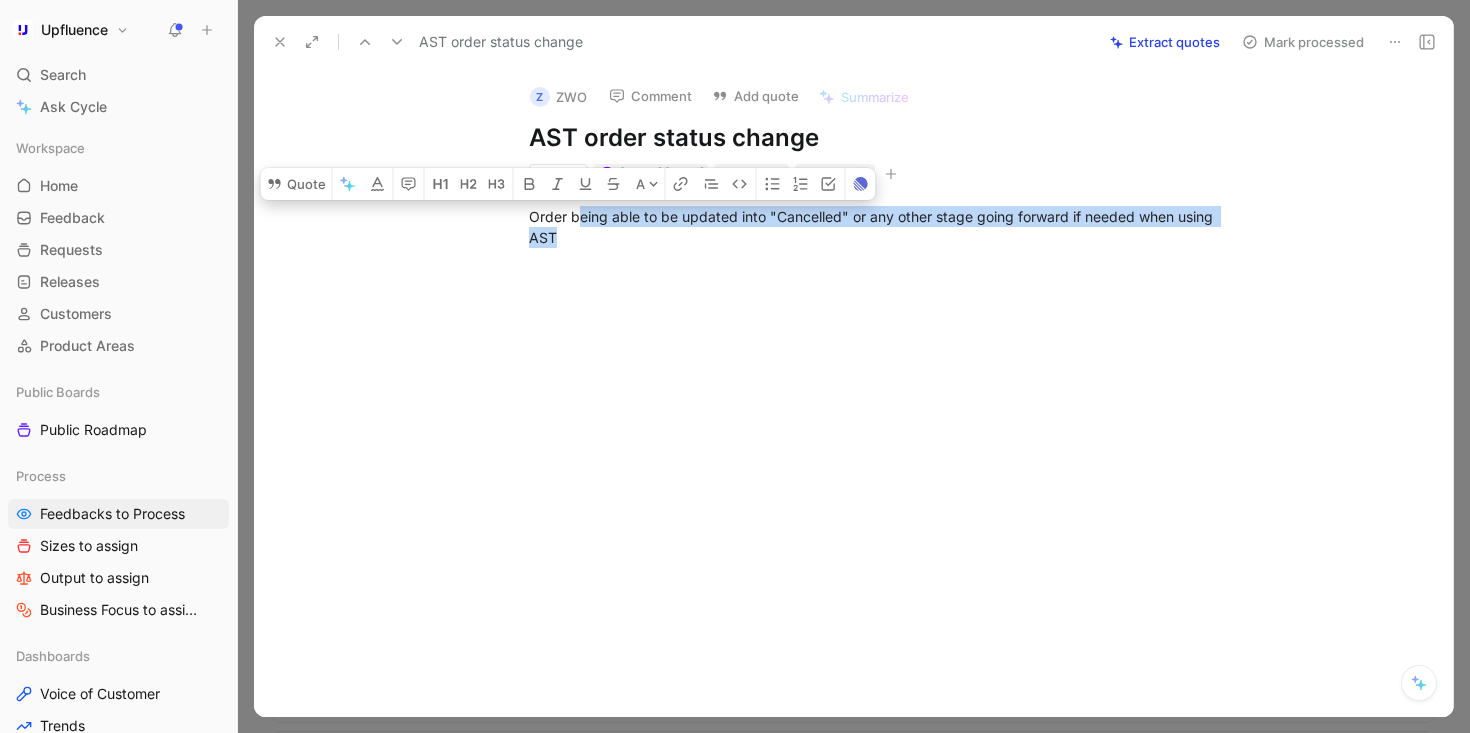 click on "Order being able to be updated into "Cancelled" or any other stage going forward if needed when using AST" at bounding box center (874, 227) 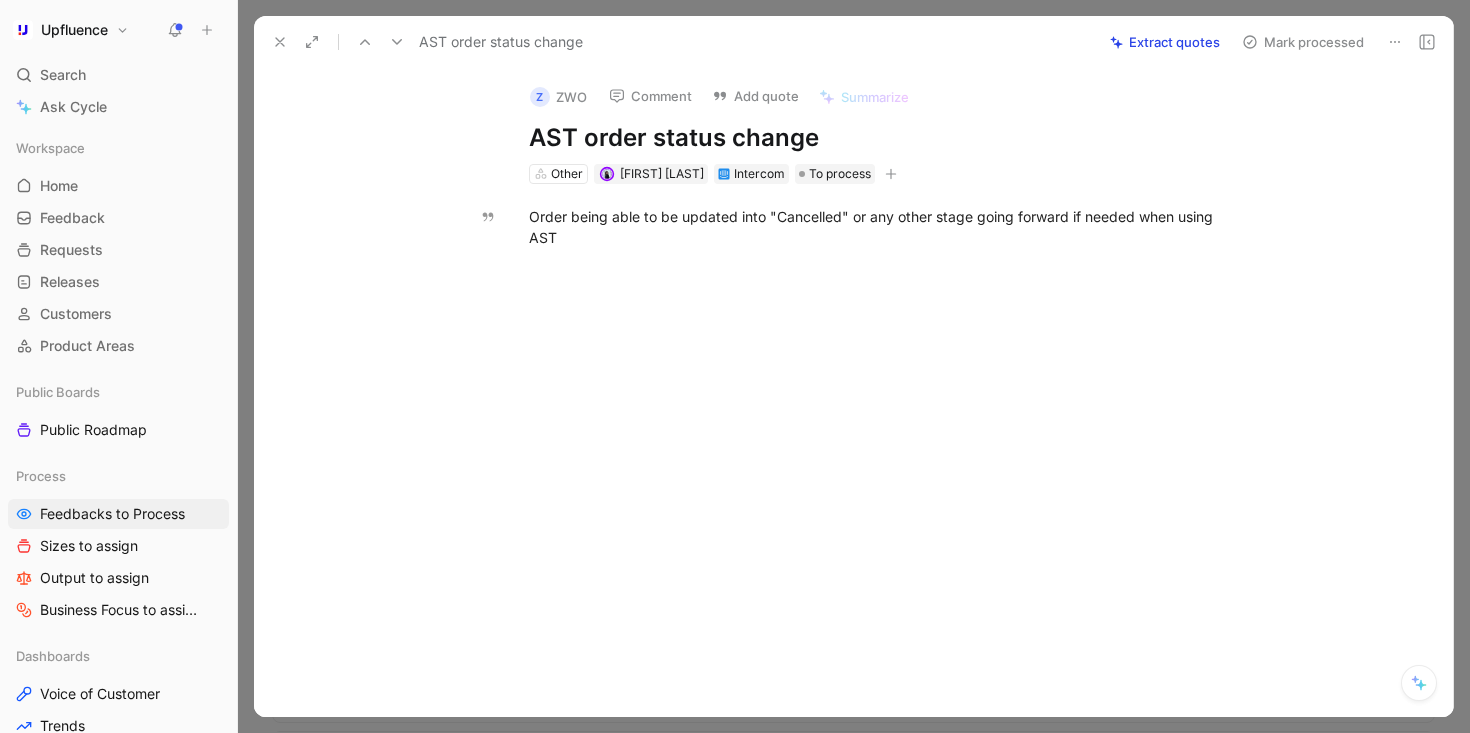 click 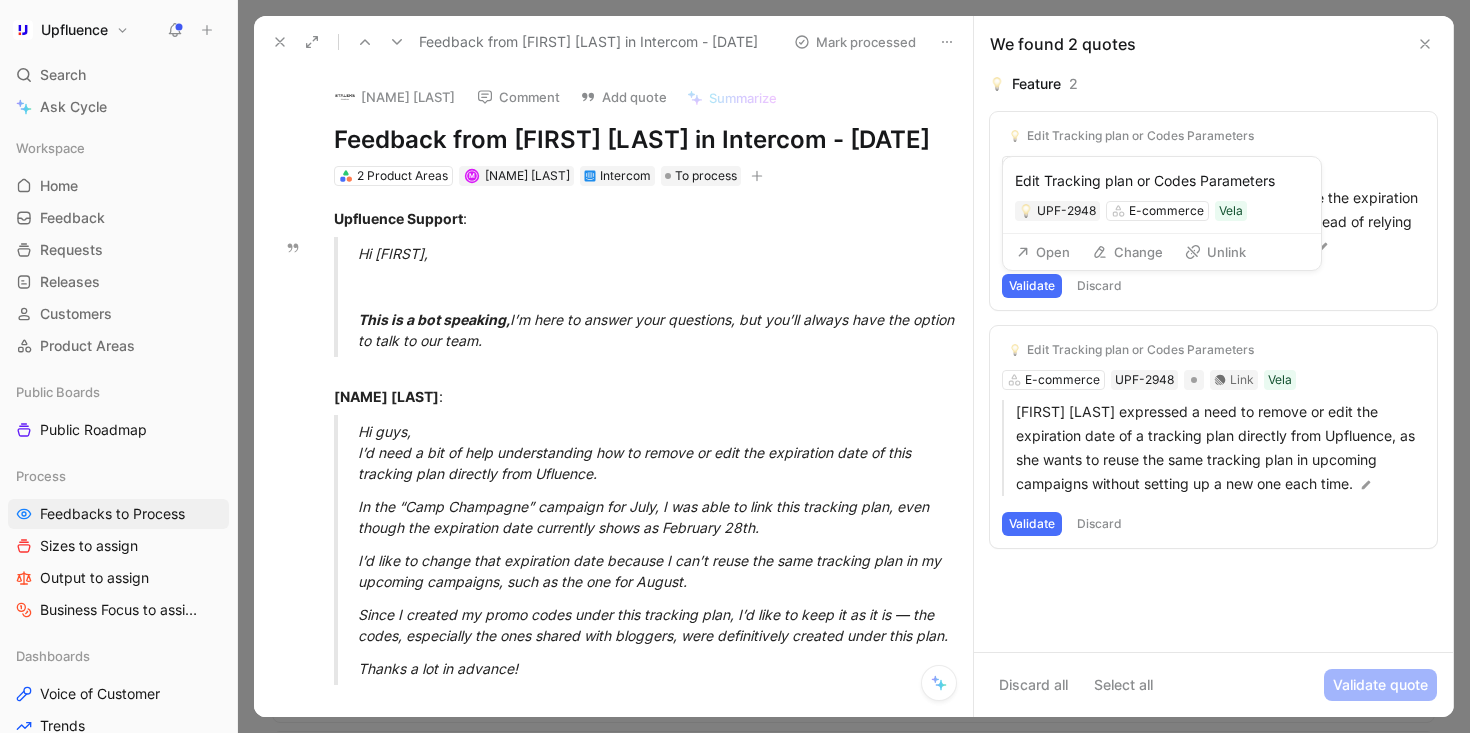 click on "Change" at bounding box center [1127, 252] 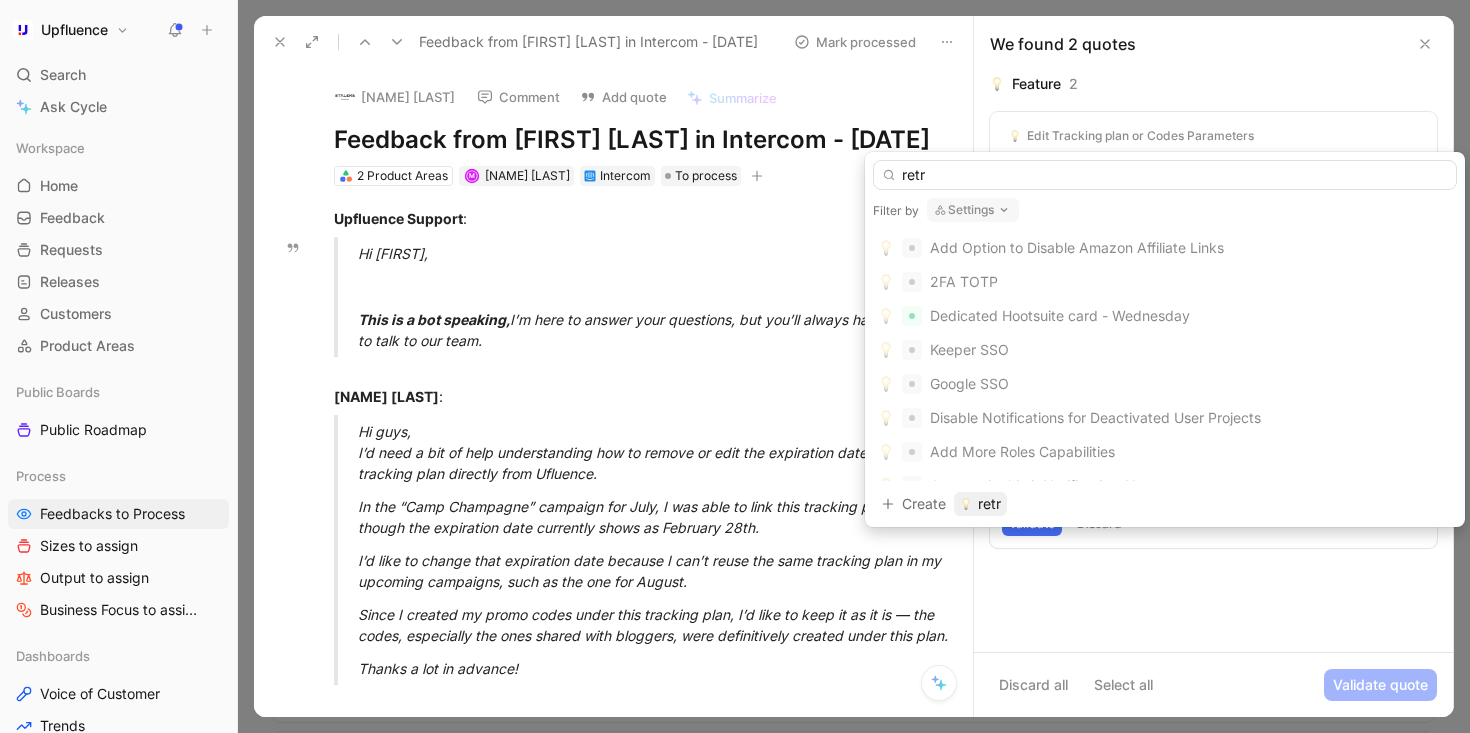 type on "retr" 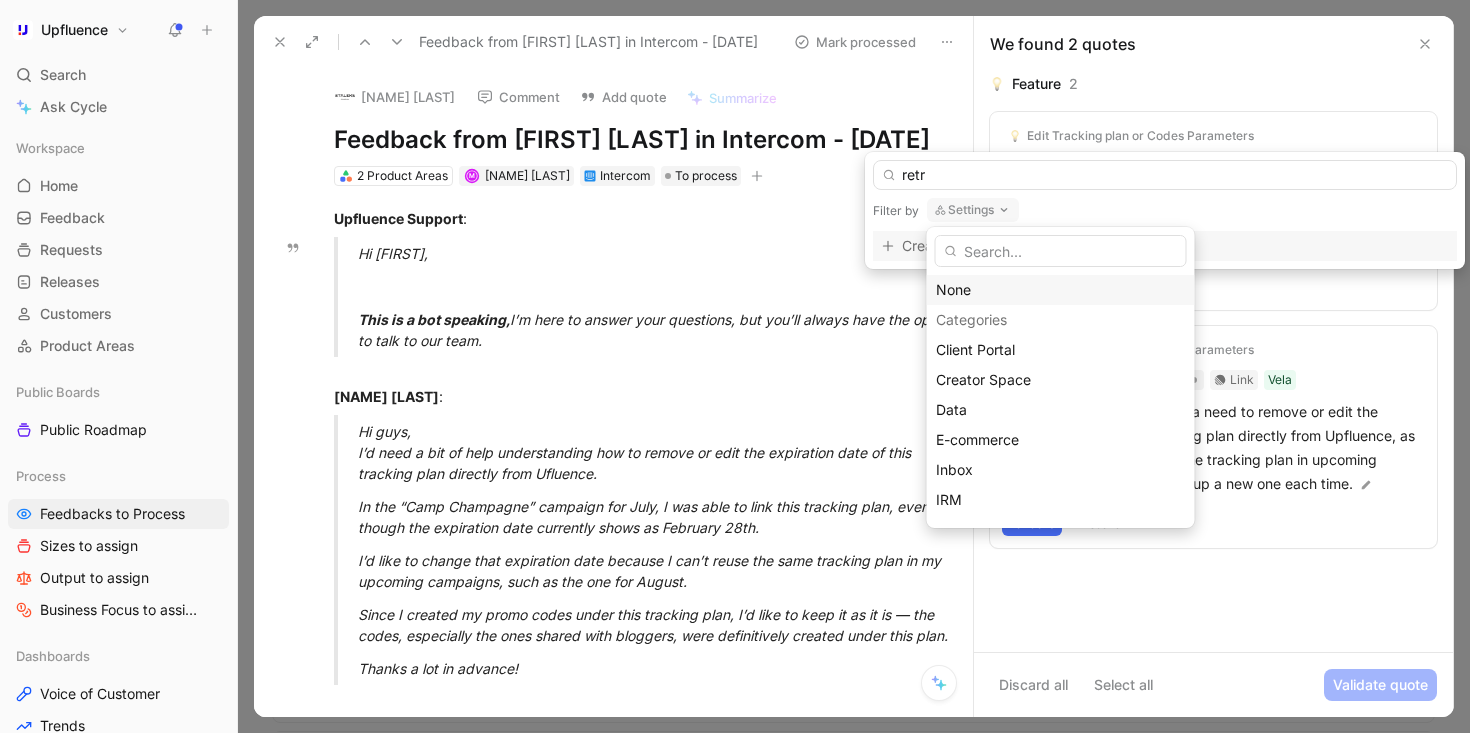click on "None" at bounding box center (1061, 290) 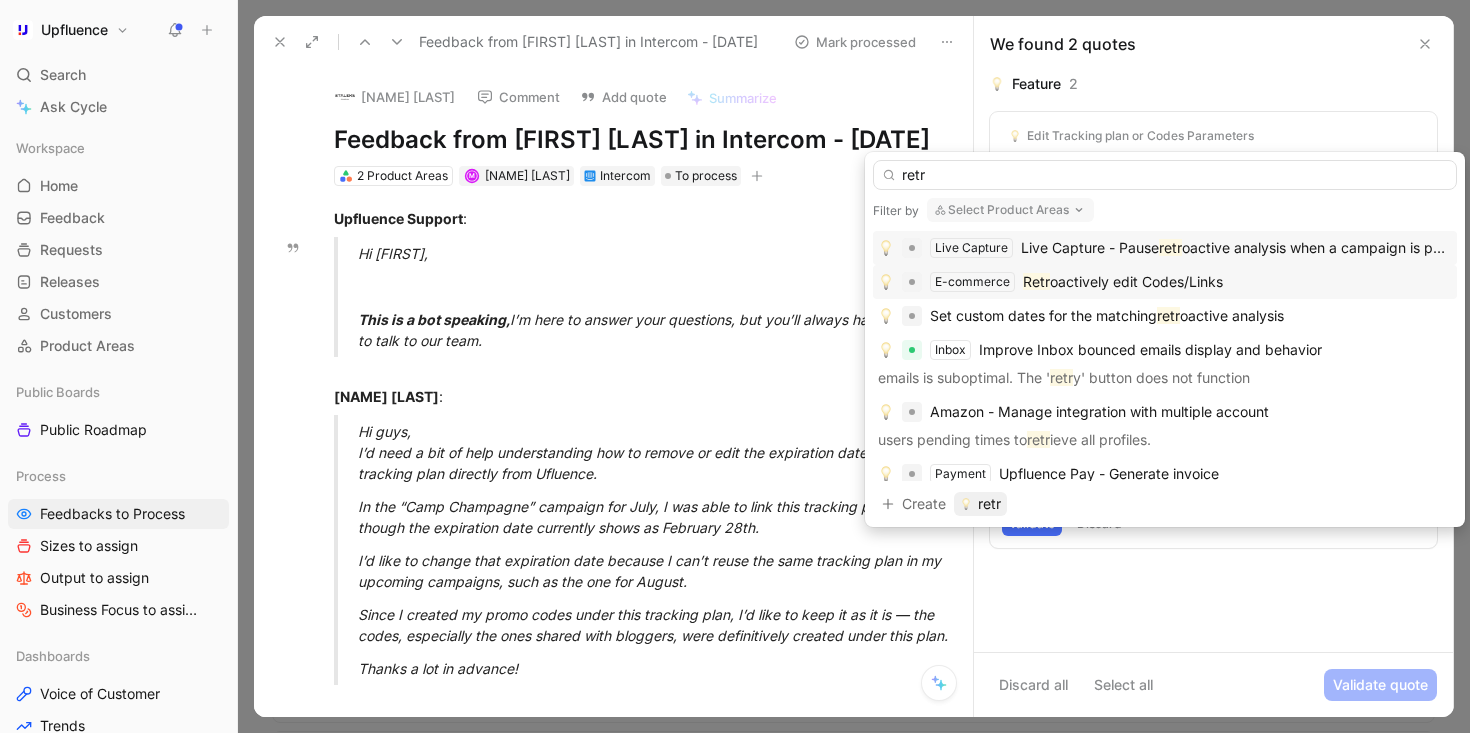 click on "oactively edit Codes/Links" at bounding box center [1136, 281] 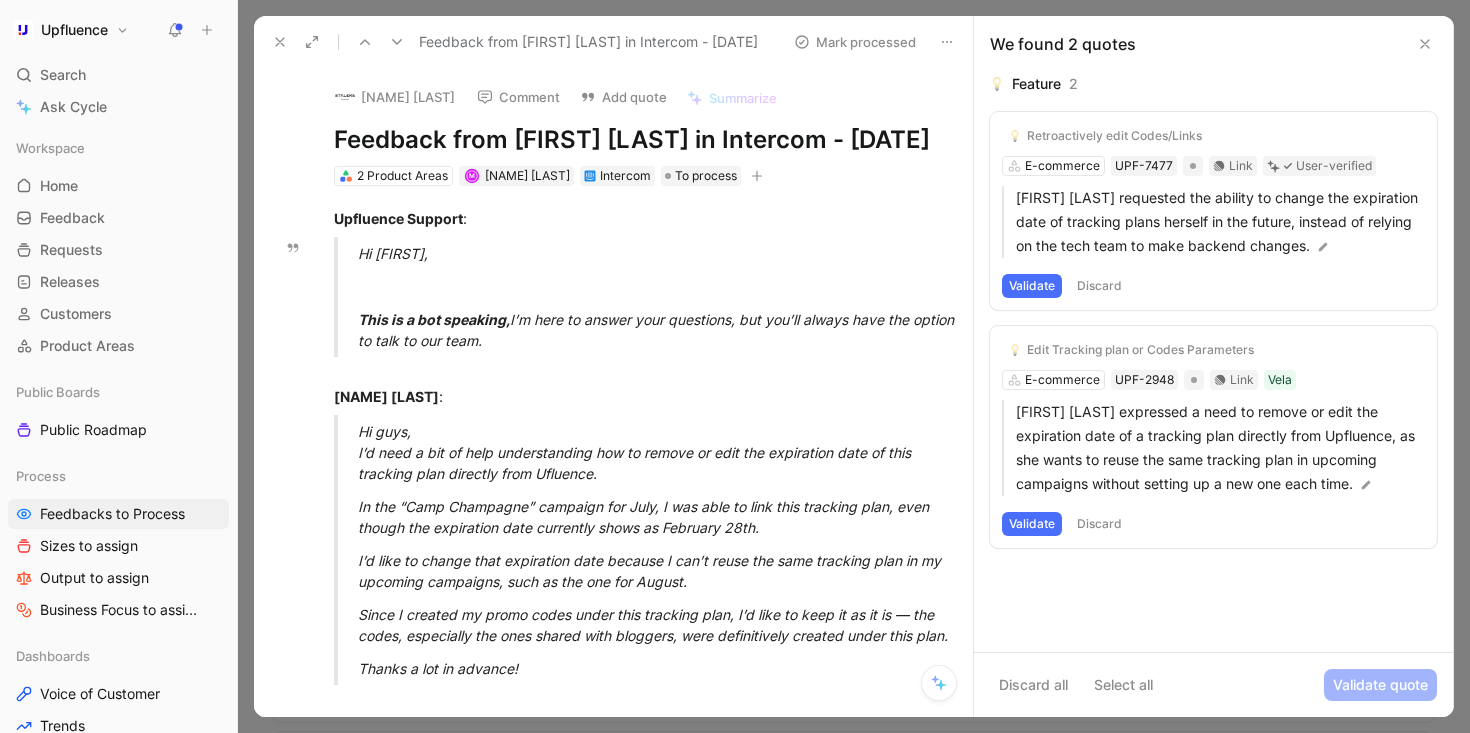click on "Validate" at bounding box center [1032, 286] 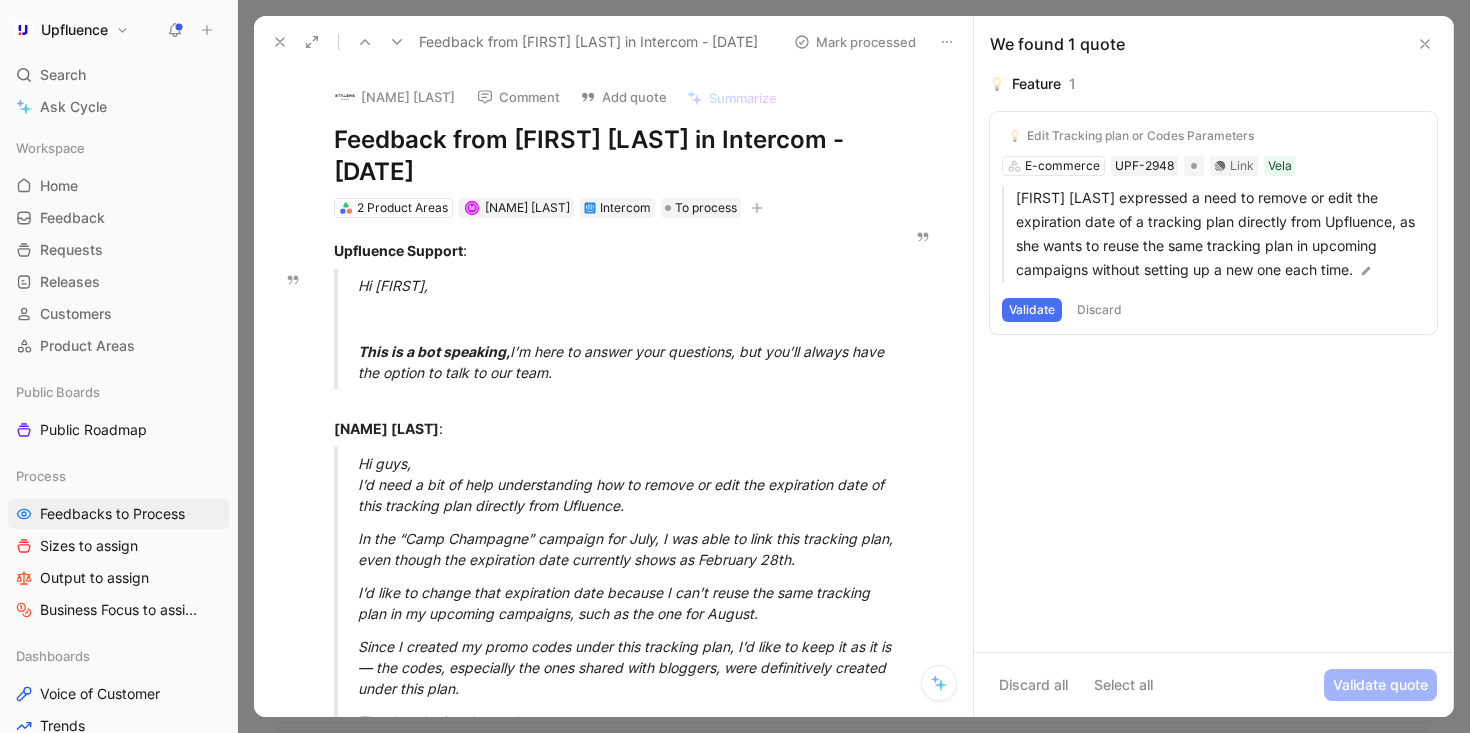 click on "Discard" at bounding box center (1099, 310) 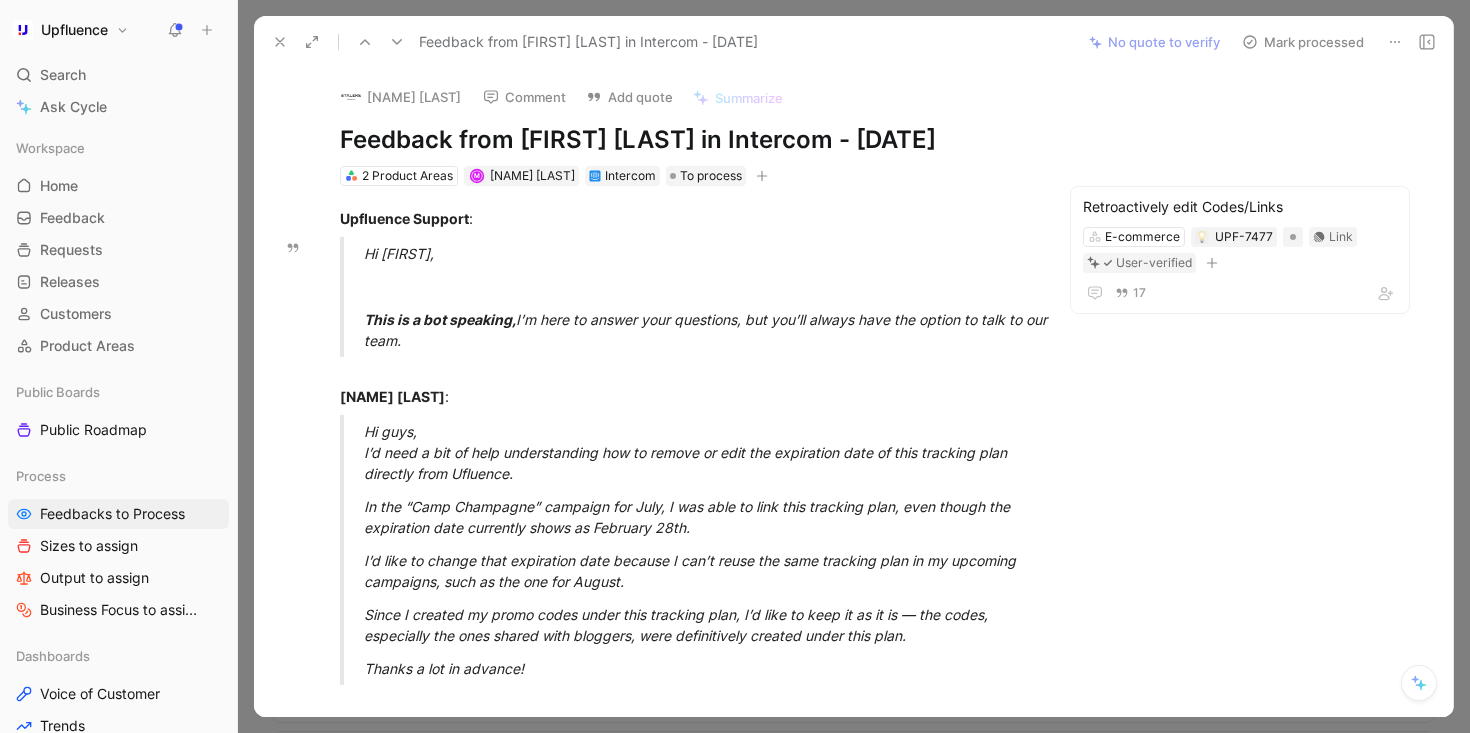 click on "Mark processed" at bounding box center [1303, 42] 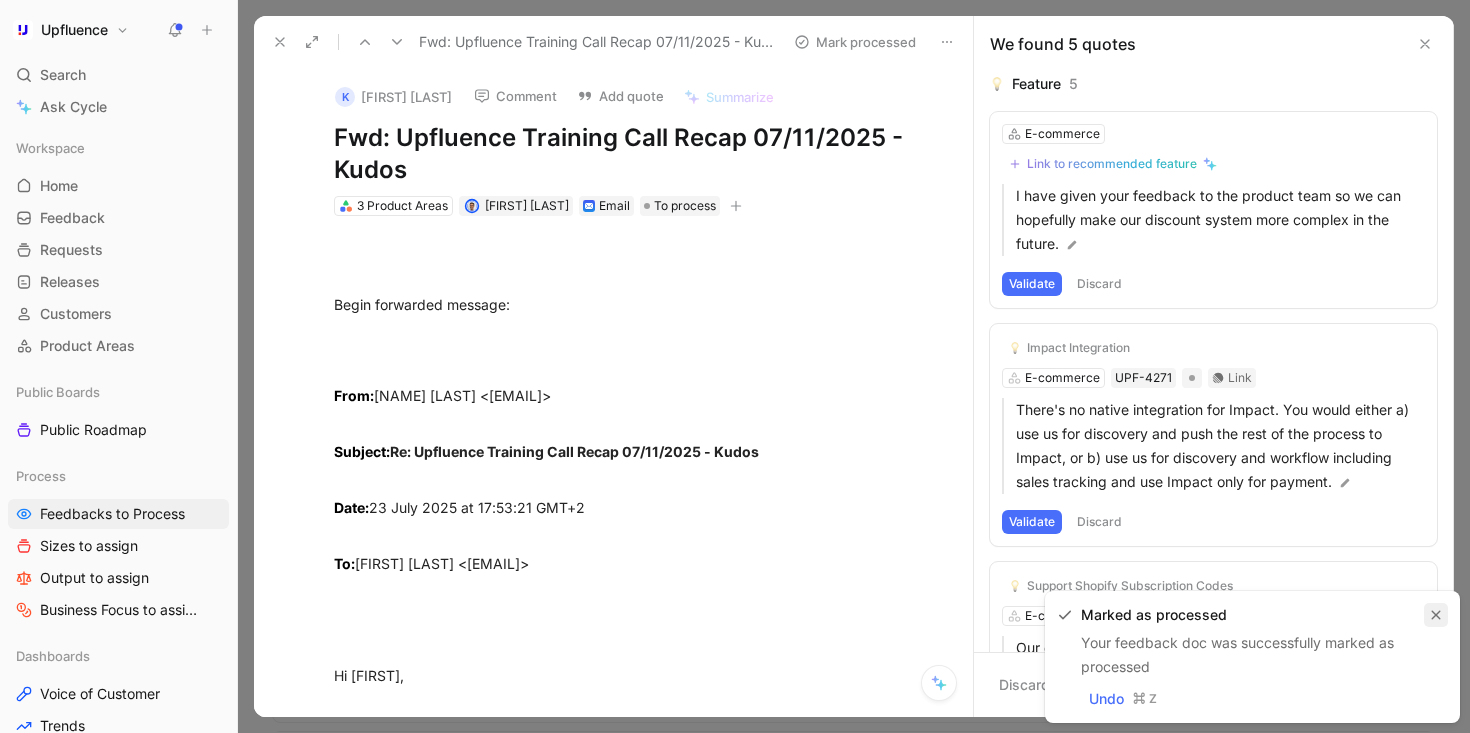 click 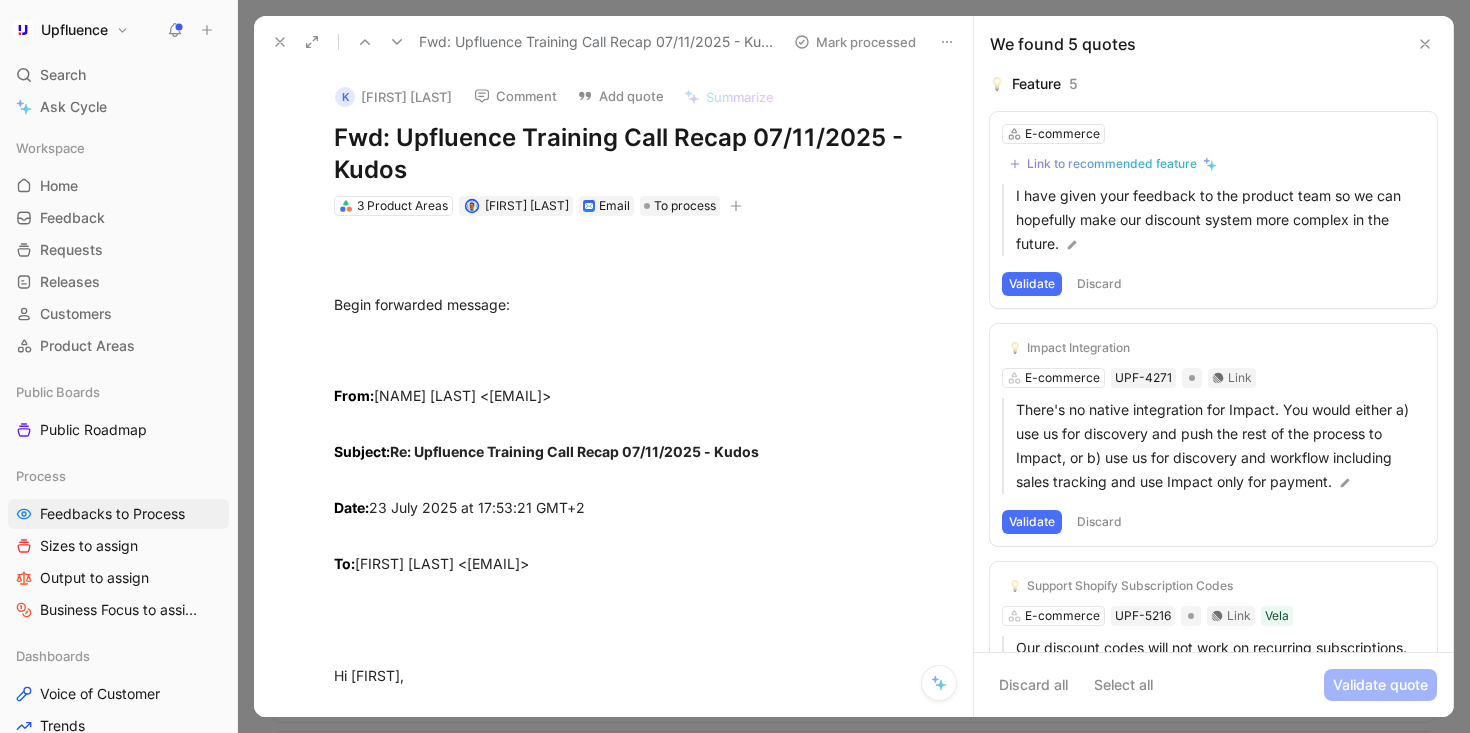 click on "Discard" at bounding box center (1099, 284) 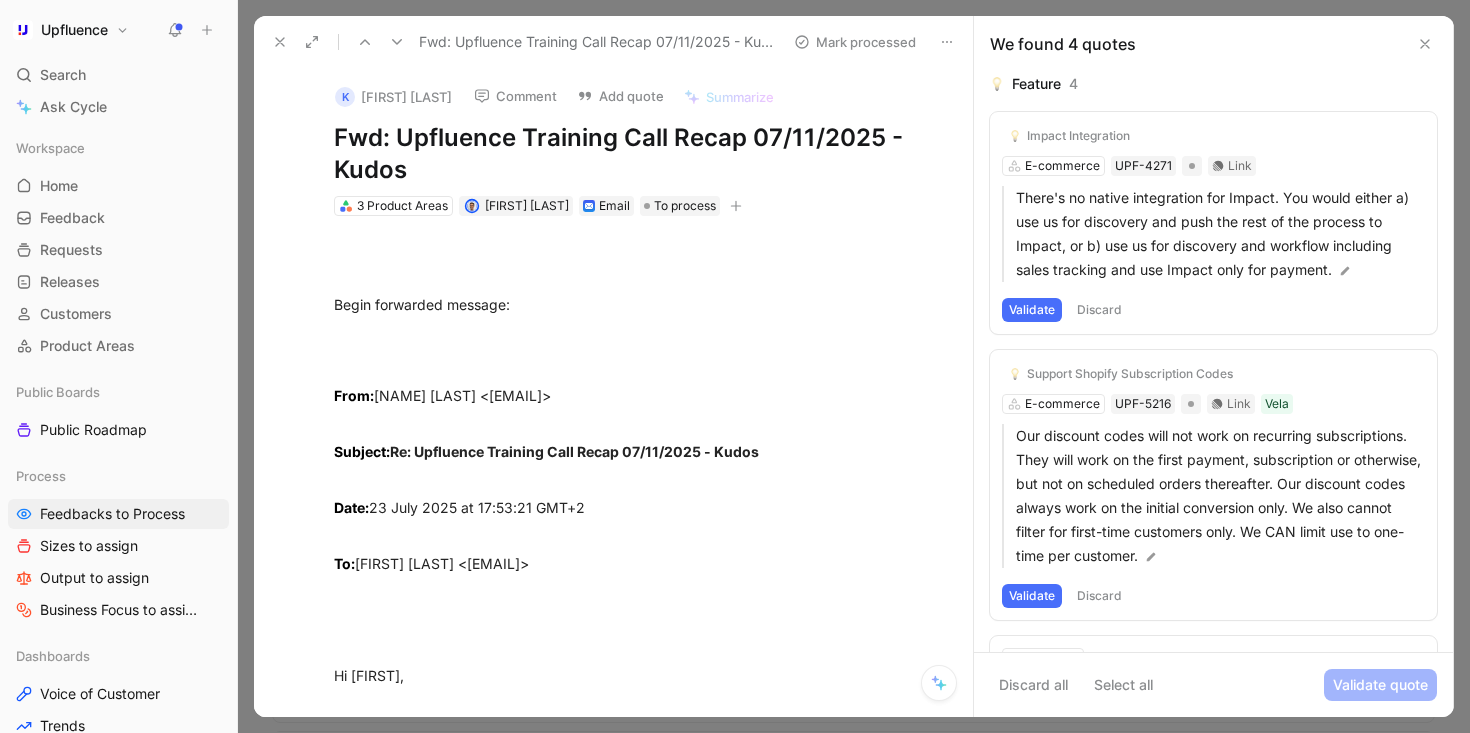 click on "Validate" at bounding box center (1032, 310) 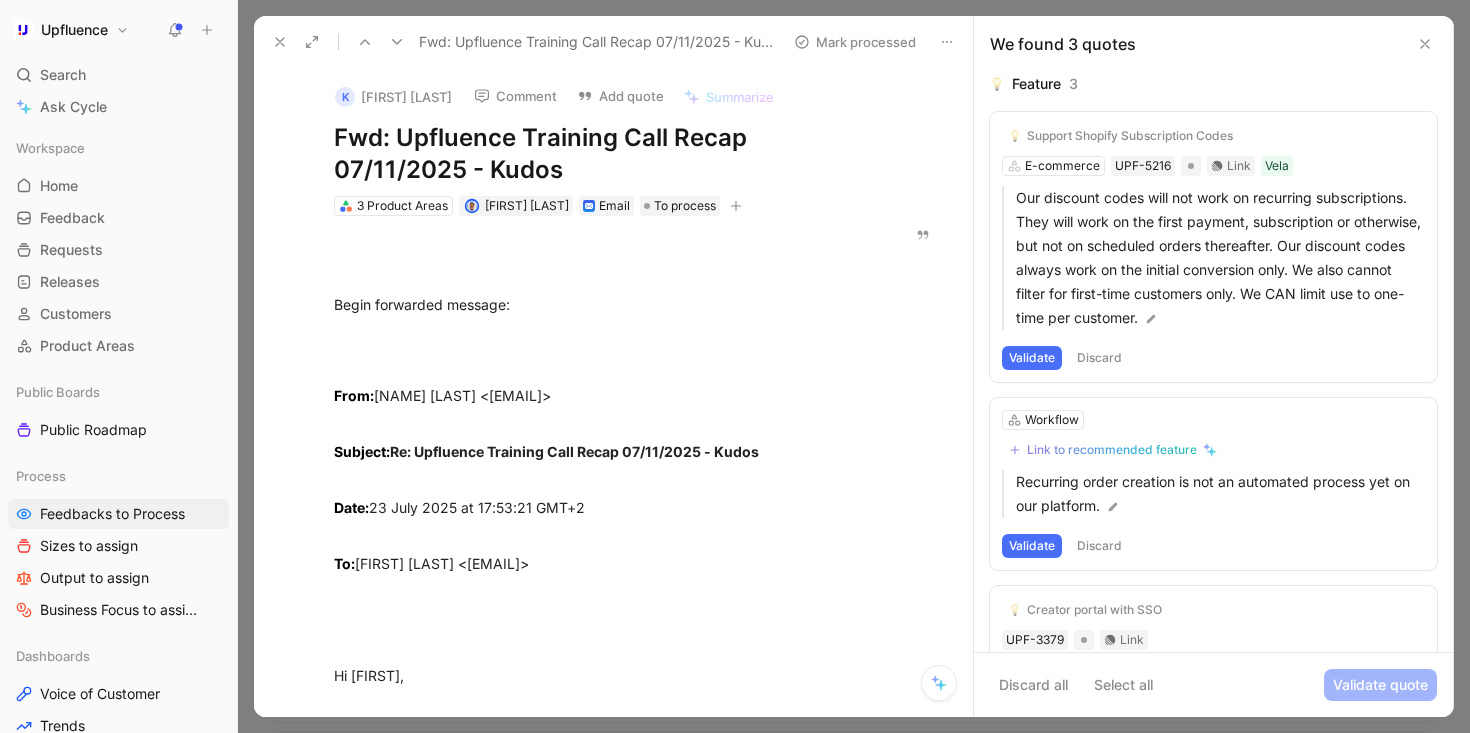 click on "Upfluence" at bounding box center (71, 30) 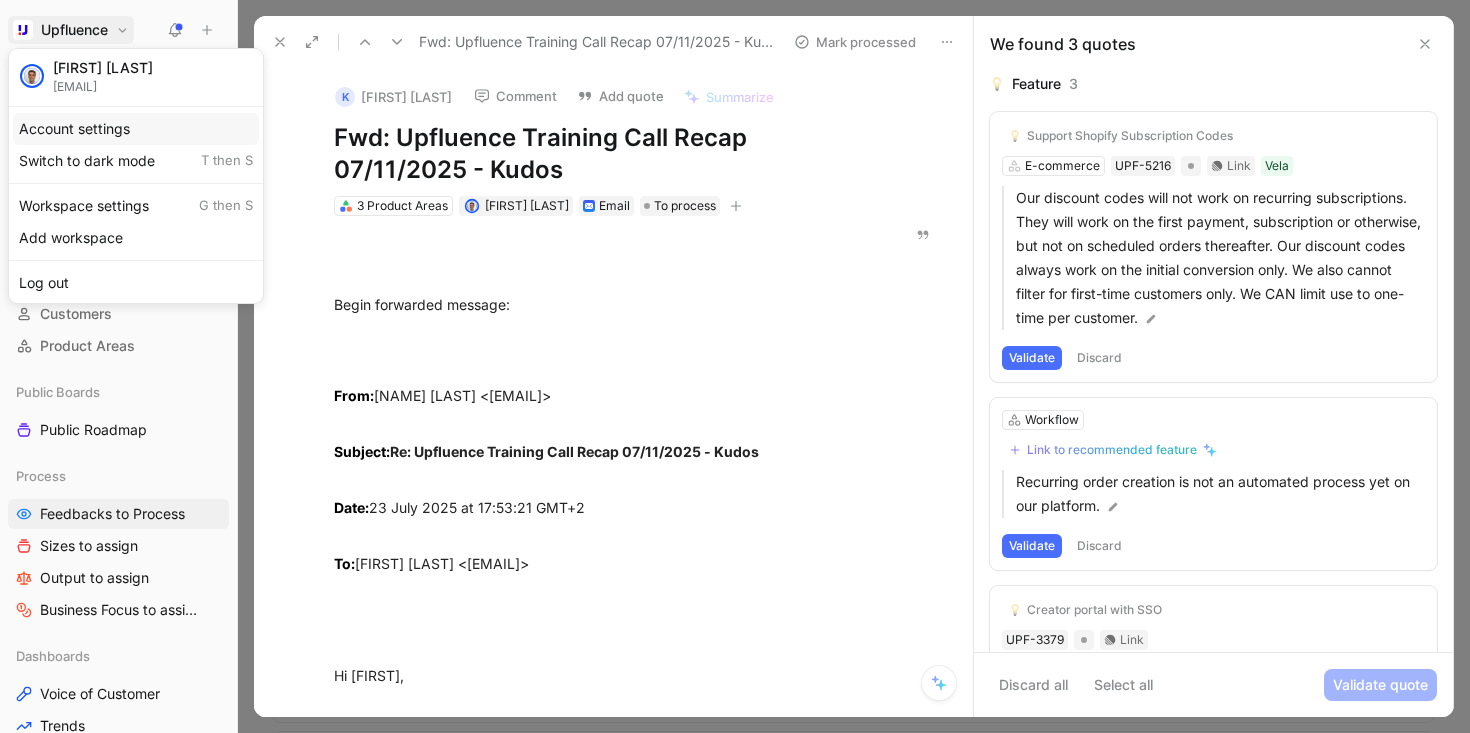 click on "Account settings" at bounding box center (136, 129) 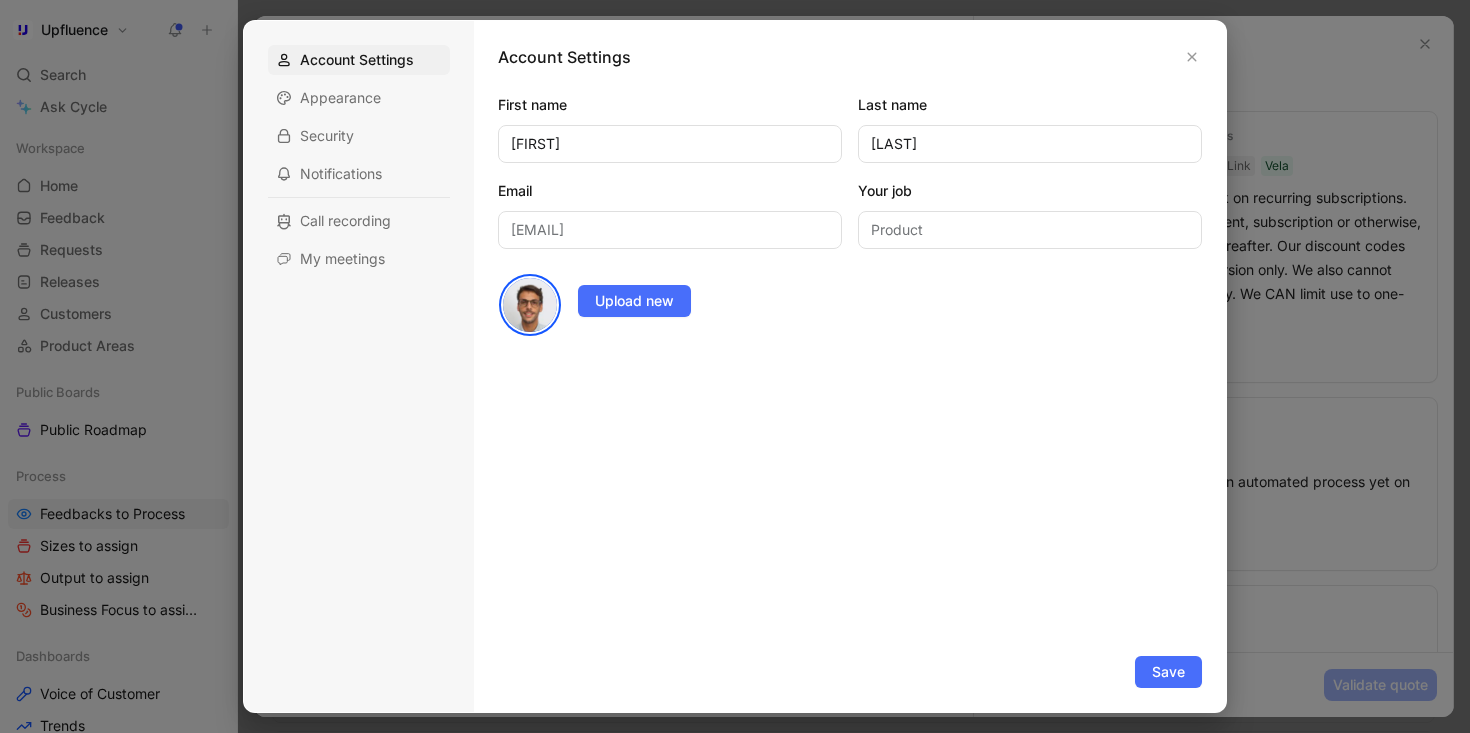 click on "First name" at bounding box center [670, 105] 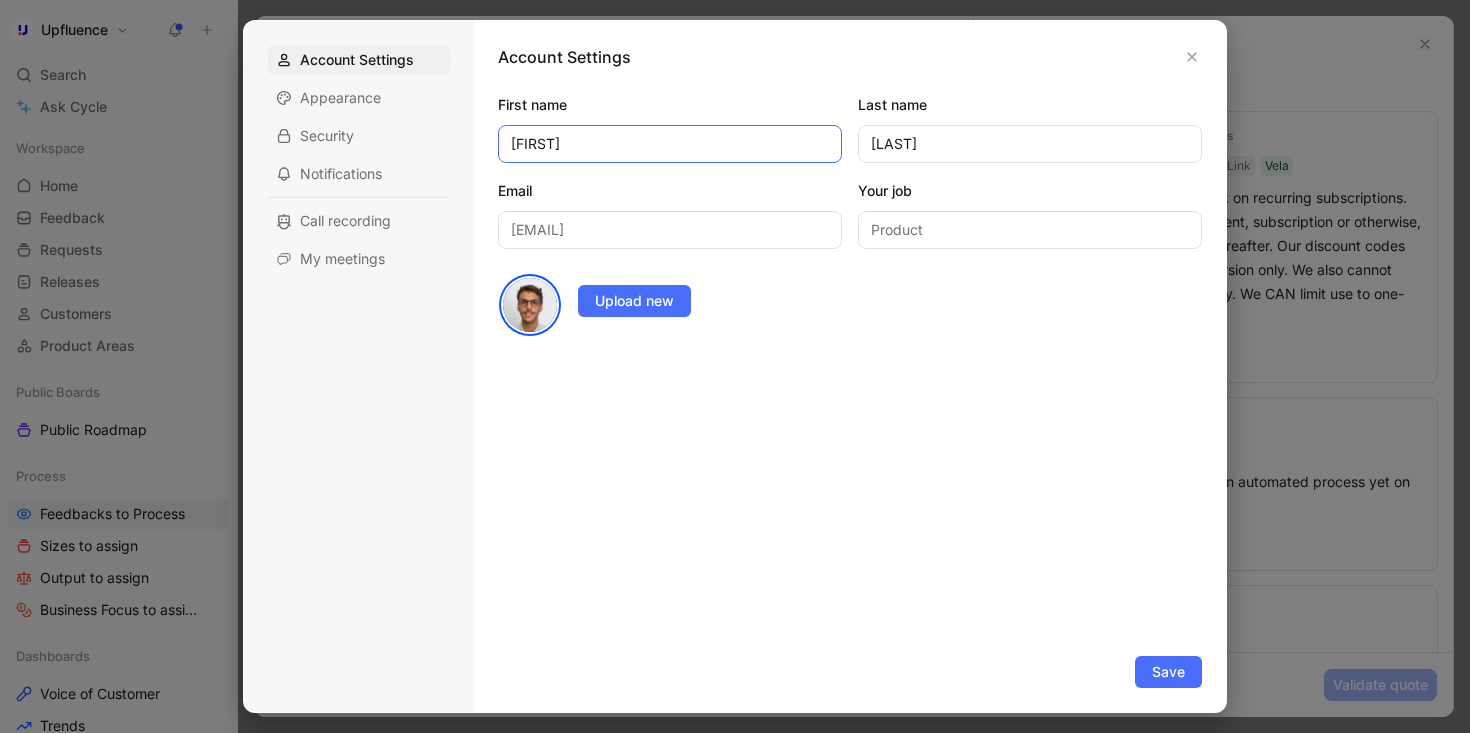 click on "[FIRST]" at bounding box center (670, 144) 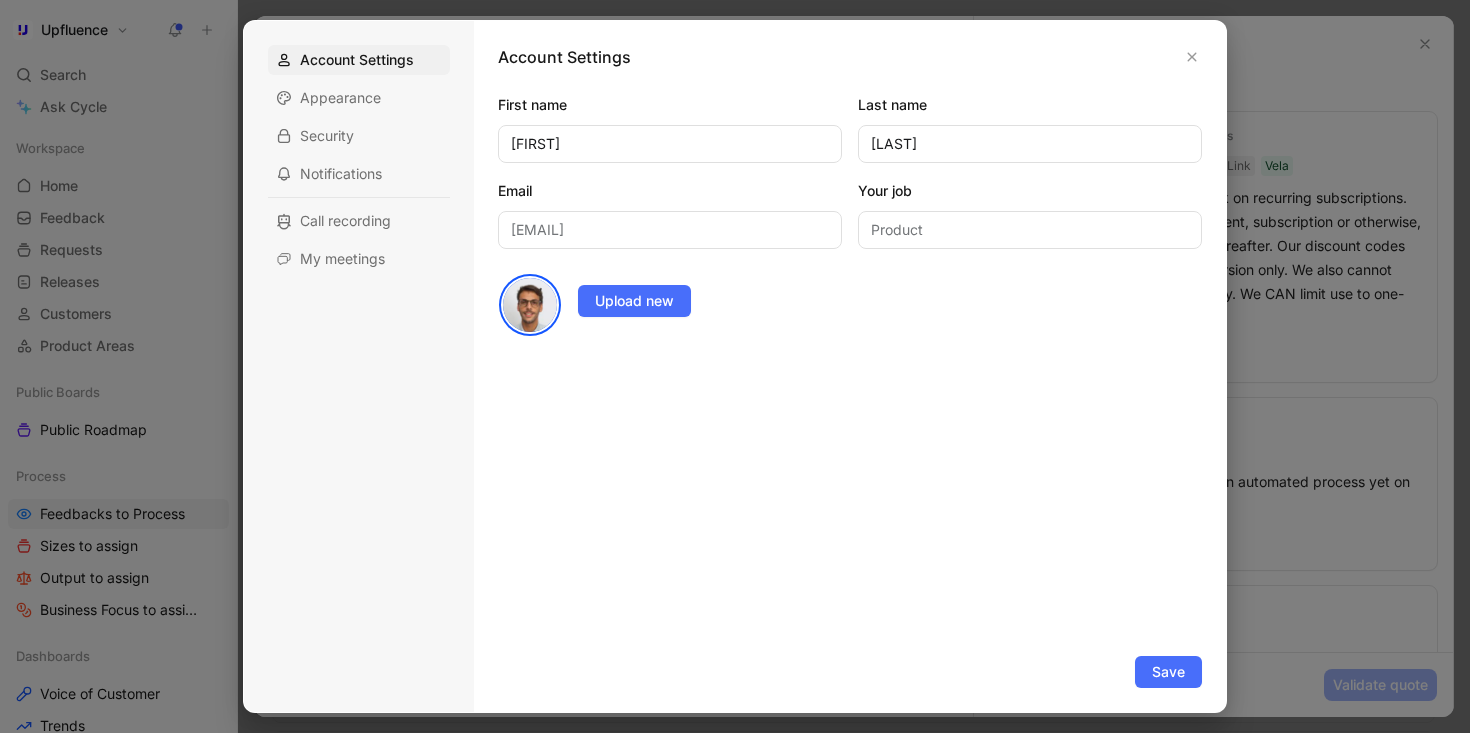 click on "[EMAIL]" at bounding box center (670, 230) 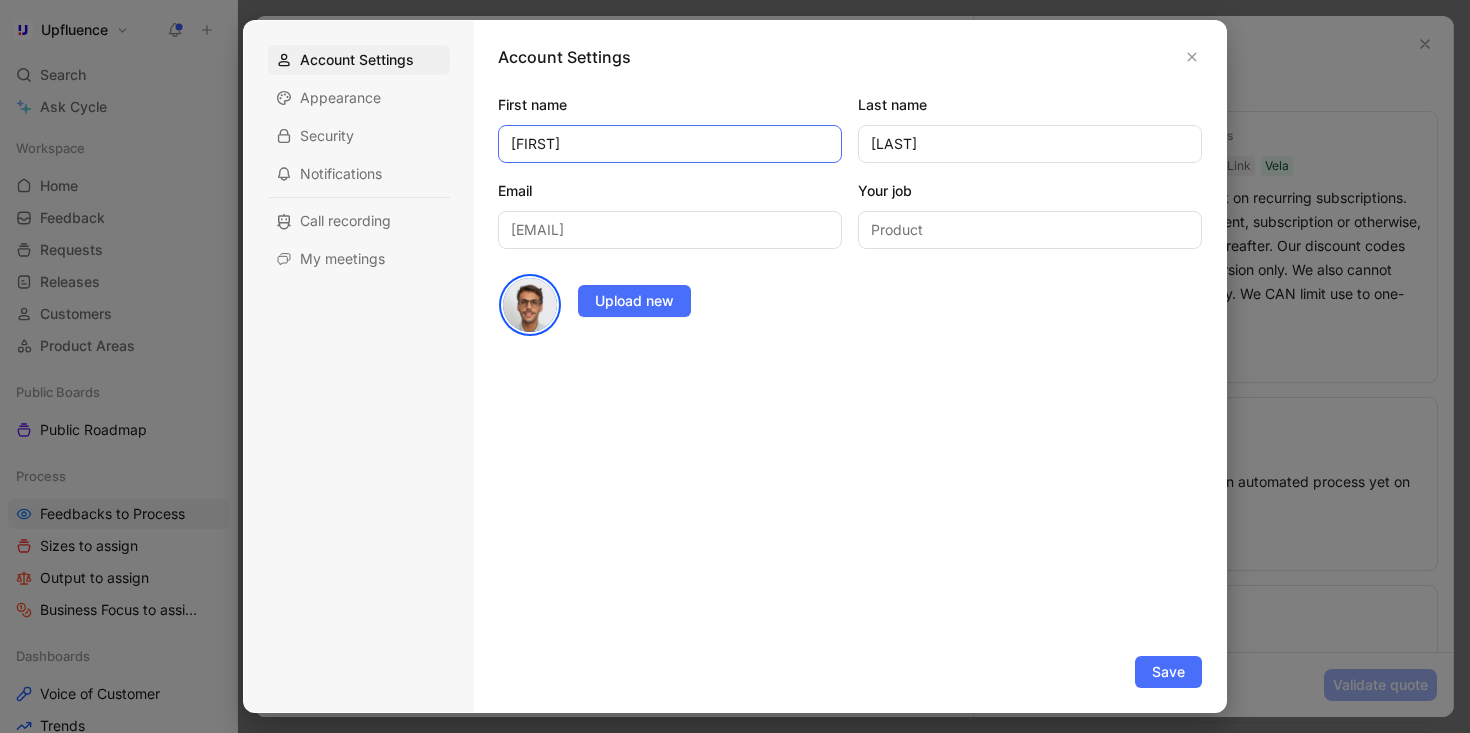 click on "[FIRST]" at bounding box center [670, 144] 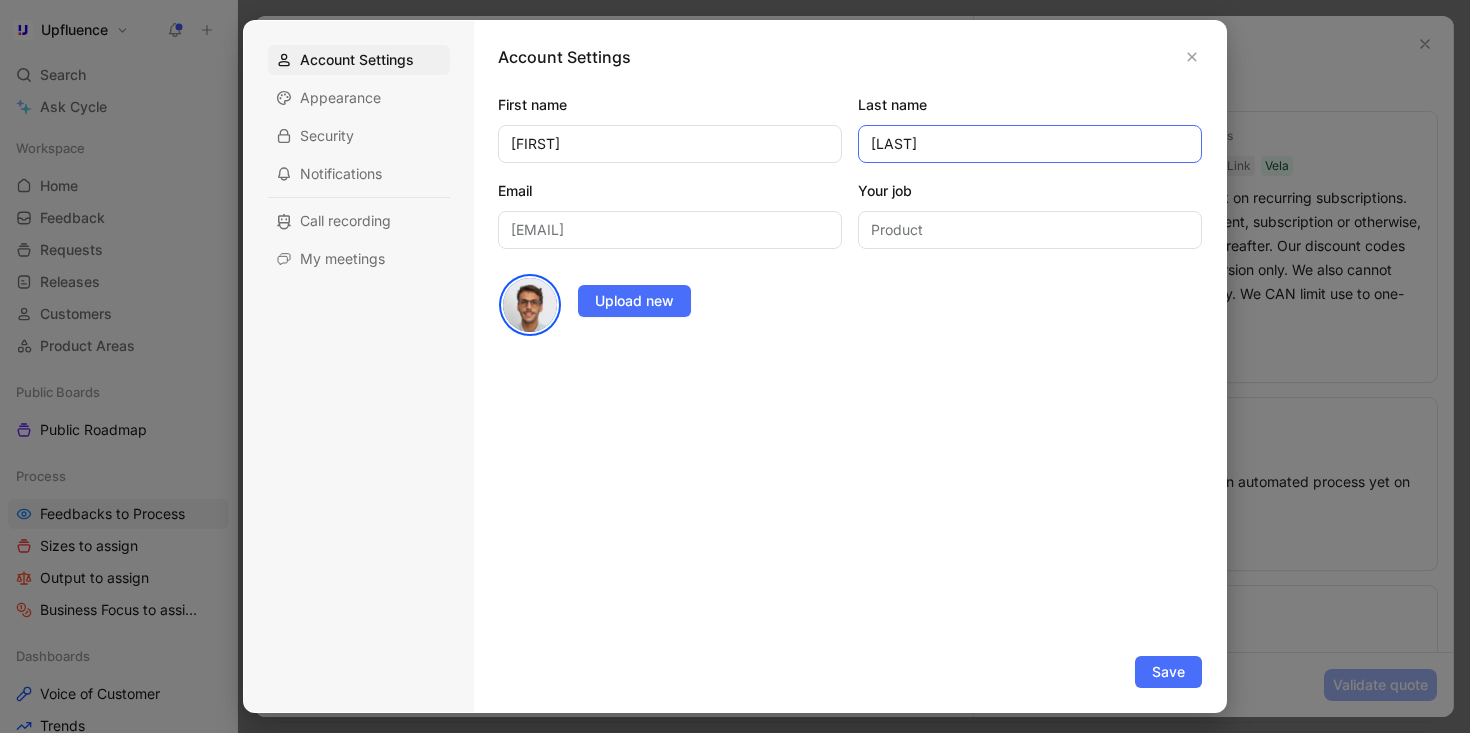 click on "[LAST]" at bounding box center (1030, 144) 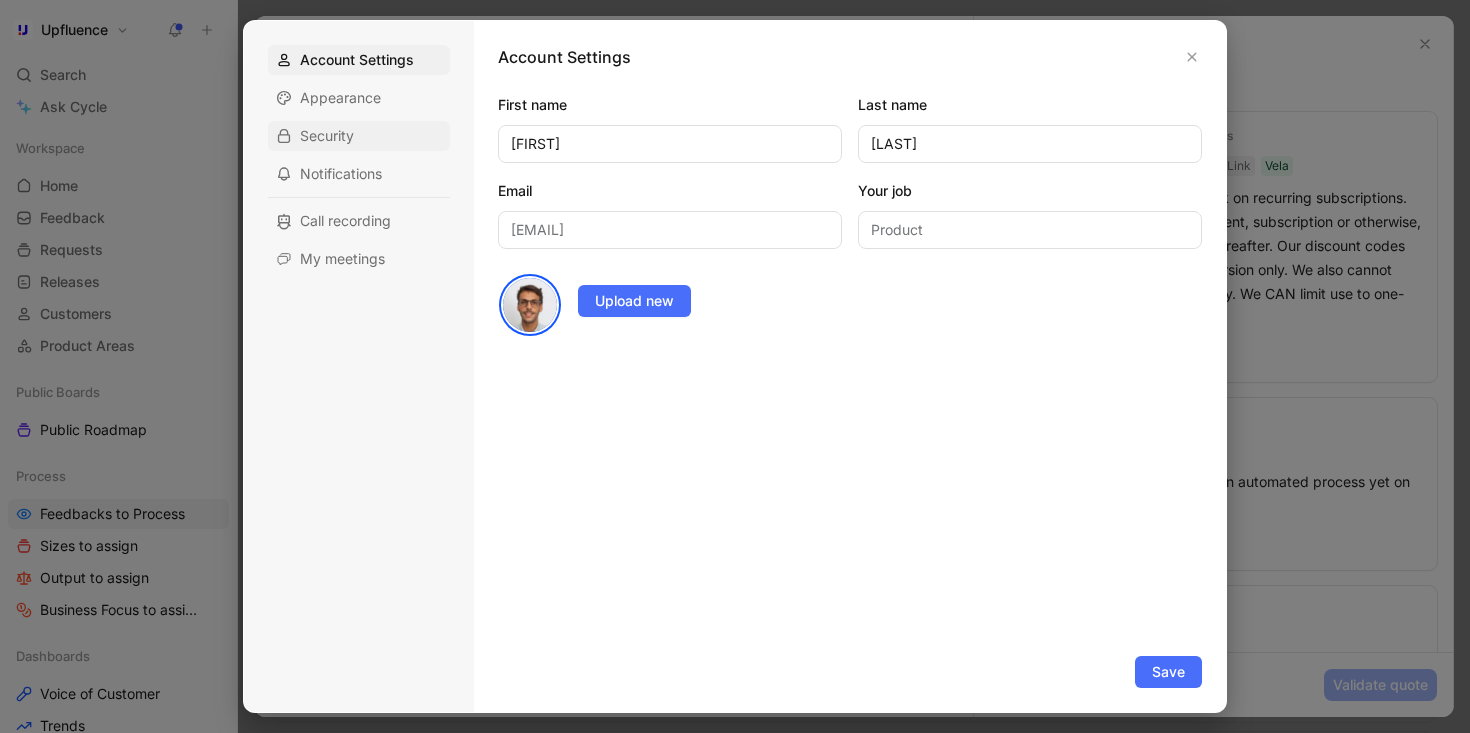 click on "Security" at bounding box center (327, 136) 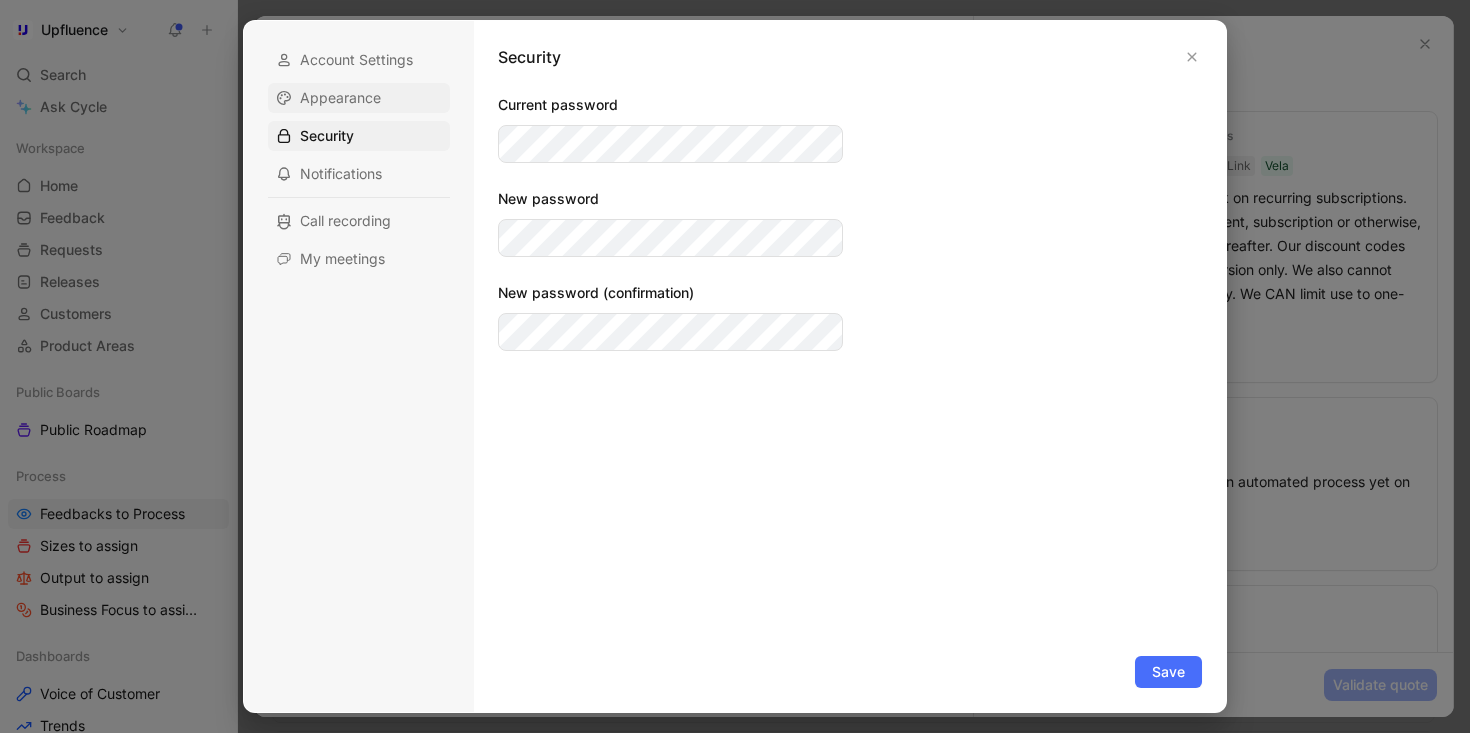 click on "Appearance" at bounding box center (359, 98) 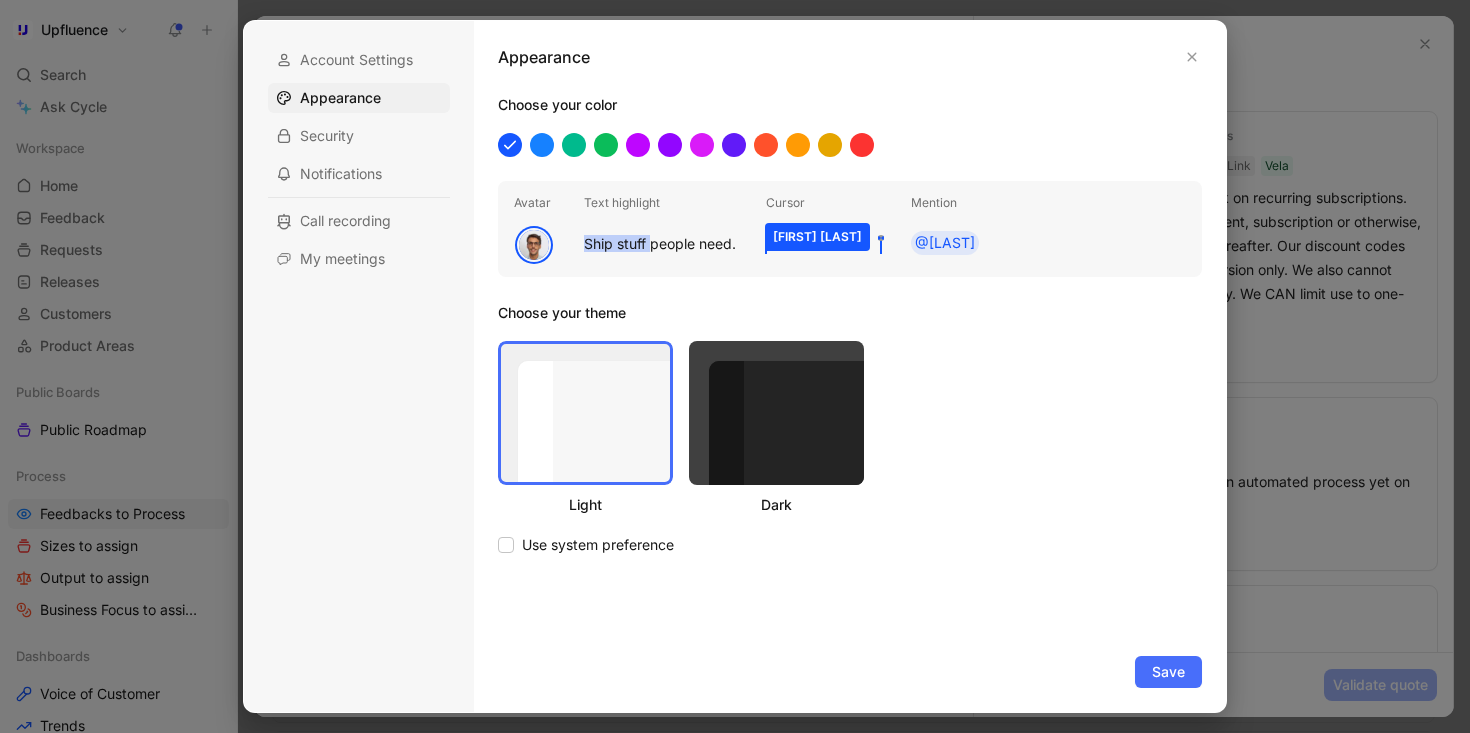 click at bounding box center [735, 366] 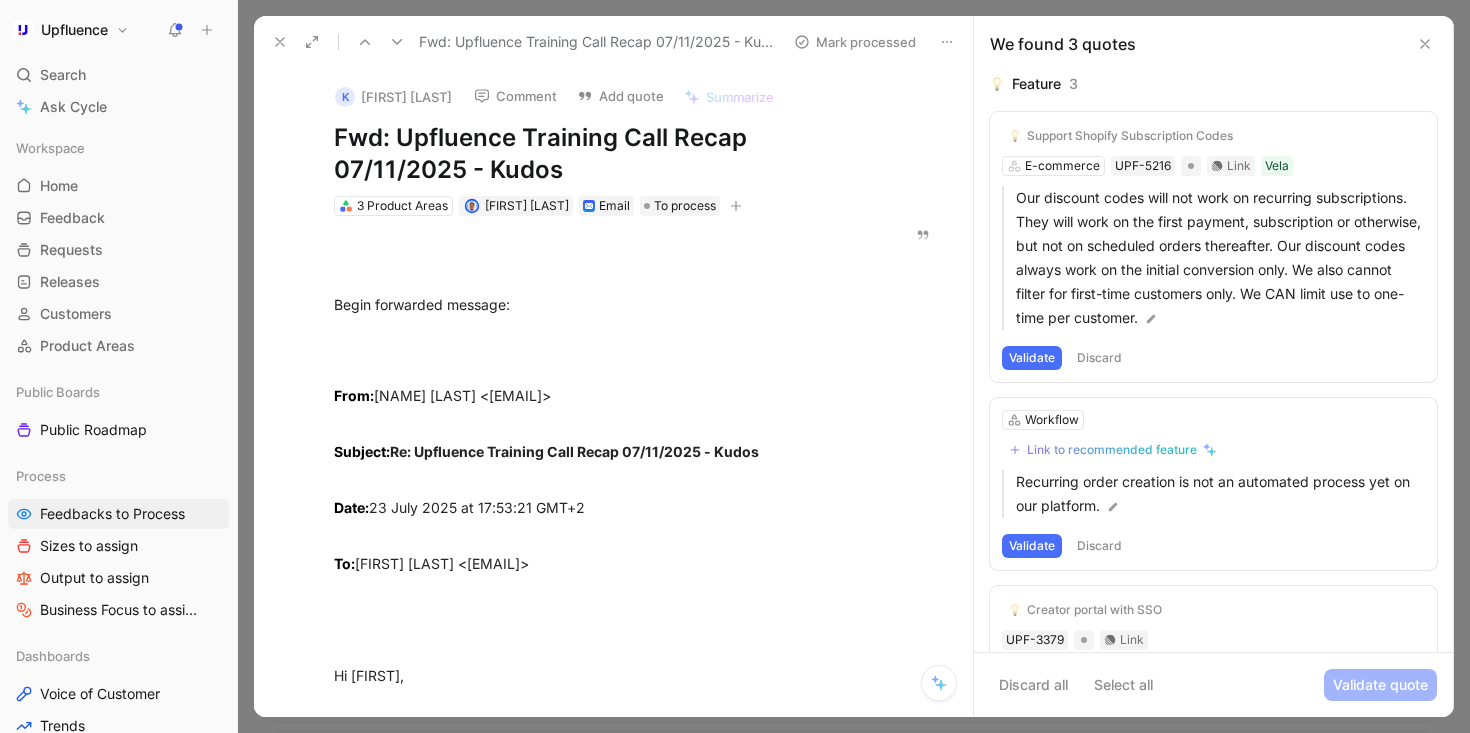 click 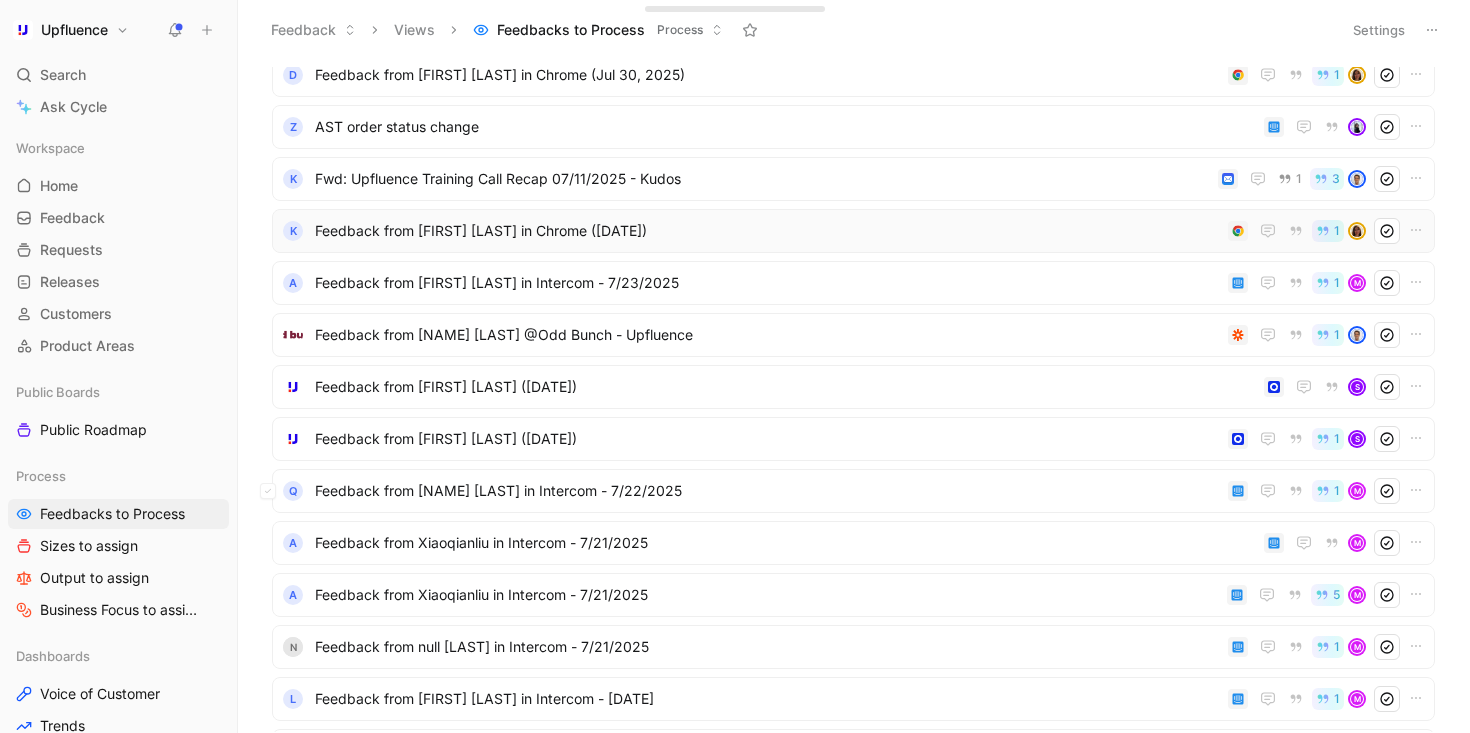 scroll, scrollTop: 543, scrollLeft: 0, axis: vertical 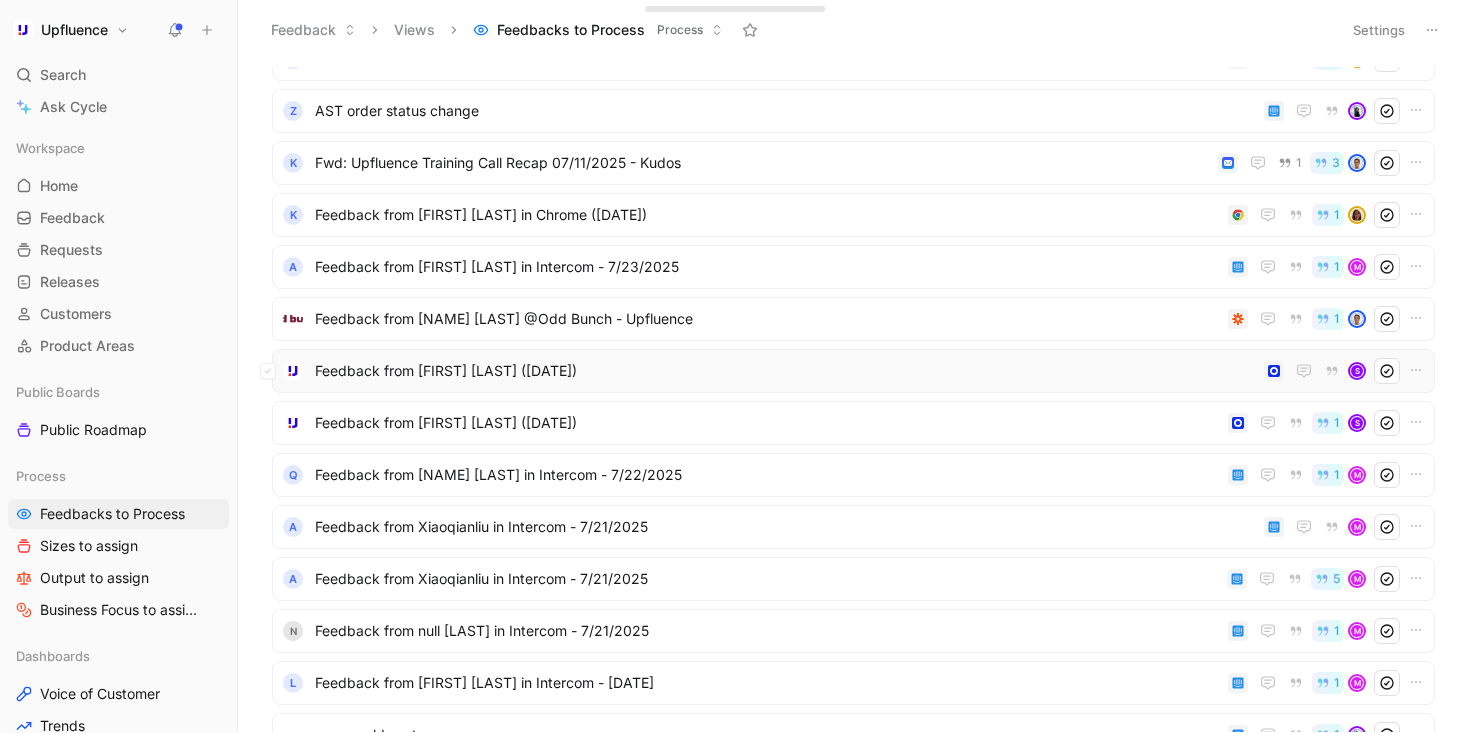 click on "Feedback from [FIRST] [LAST] ([DATE])" at bounding box center [785, 371] 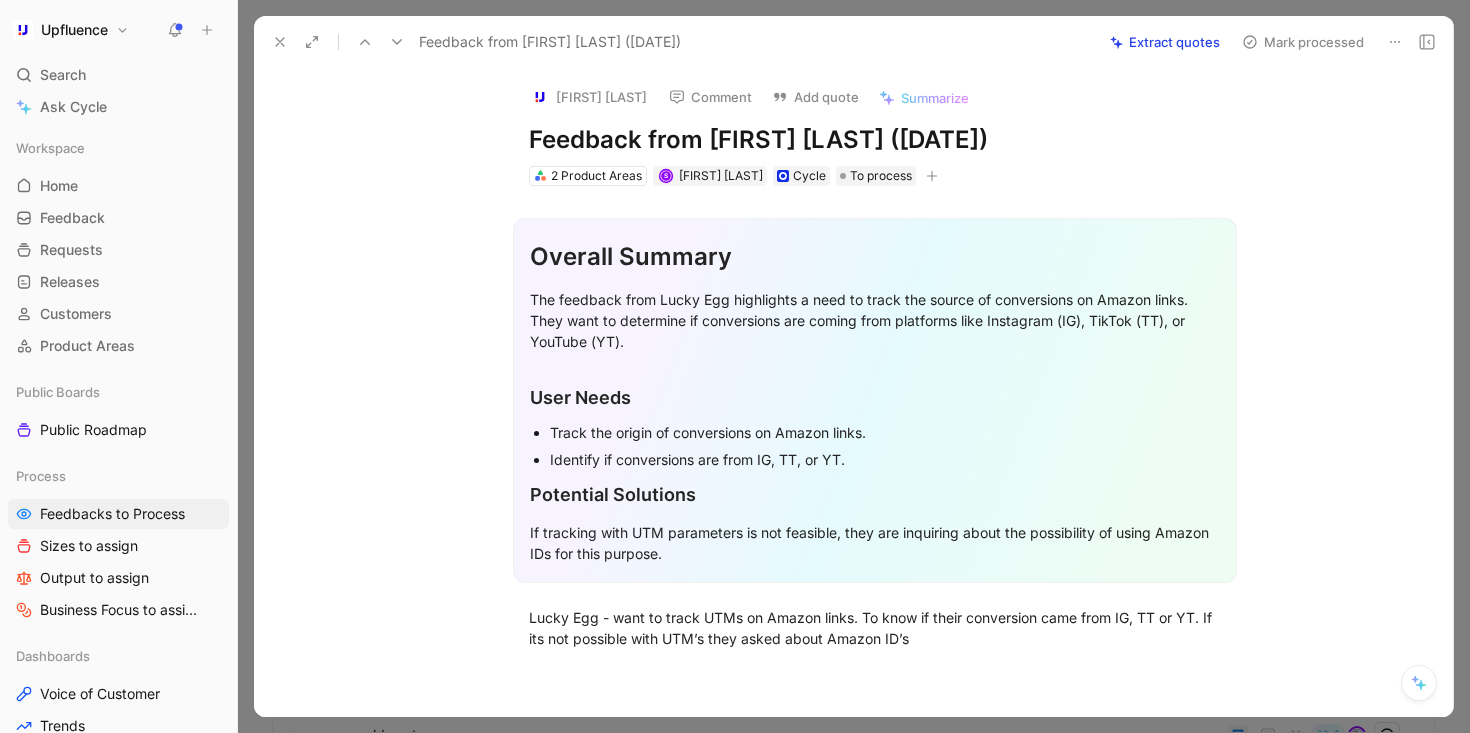 scroll, scrollTop: 148, scrollLeft: 0, axis: vertical 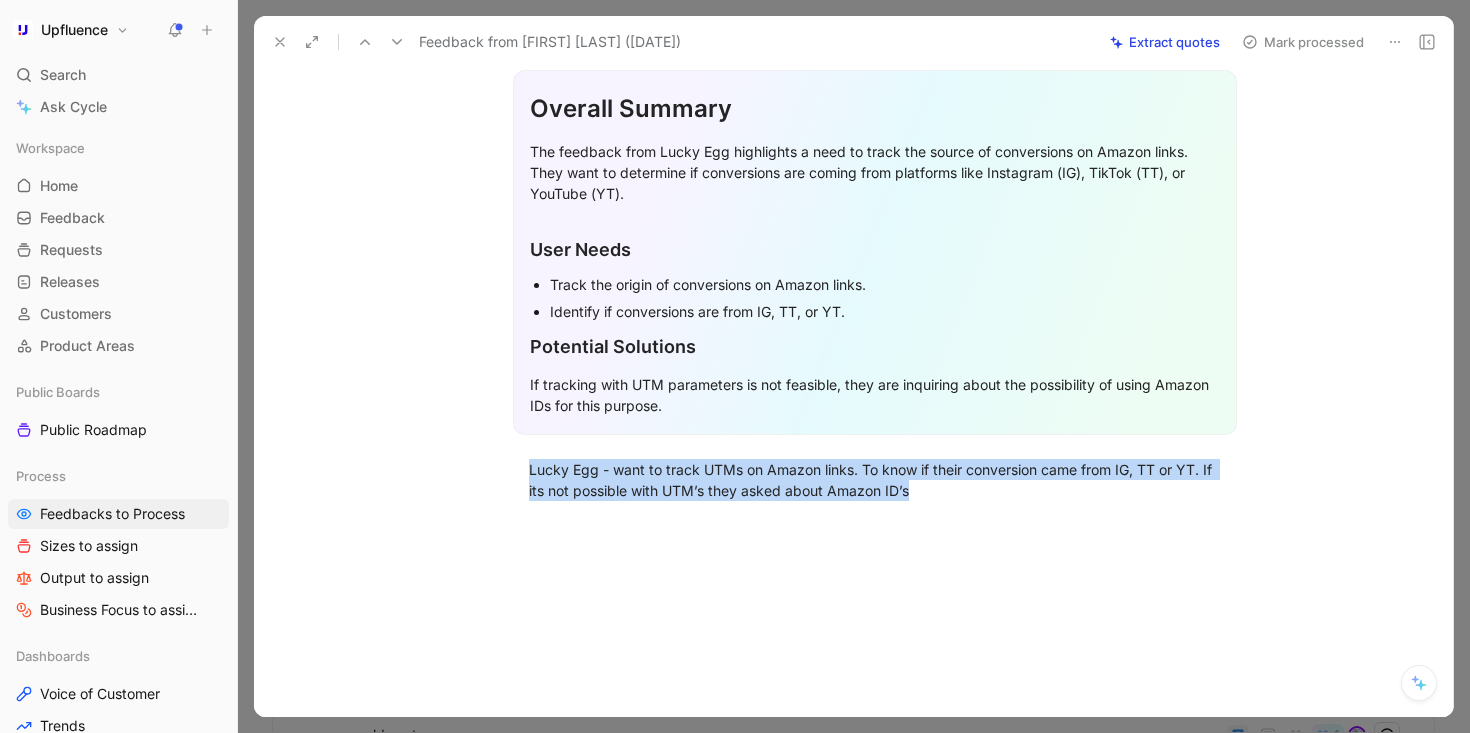 drag, startPoint x: 980, startPoint y: 495, endPoint x: 464, endPoint y: 462, distance: 517.05414 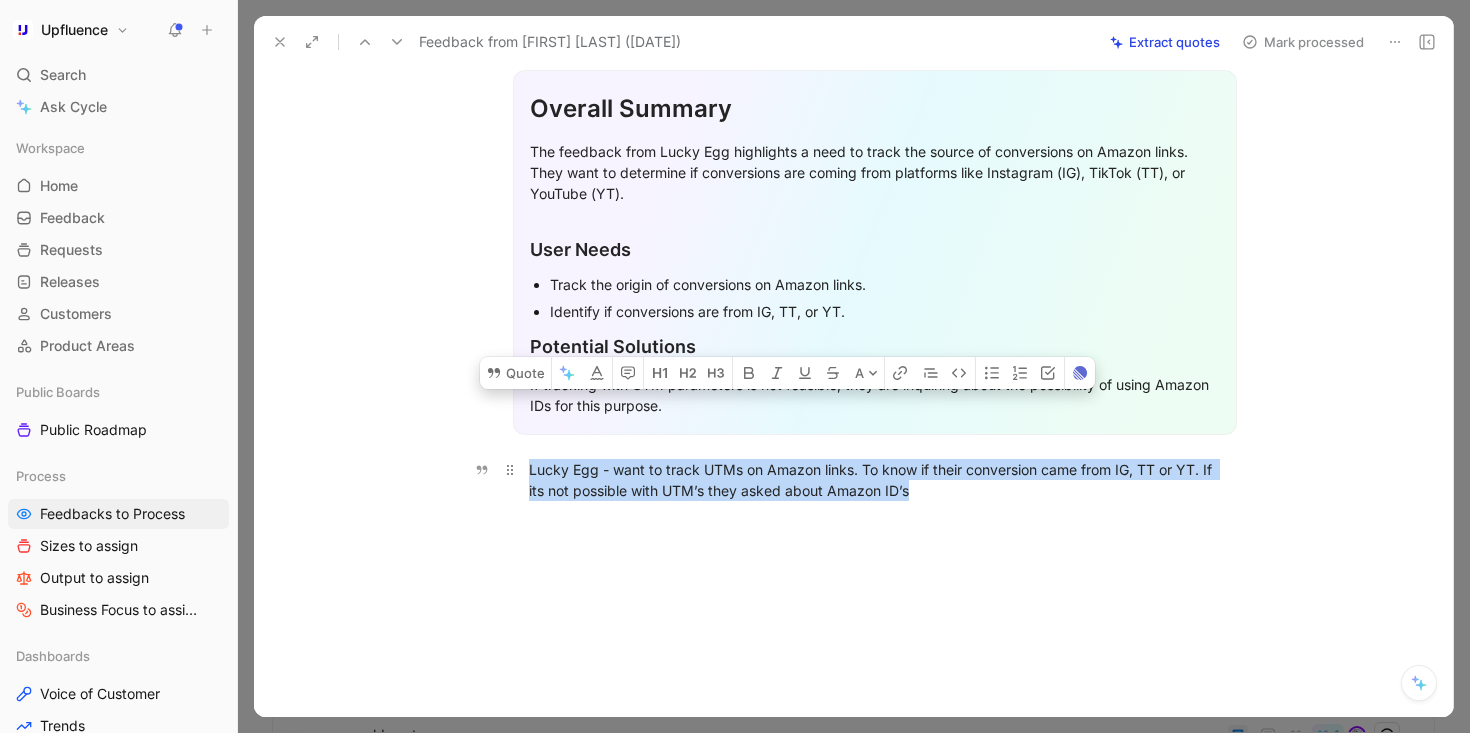 click on "Lucky Egg - want to track UTMs on Amazon links. To know if their conversion came from IG, TT or YT. If its not possible with UTM’s they asked about Amazon ID’s" at bounding box center (875, 480) 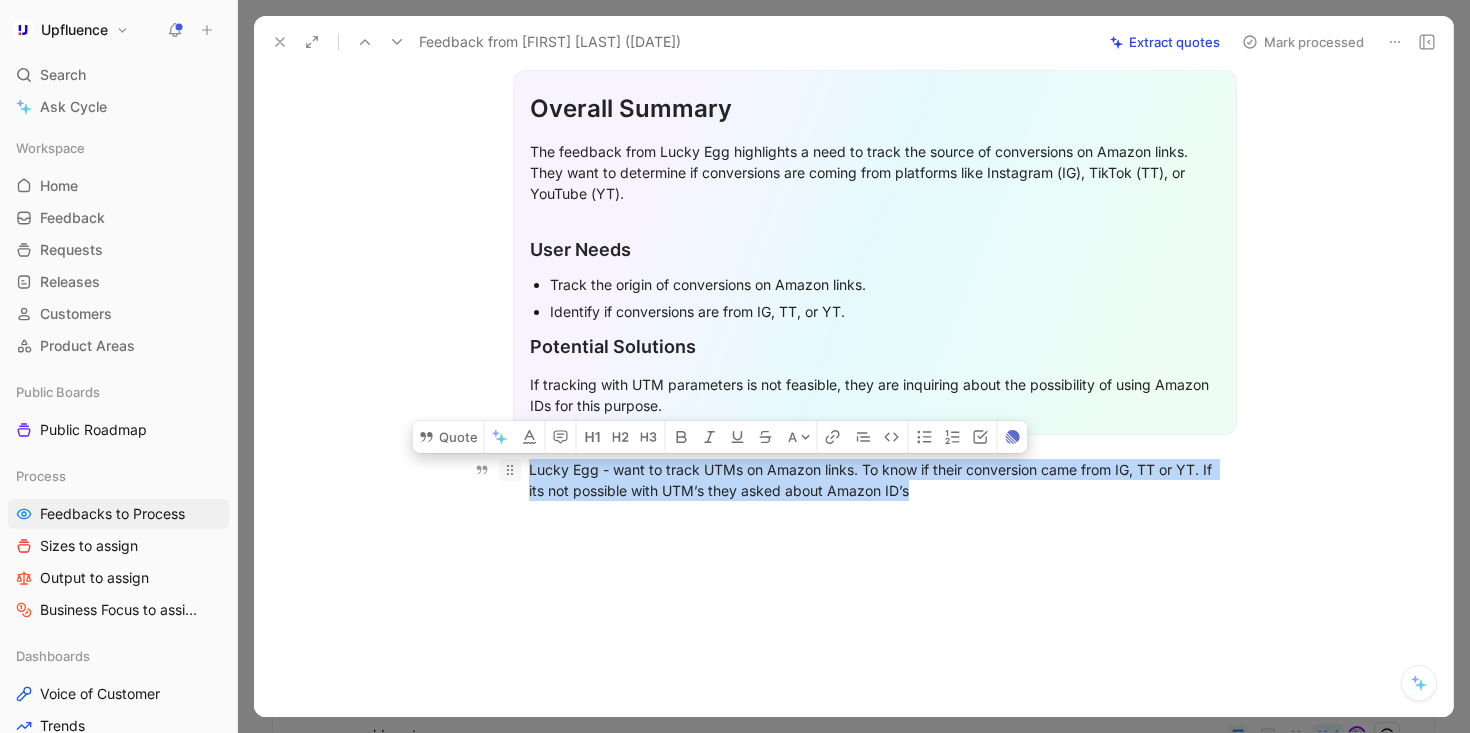 drag, startPoint x: 967, startPoint y: 497, endPoint x: 510, endPoint y: 466, distance: 458.0502 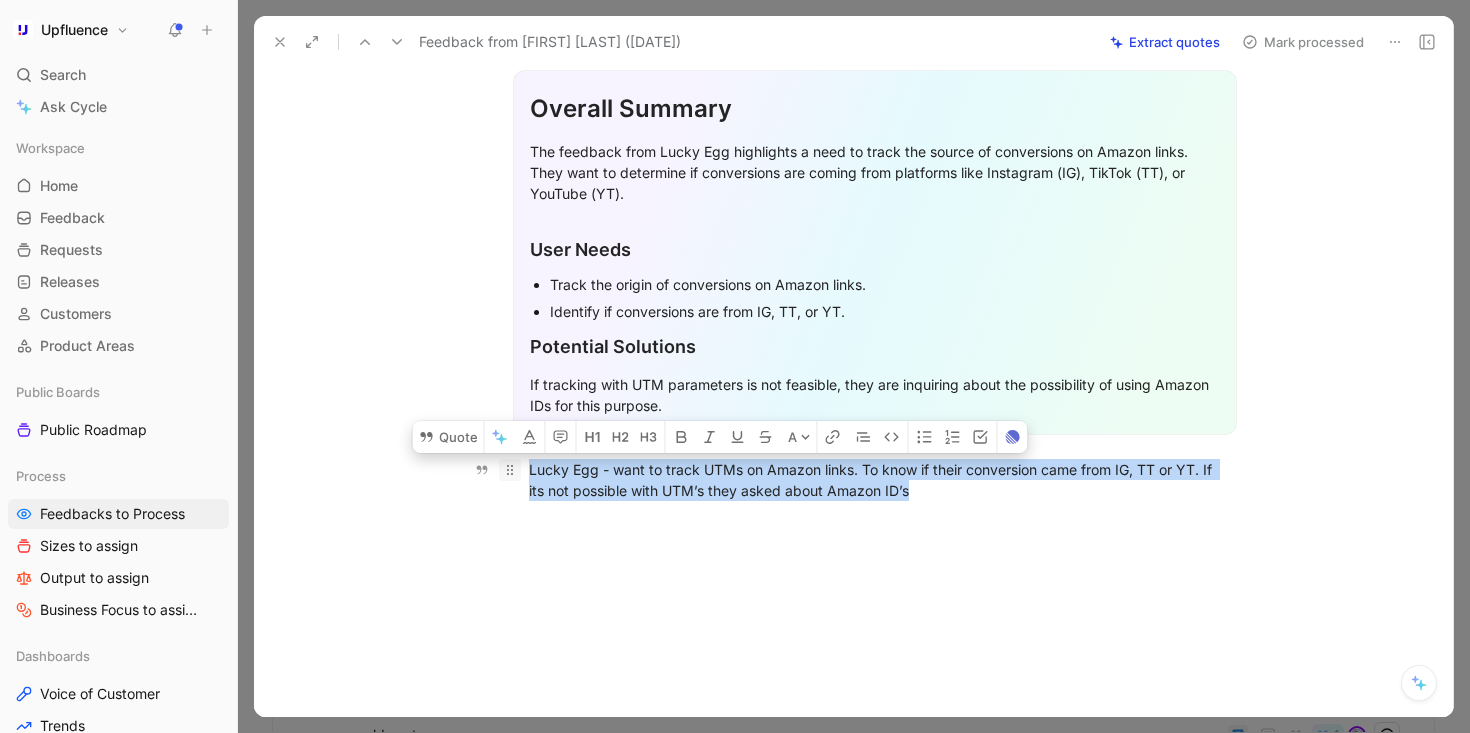 click on "Lucky Egg - want to track UTMs on Amazon links. To know if their conversion came from IG, TT or YT. If its not possible with UTM’s they asked about Amazon ID’s" at bounding box center (875, 480) 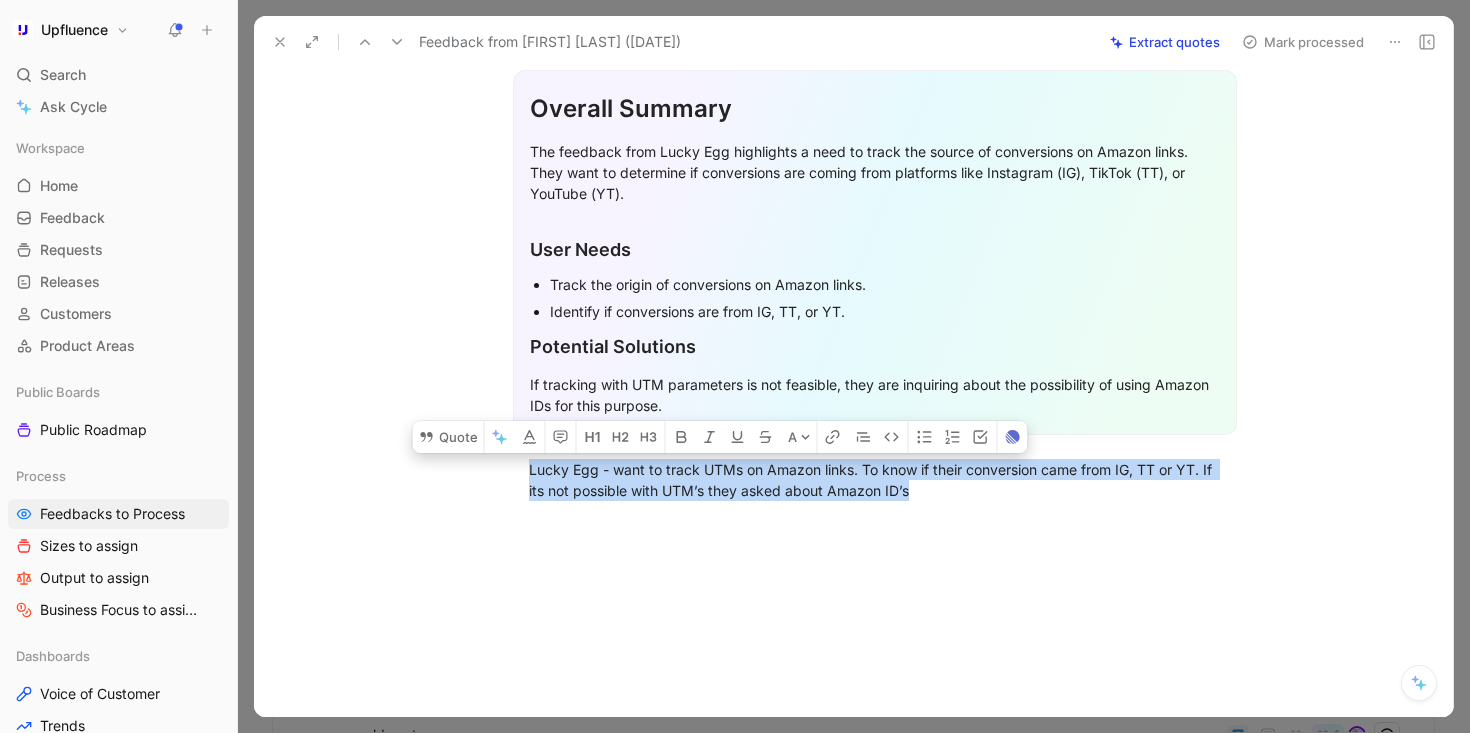 click on "Extract quotes" at bounding box center (1165, 42) 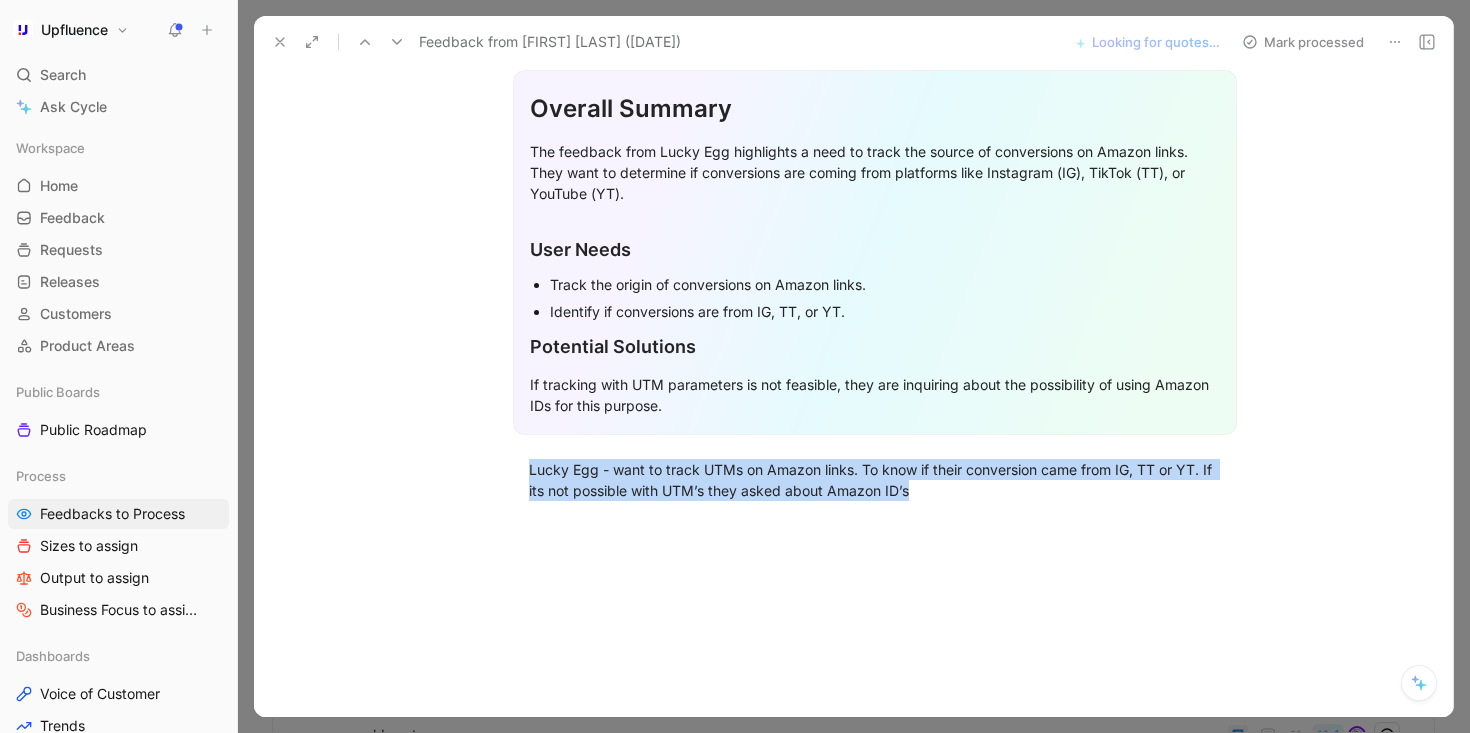 click 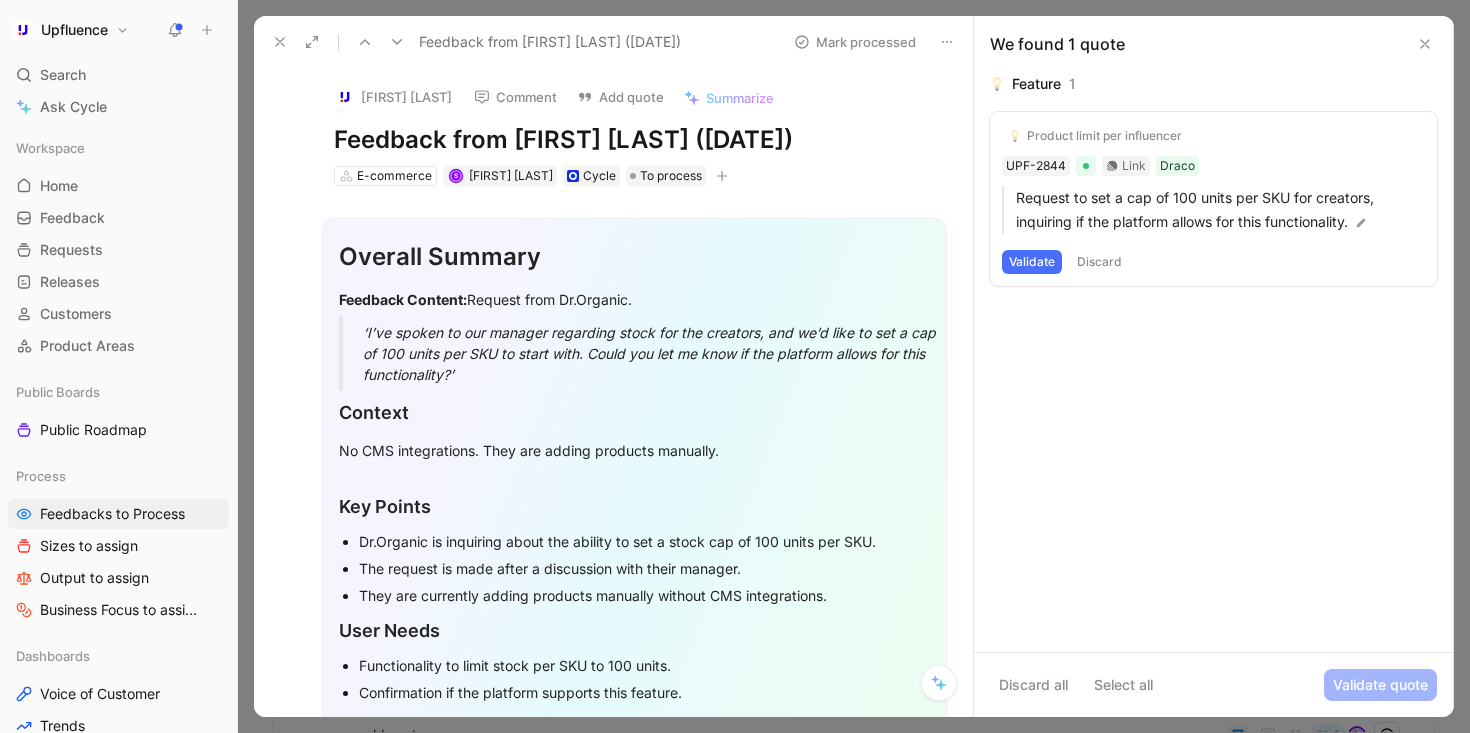 click at bounding box center (397, 42) 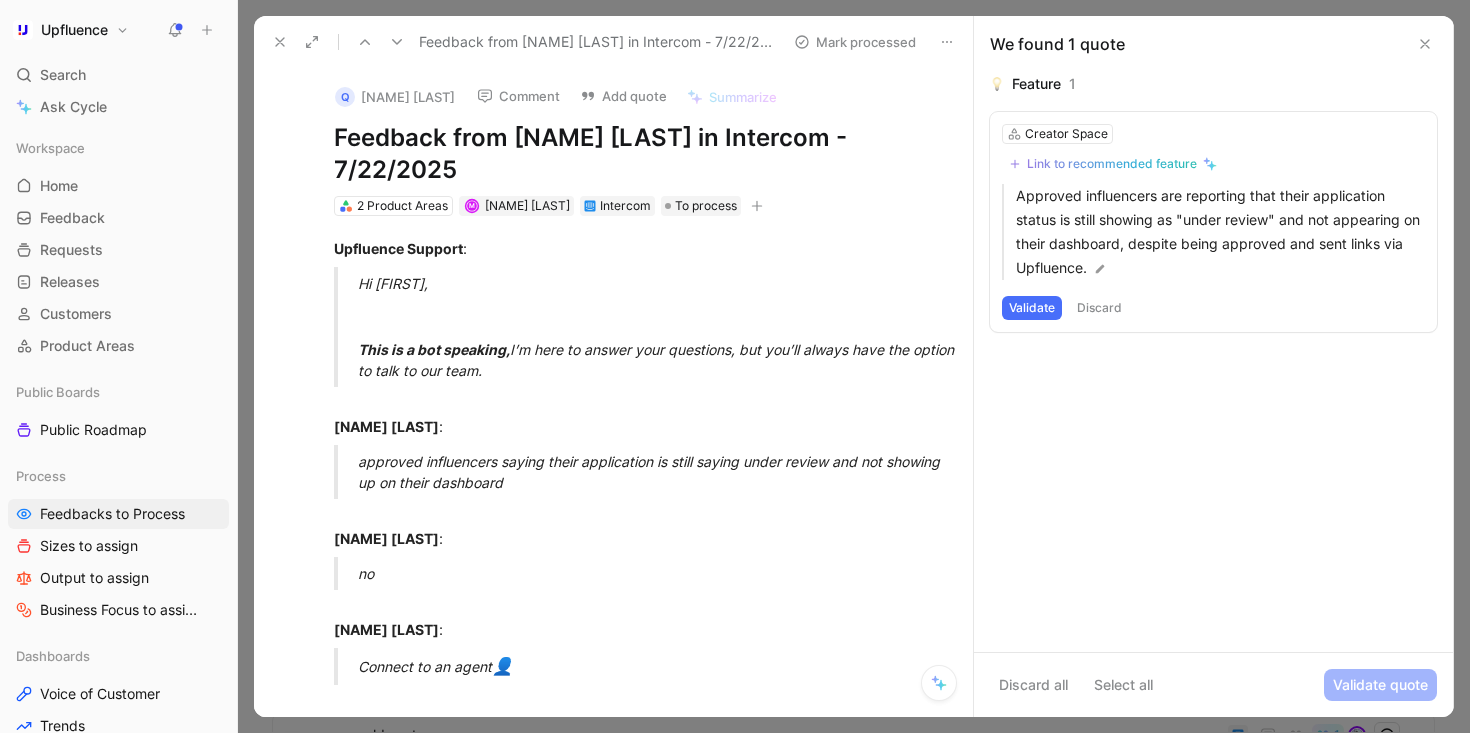 click at bounding box center (397, 42) 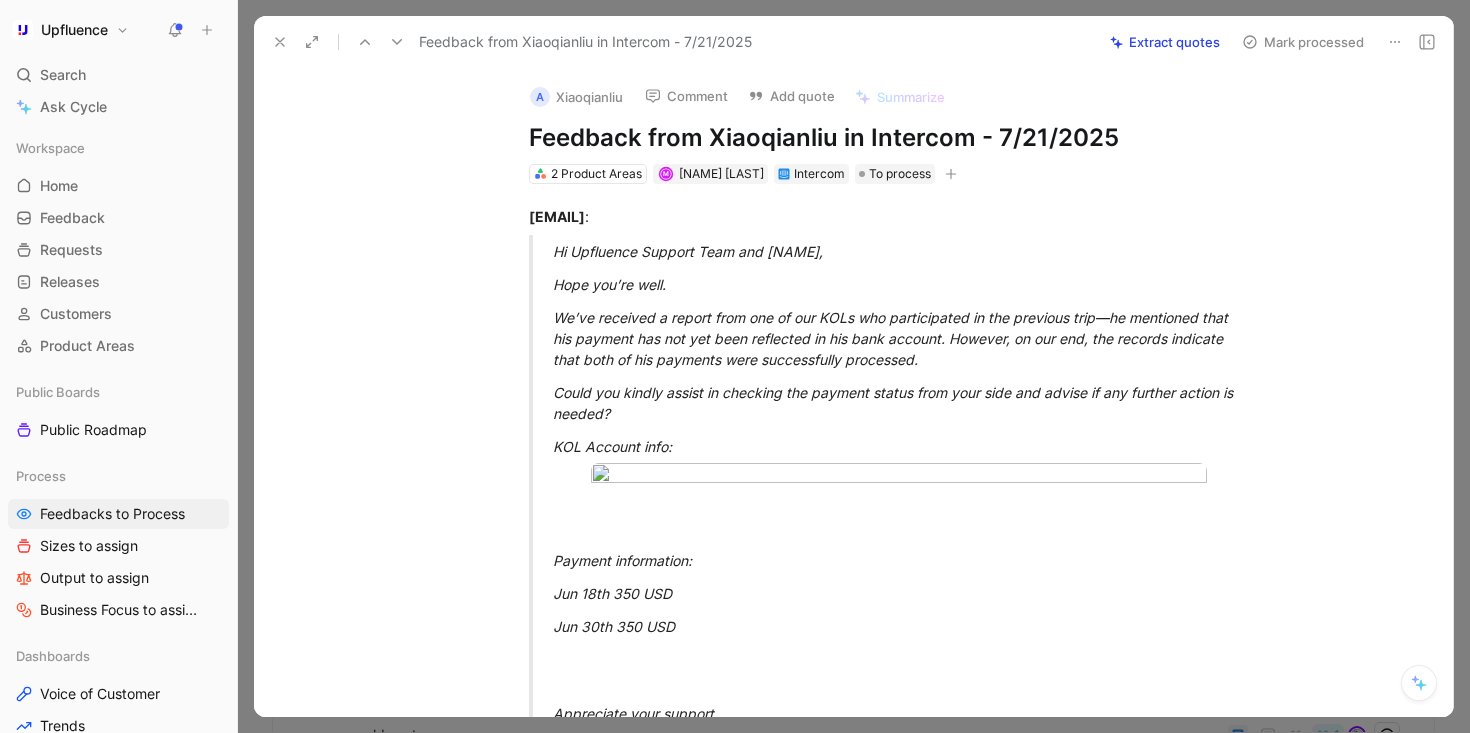click at bounding box center (397, 42) 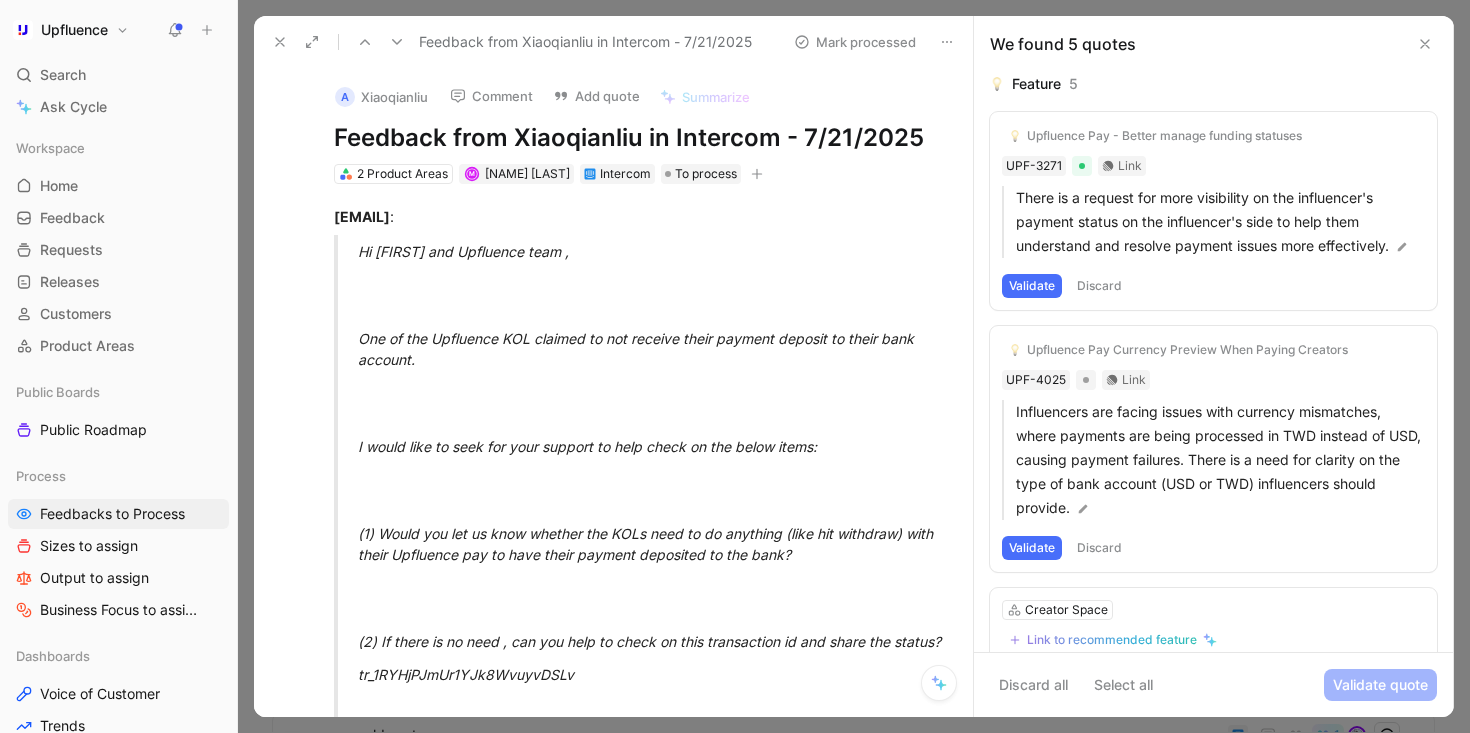 click at bounding box center [397, 42] 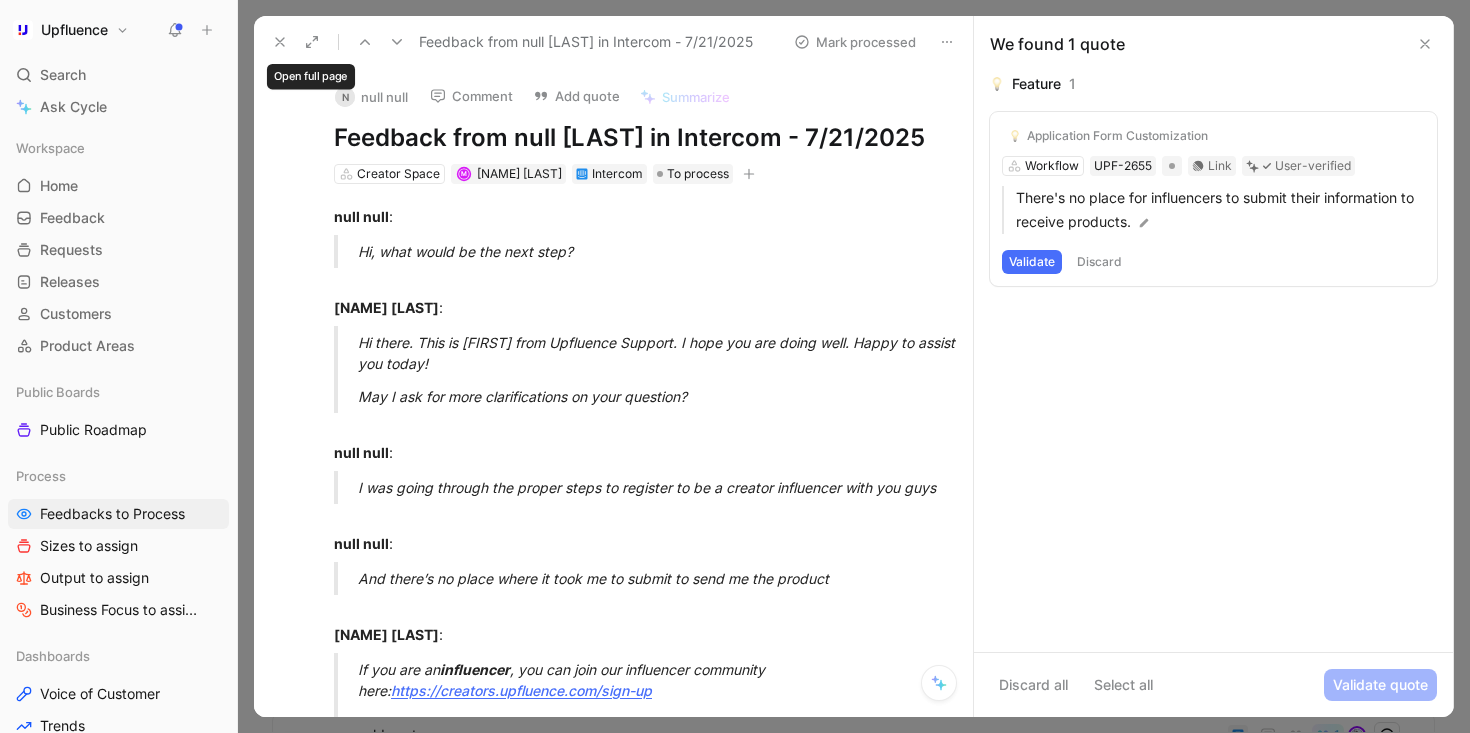click at bounding box center (280, 42) 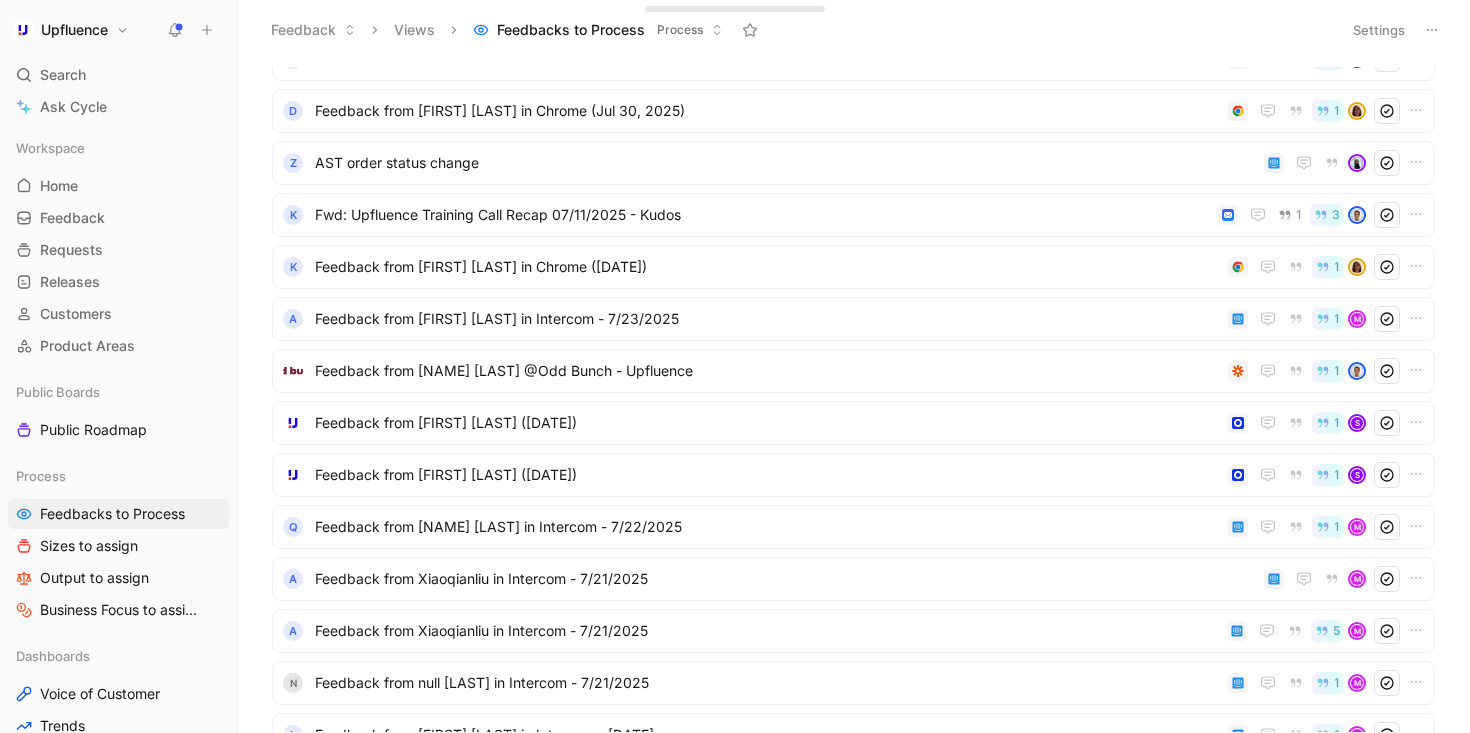 scroll, scrollTop: 595, scrollLeft: 0, axis: vertical 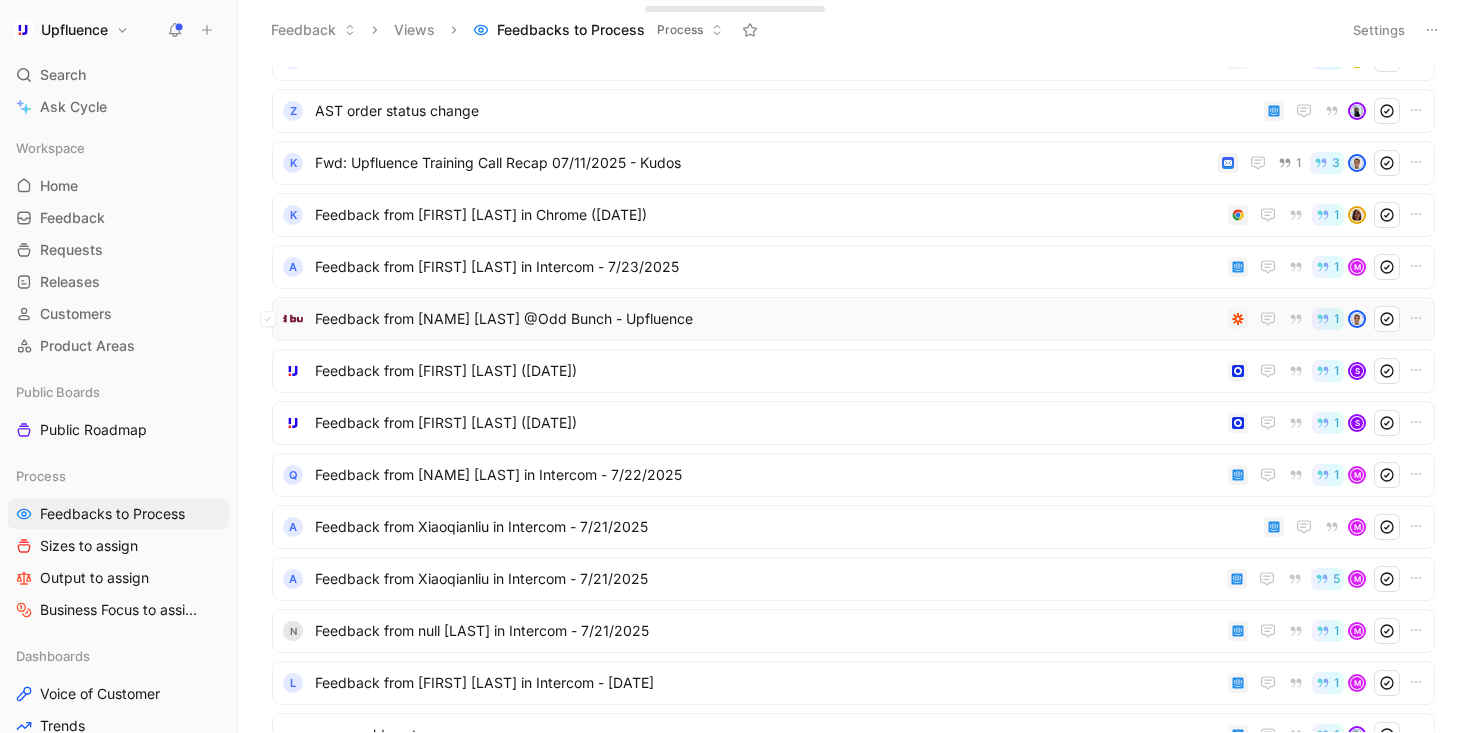 click on "Feedback from [NAME] [LAST] @Odd Bunch - Upfluence" at bounding box center [767, 319] 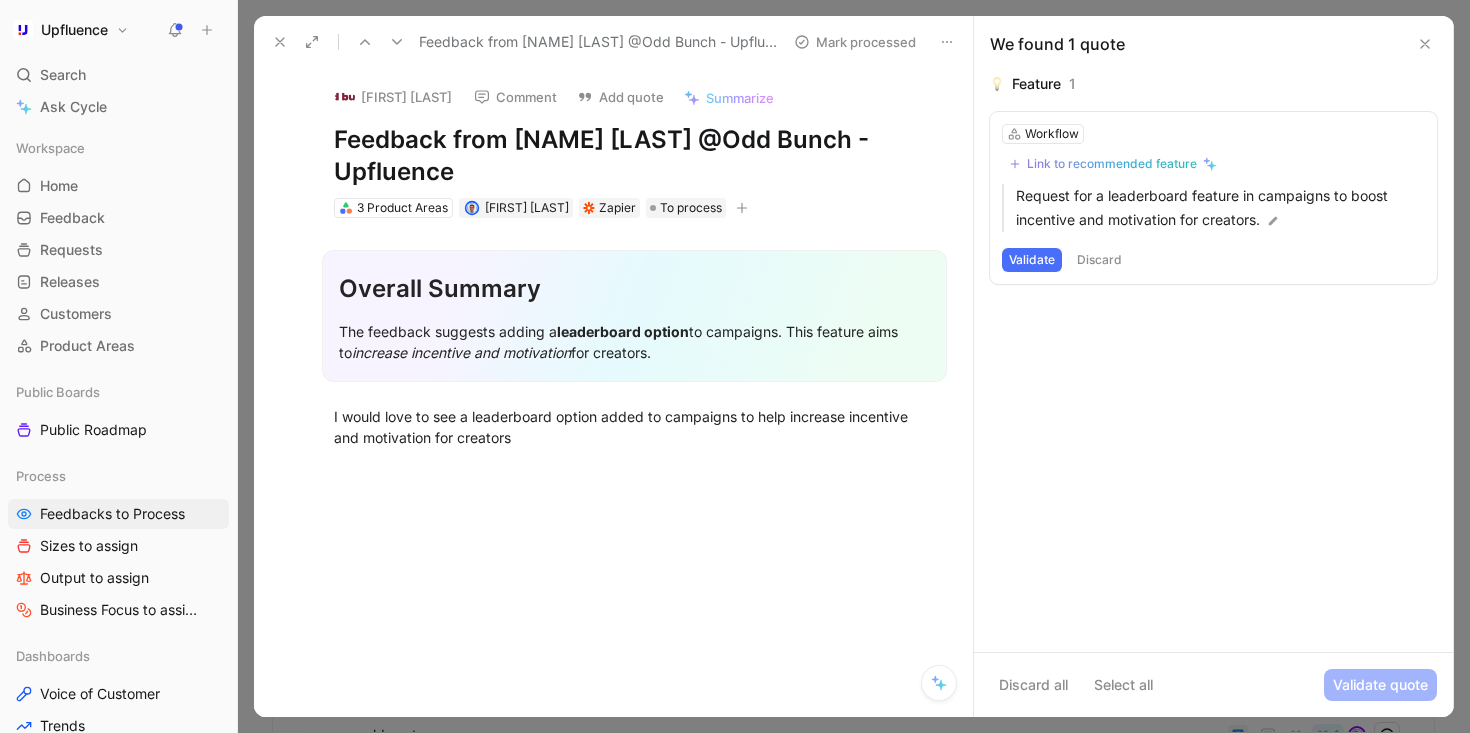 click 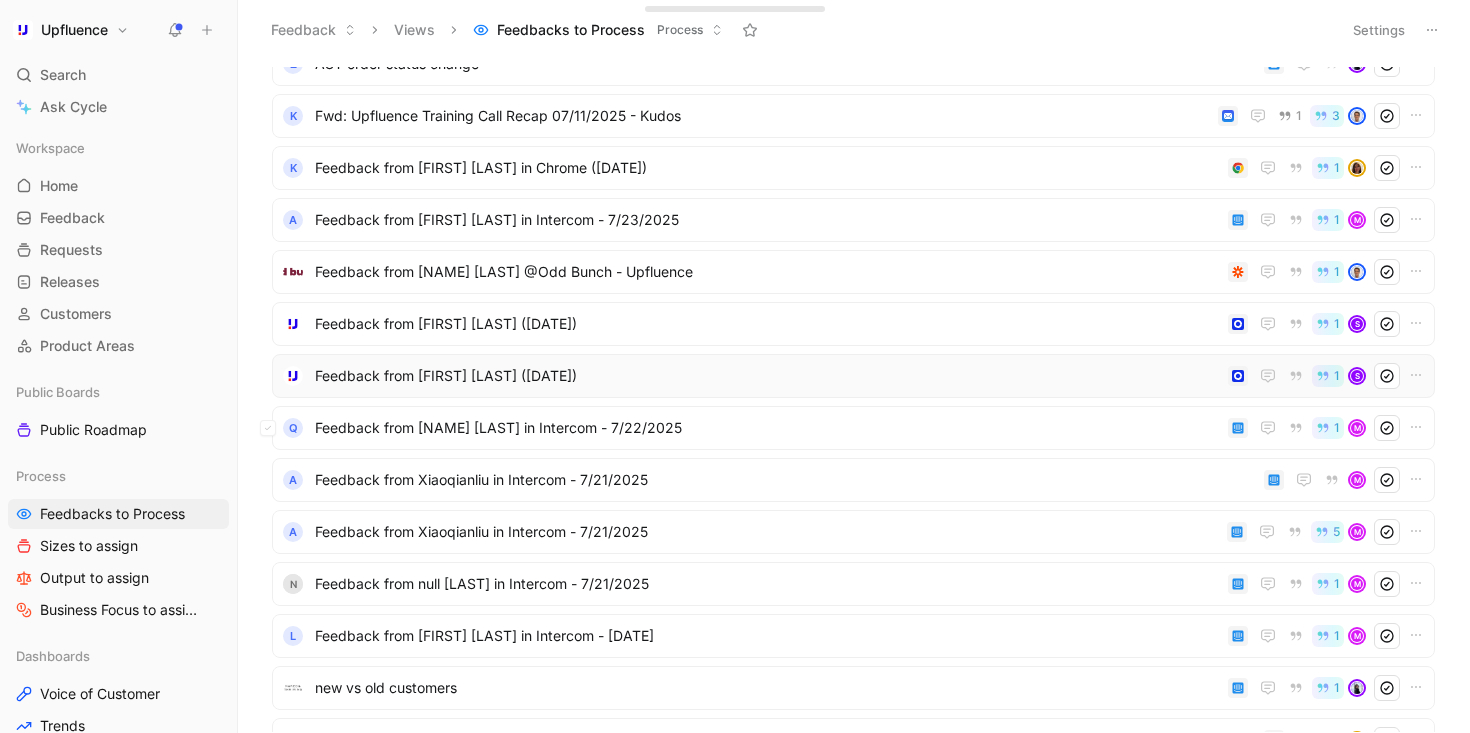 scroll, scrollTop: 644, scrollLeft: 0, axis: vertical 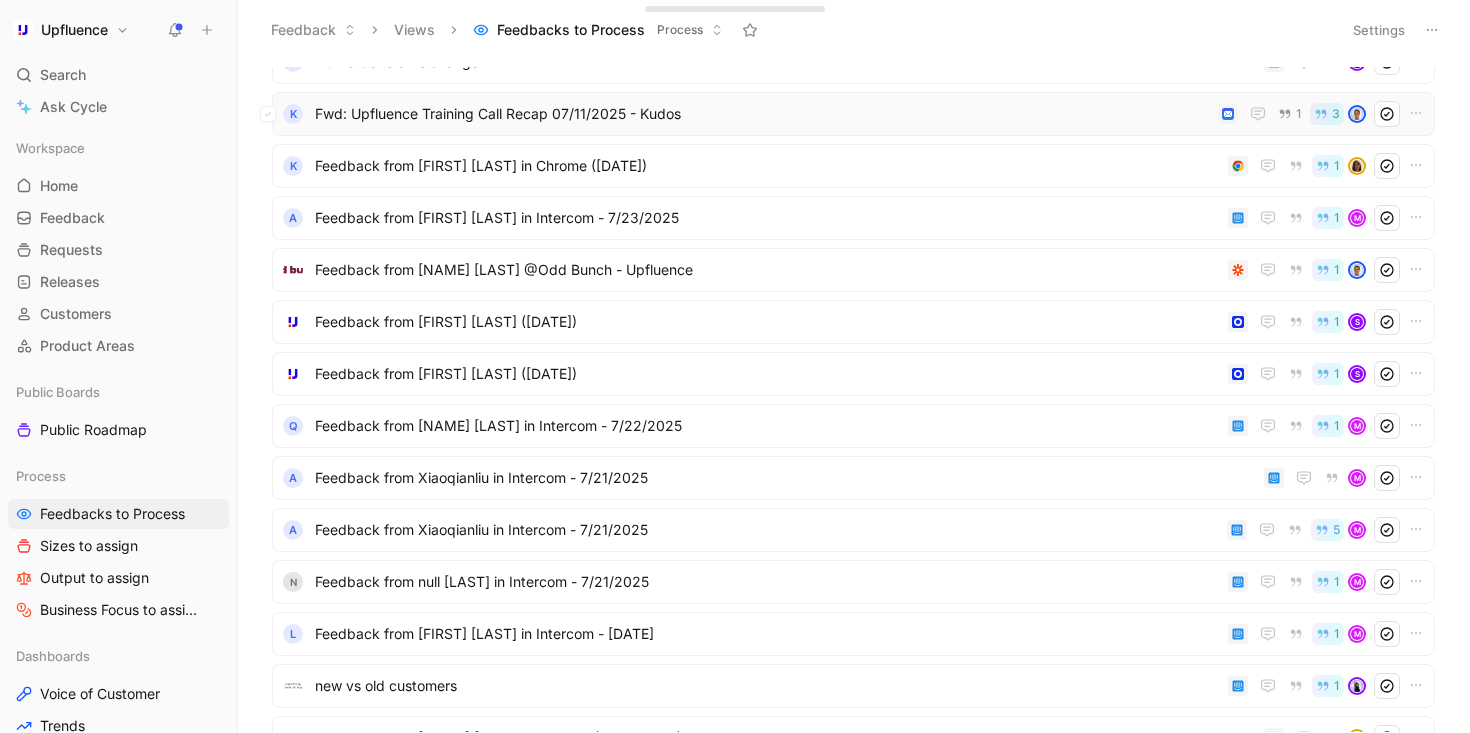 click on "Fwd: Upfluence Training Call Recap 07/11/2025 - Kudos" at bounding box center [762, 114] 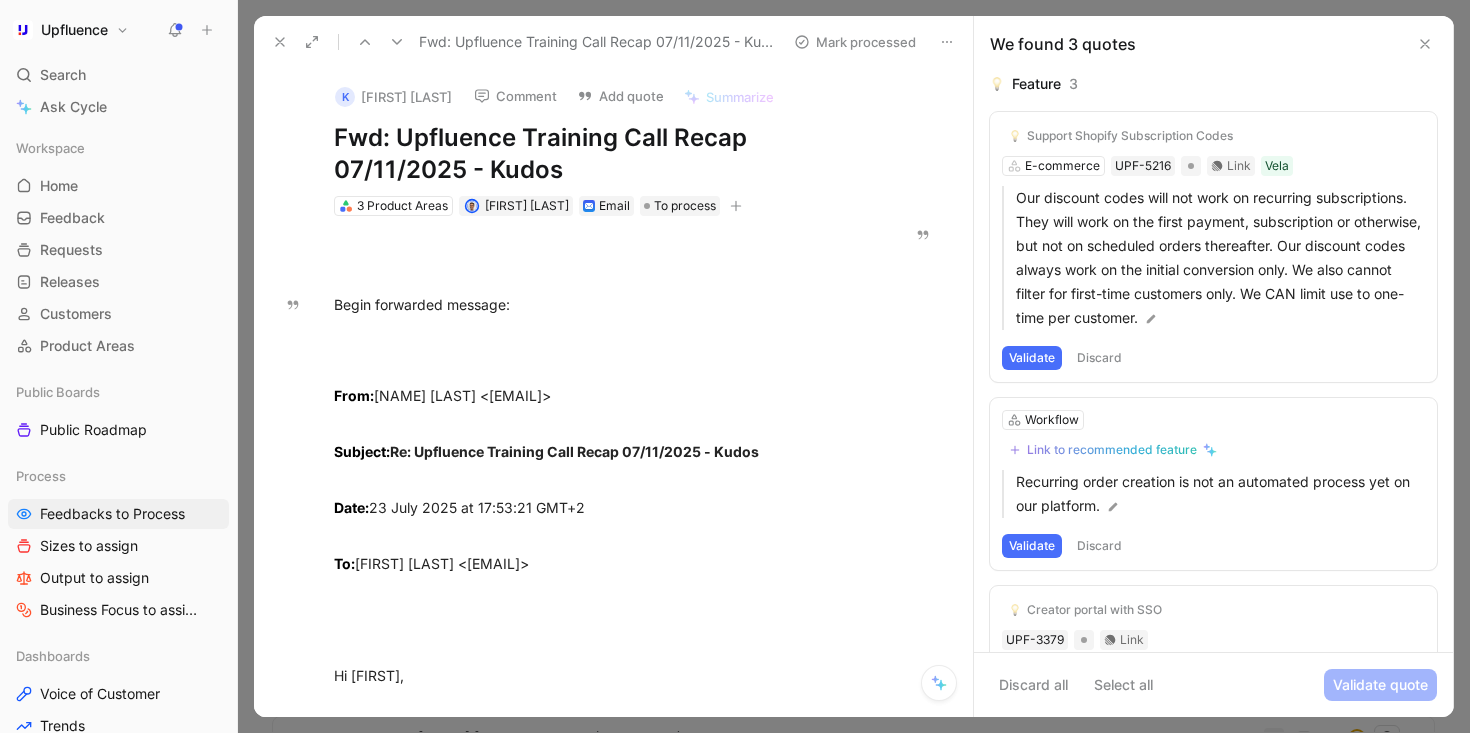 click 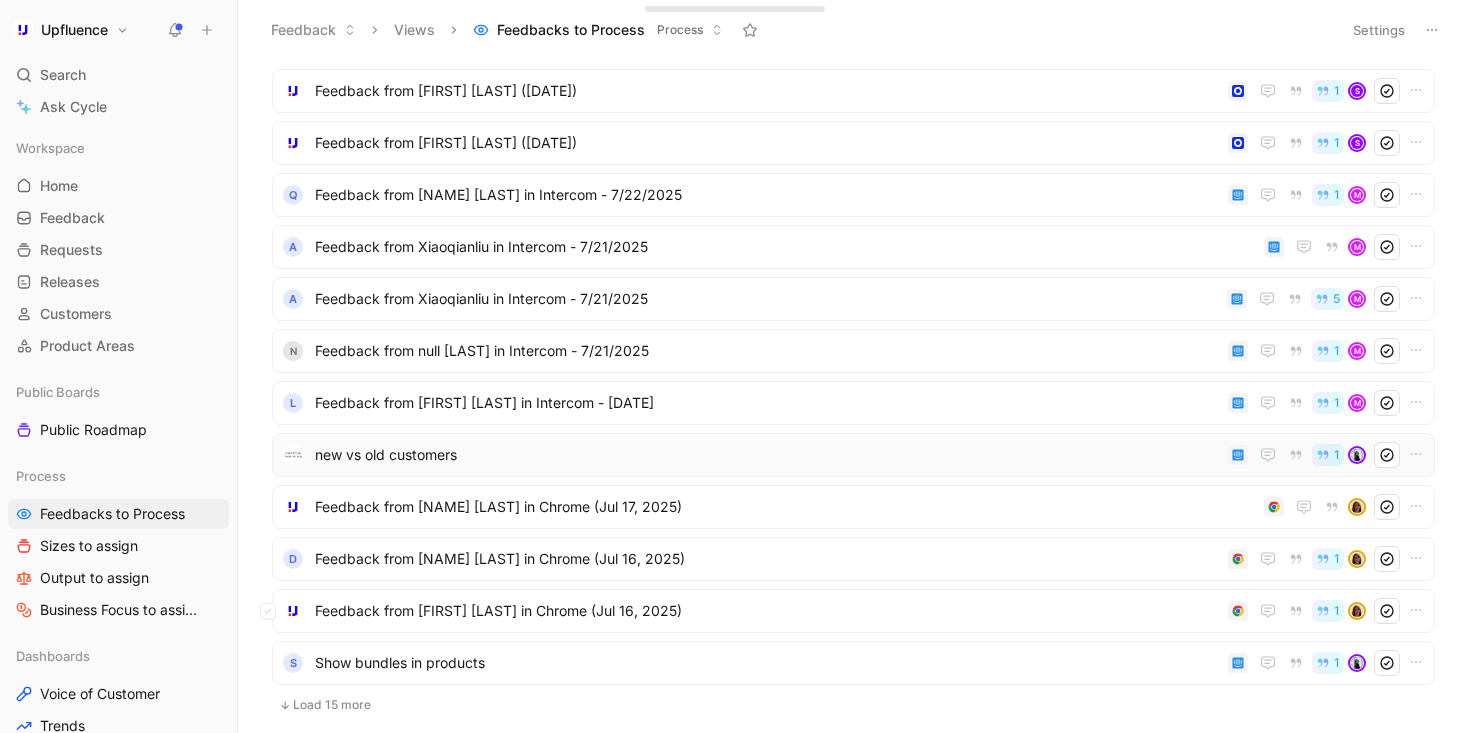 scroll, scrollTop: 1063, scrollLeft: 0, axis: vertical 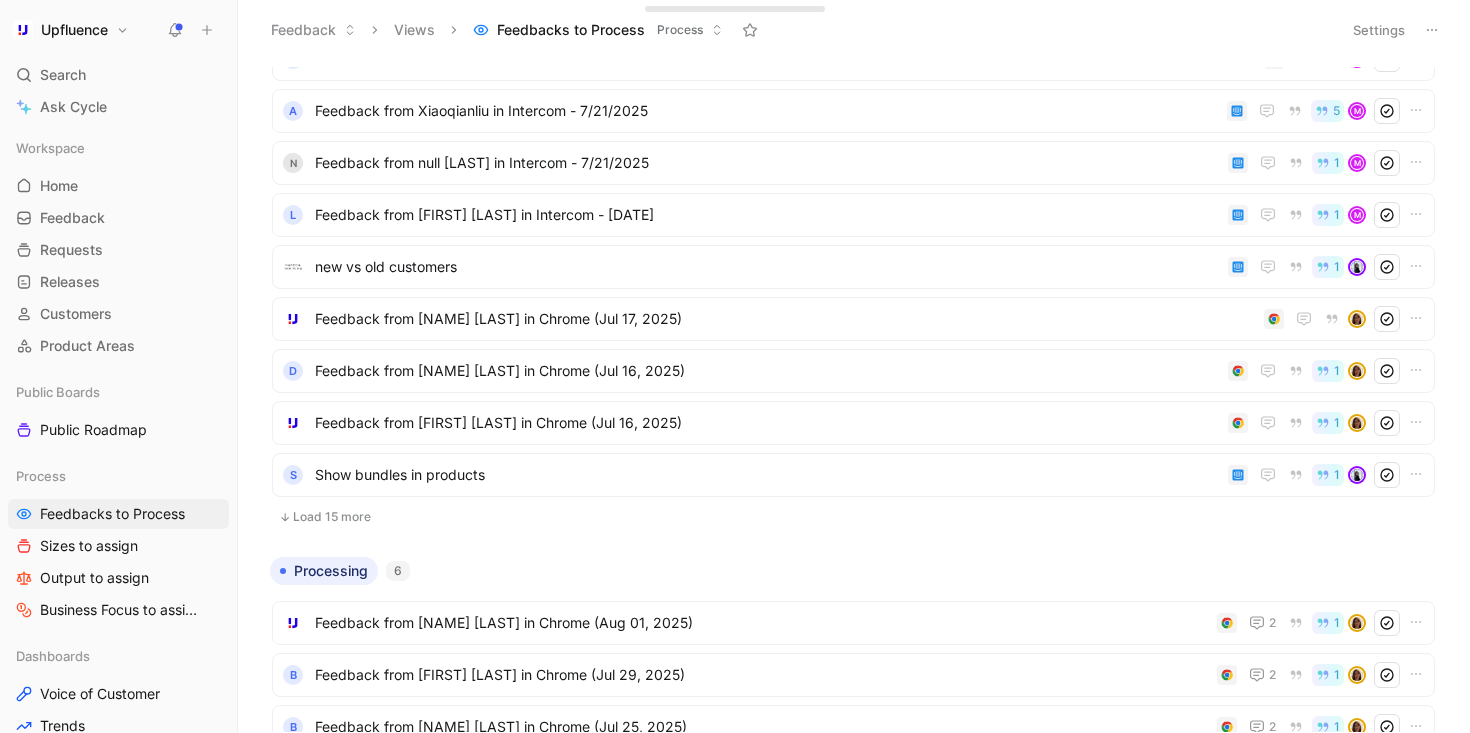 click on "Load 15 more" at bounding box center [853, 517] 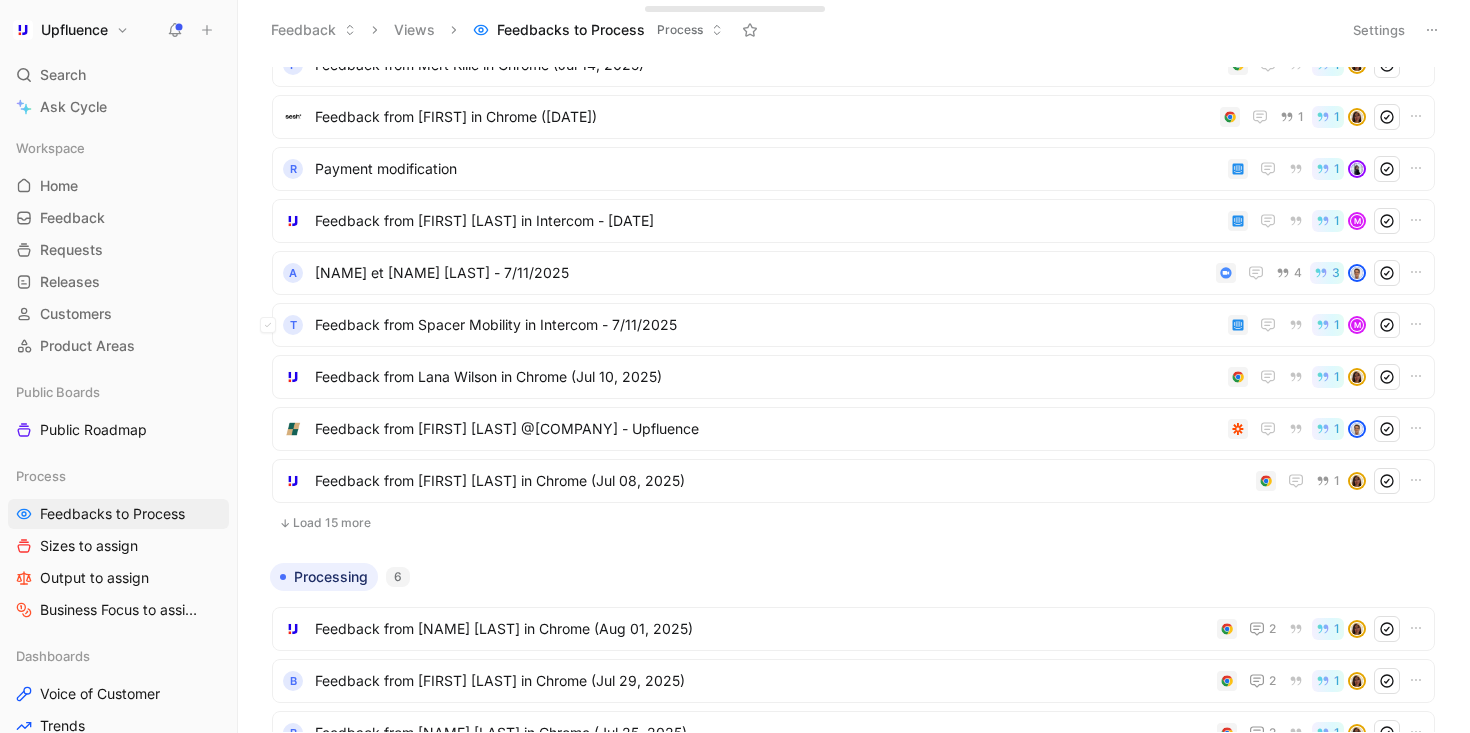 scroll, scrollTop: 1813, scrollLeft: 0, axis: vertical 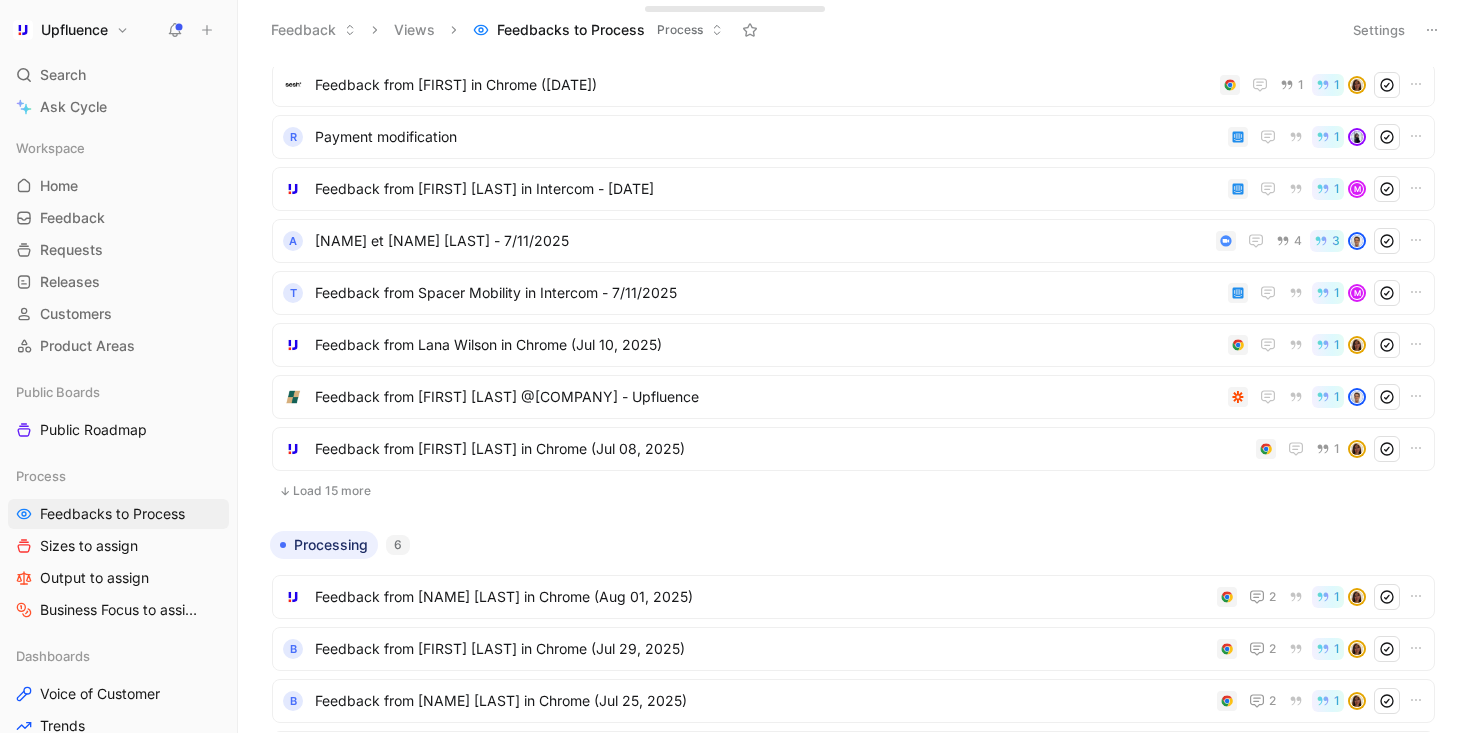 click on "Load 15 more" at bounding box center (853, 491) 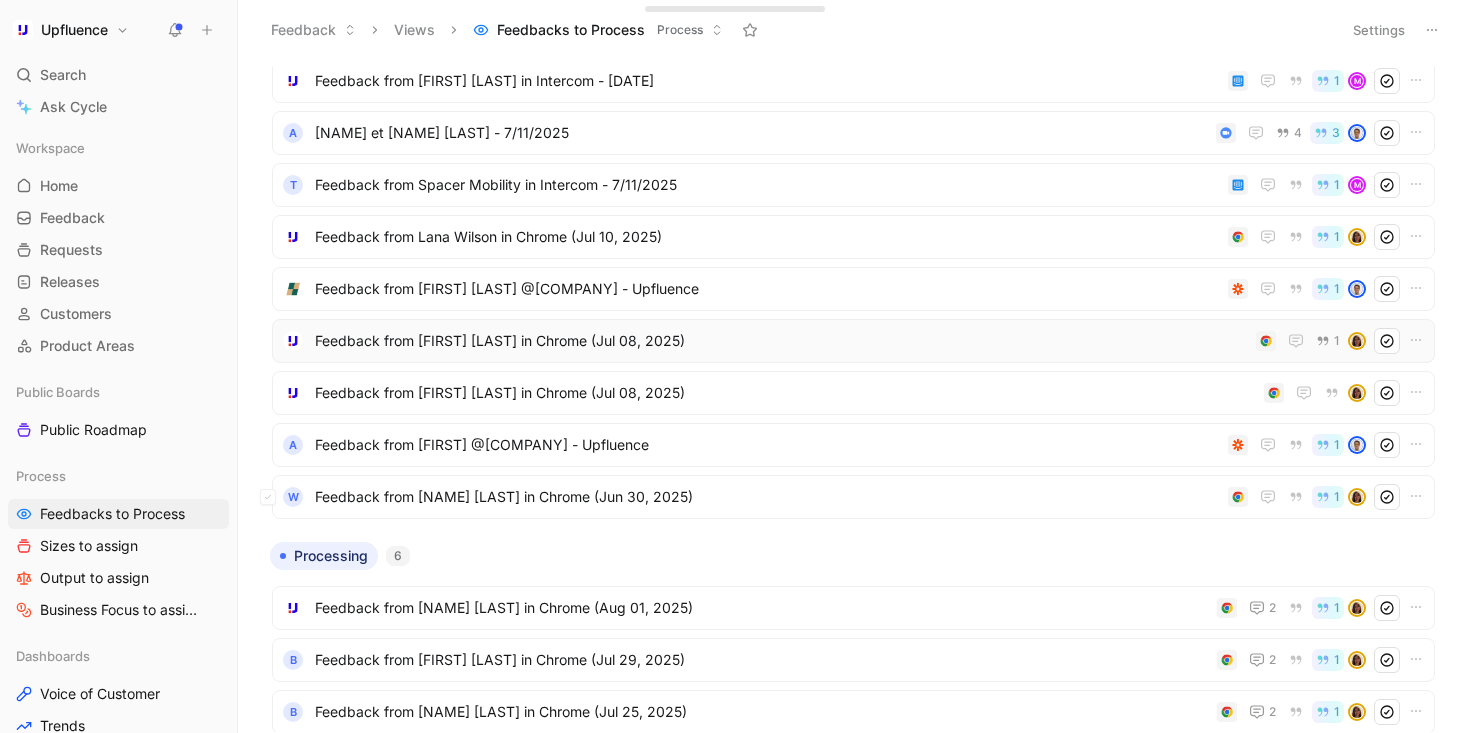 scroll, scrollTop: 1912, scrollLeft: 0, axis: vertical 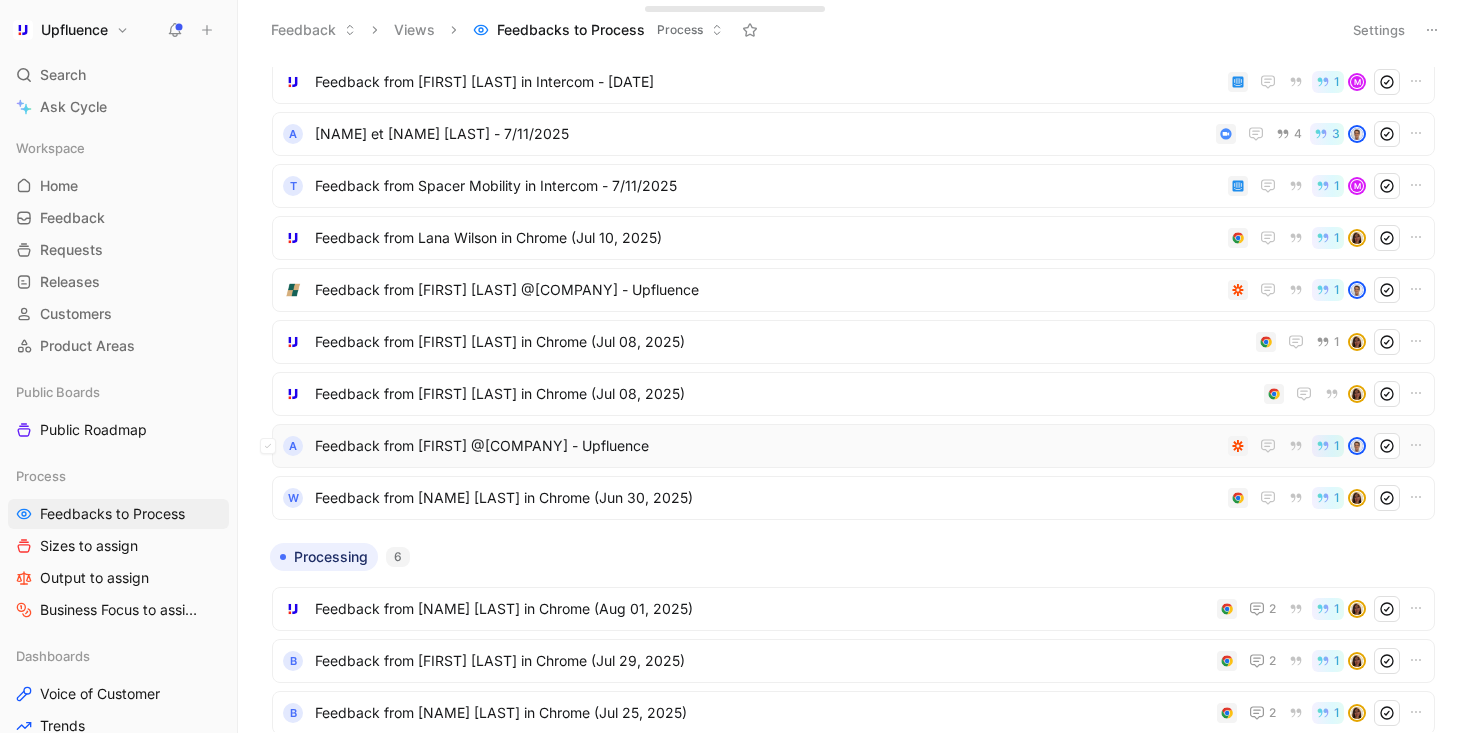 click on "Feedback from [FIRST] @[COMPANY] - Upfluence" at bounding box center (767, 446) 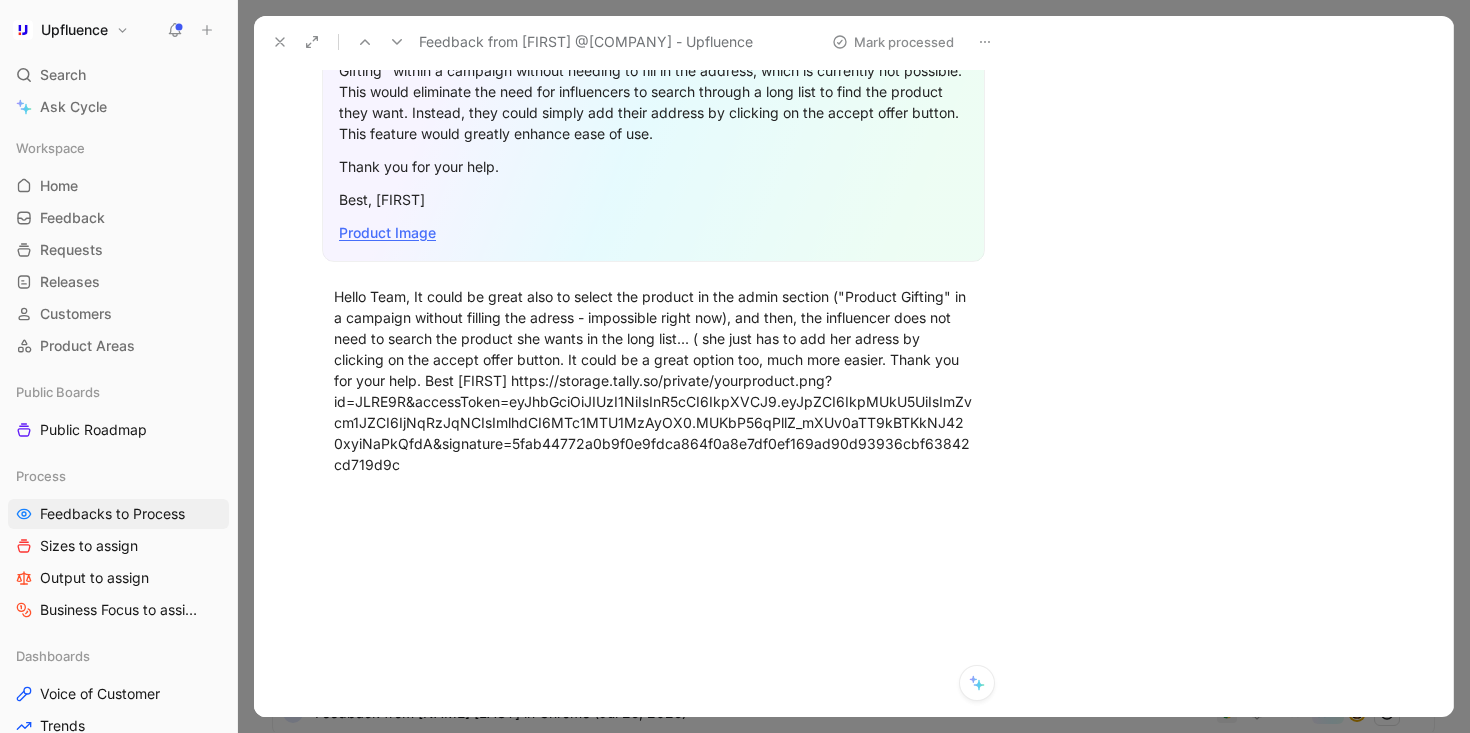 scroll, scrollTop: 333, scrollLeft: 0, axis: vertical 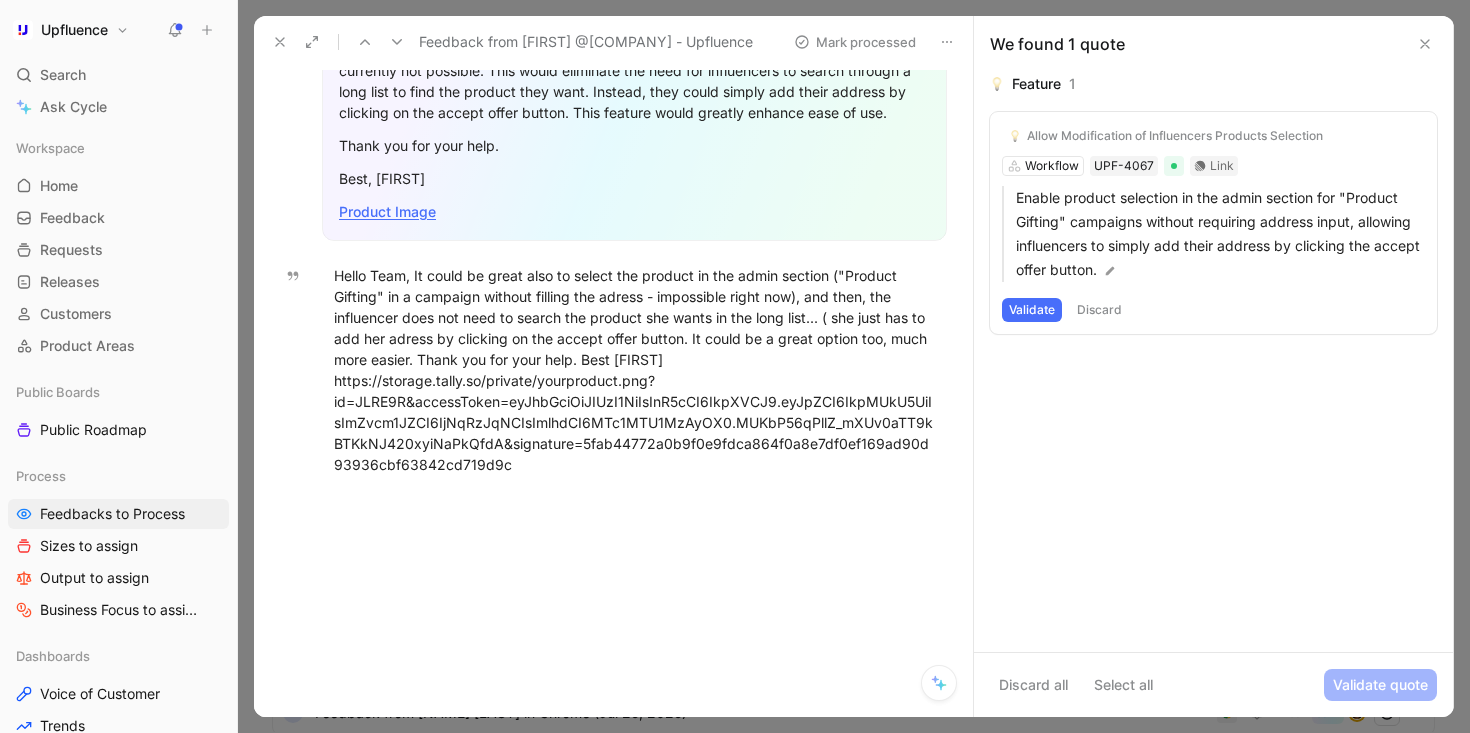 click on "Discard" at bounding box center [1099, 310] 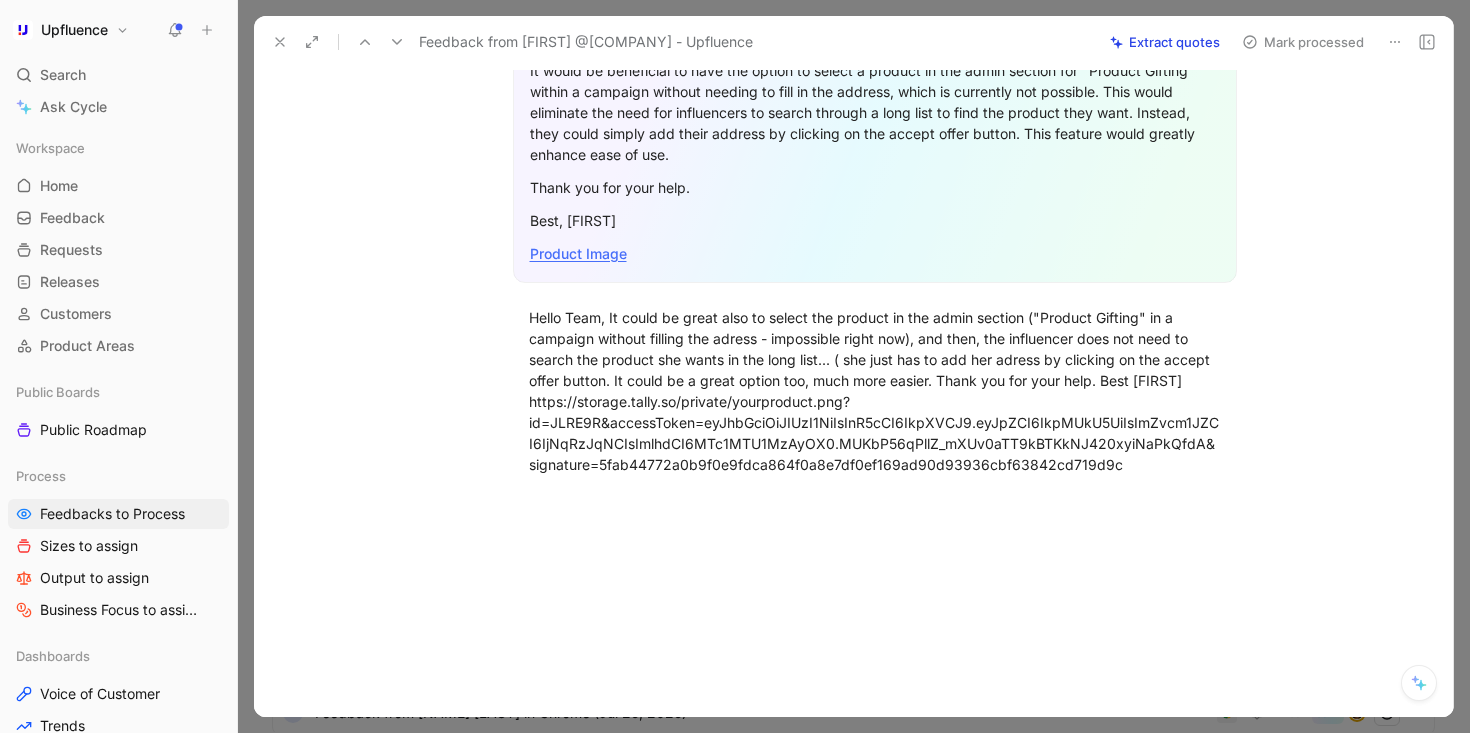 scroll, scrollTop: 16, scrollLeft: 0, axis: vertical 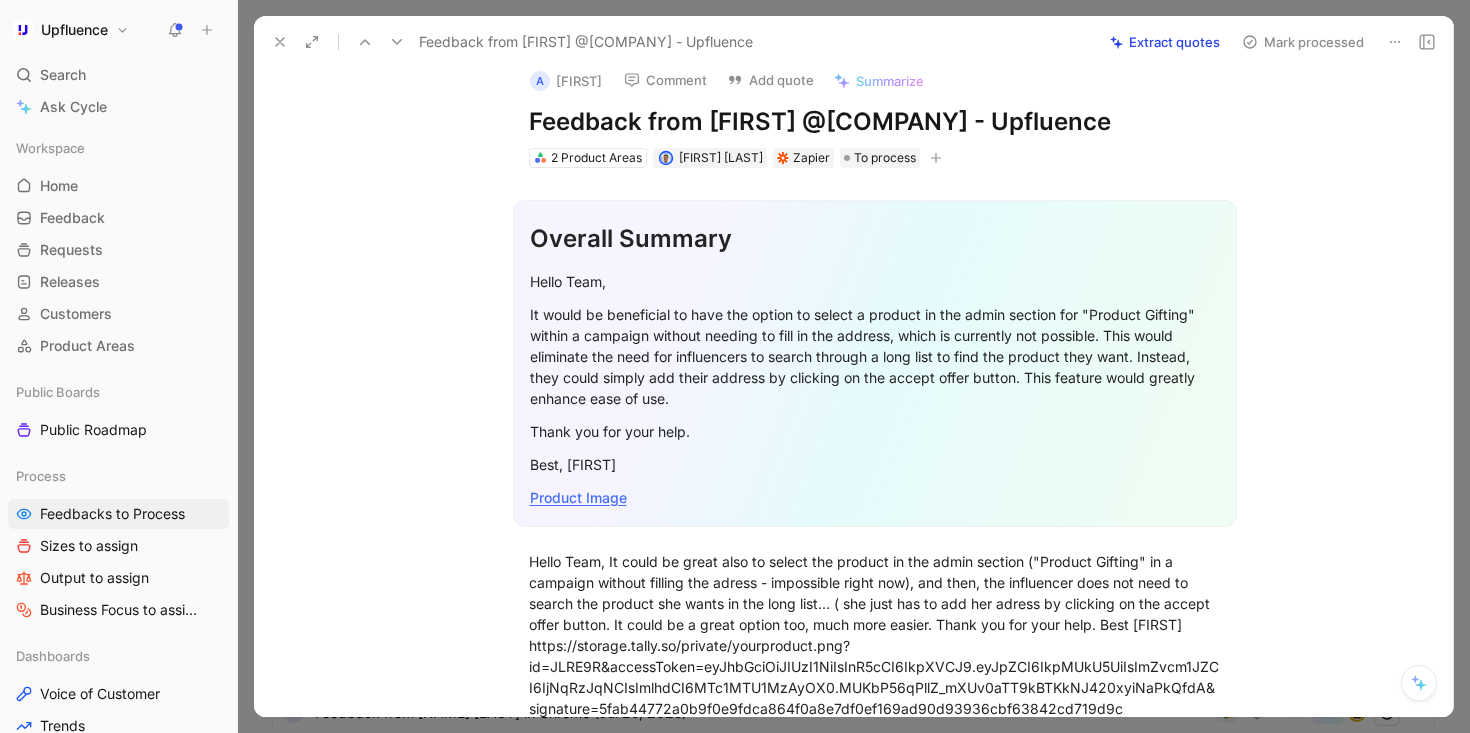 click on "Mark processed" at bounding box center [1303, 42] 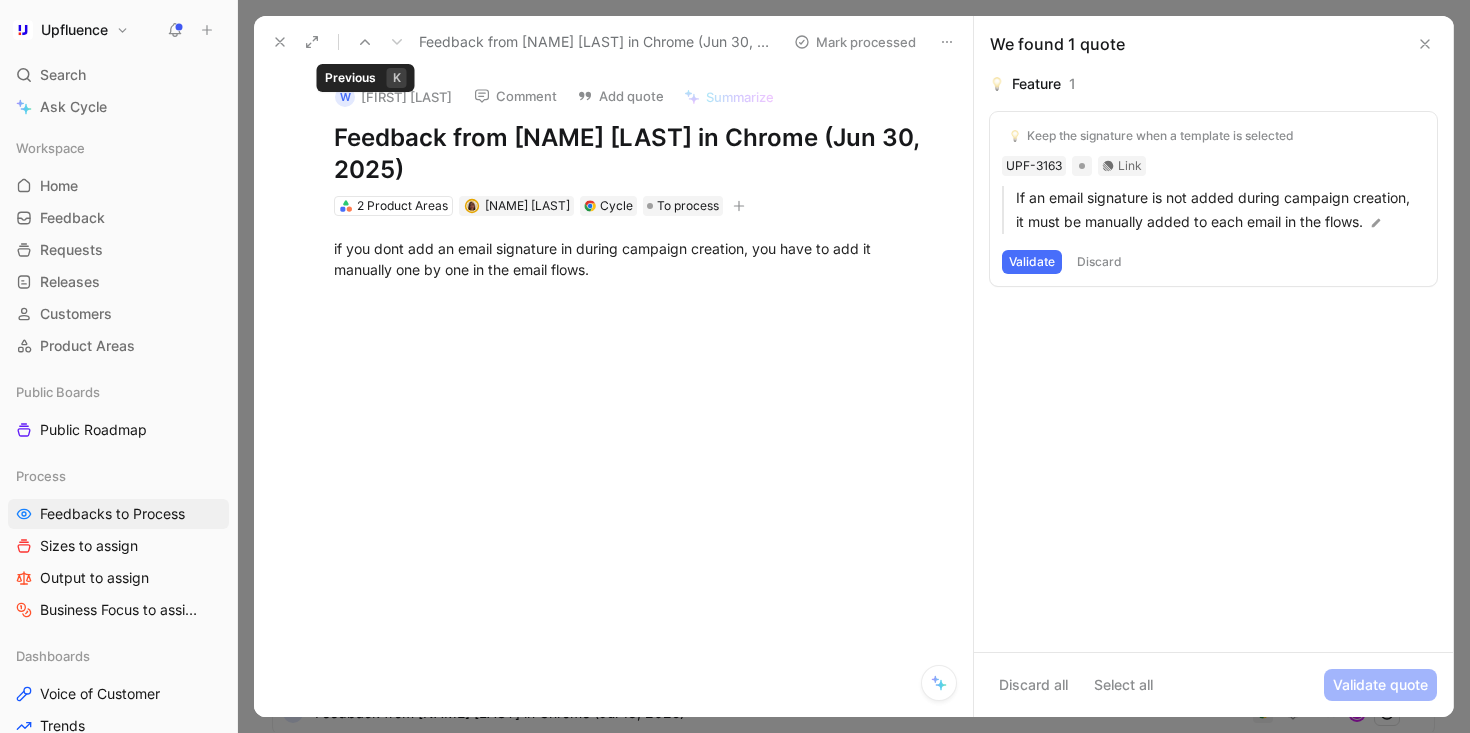 click 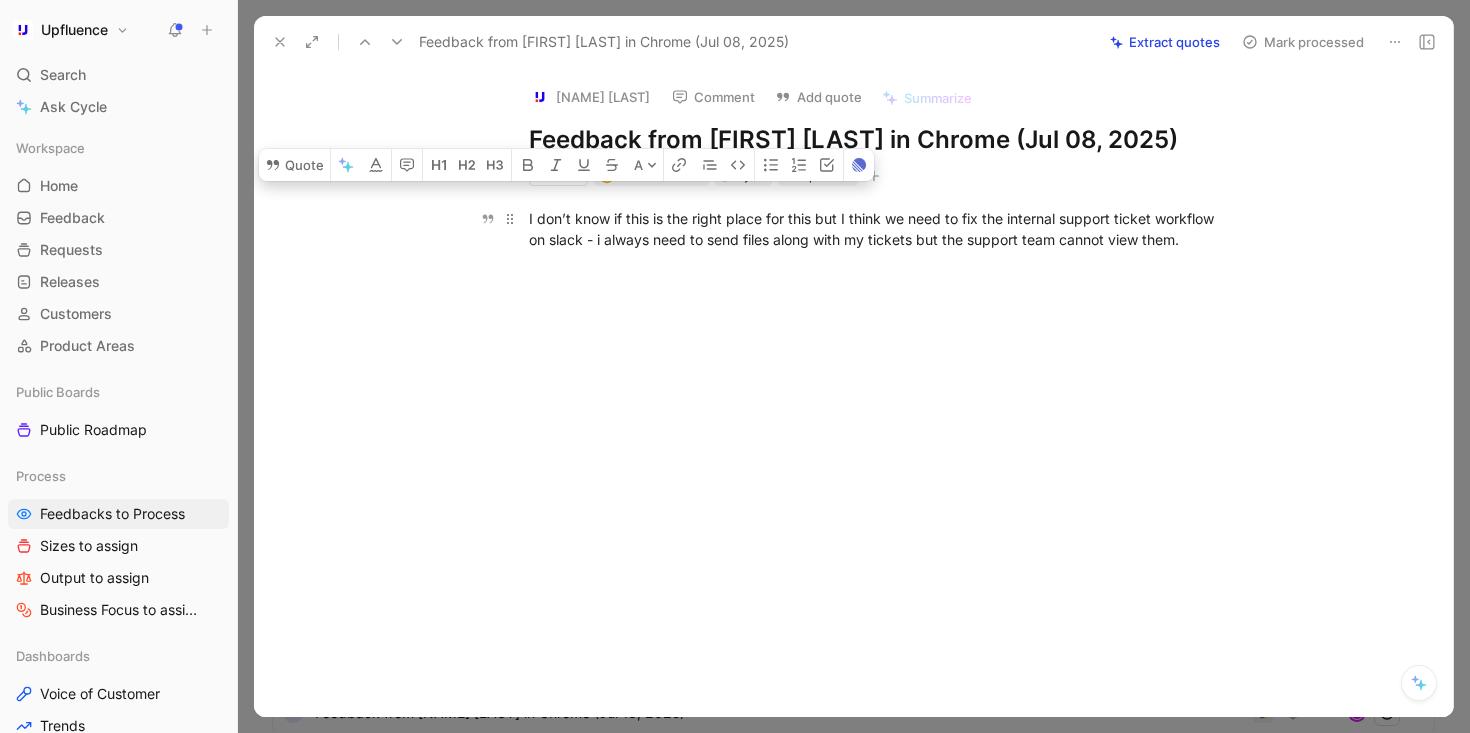 drag, startPoint x: 529, startPoint y: 210, endPoint x: 590, endPoint y: 262, distance: 80.1561 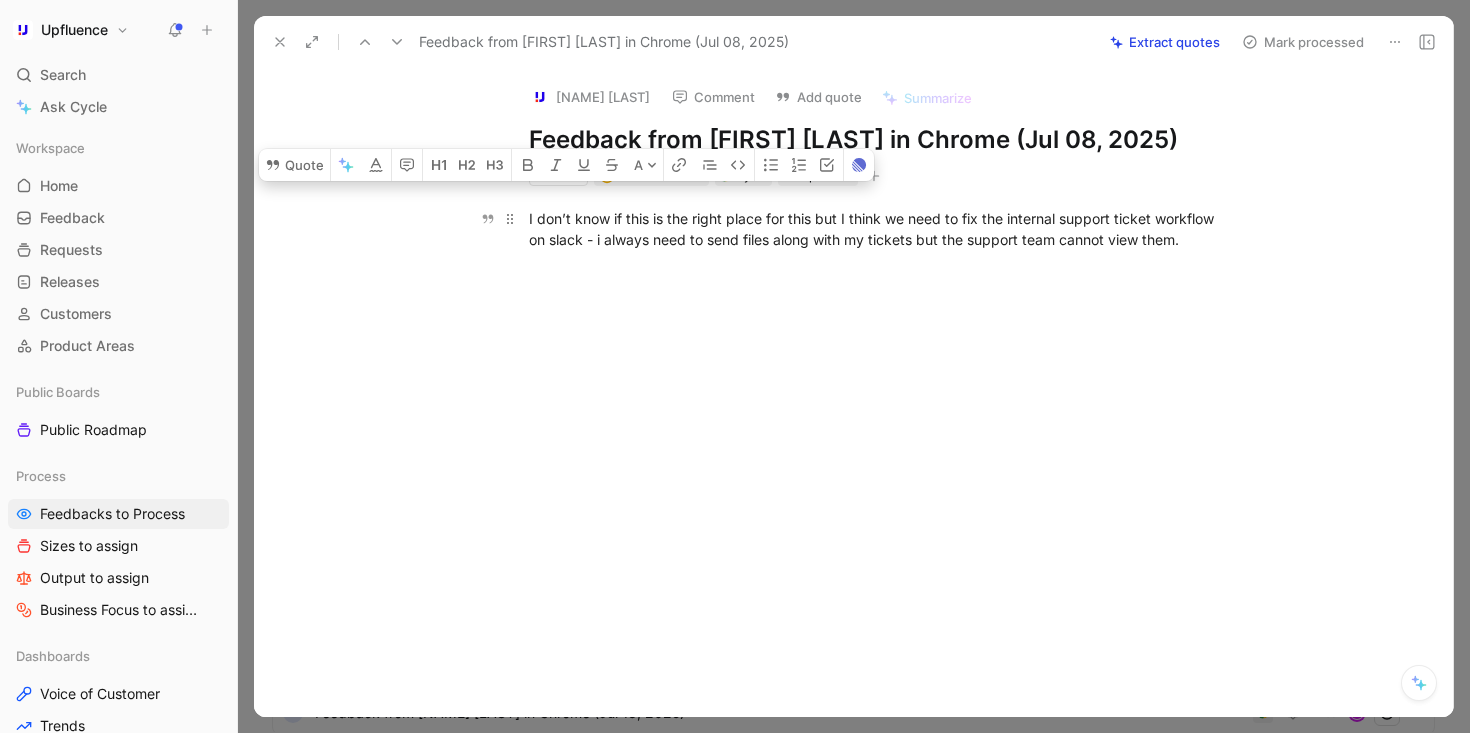 click on "I don’t know if this is the right place for this but I think we need to fix the internal support ticket workflow on slack - i always need to send files along with my tickets but the support team cannot view them." at bounding box center [875, 229] 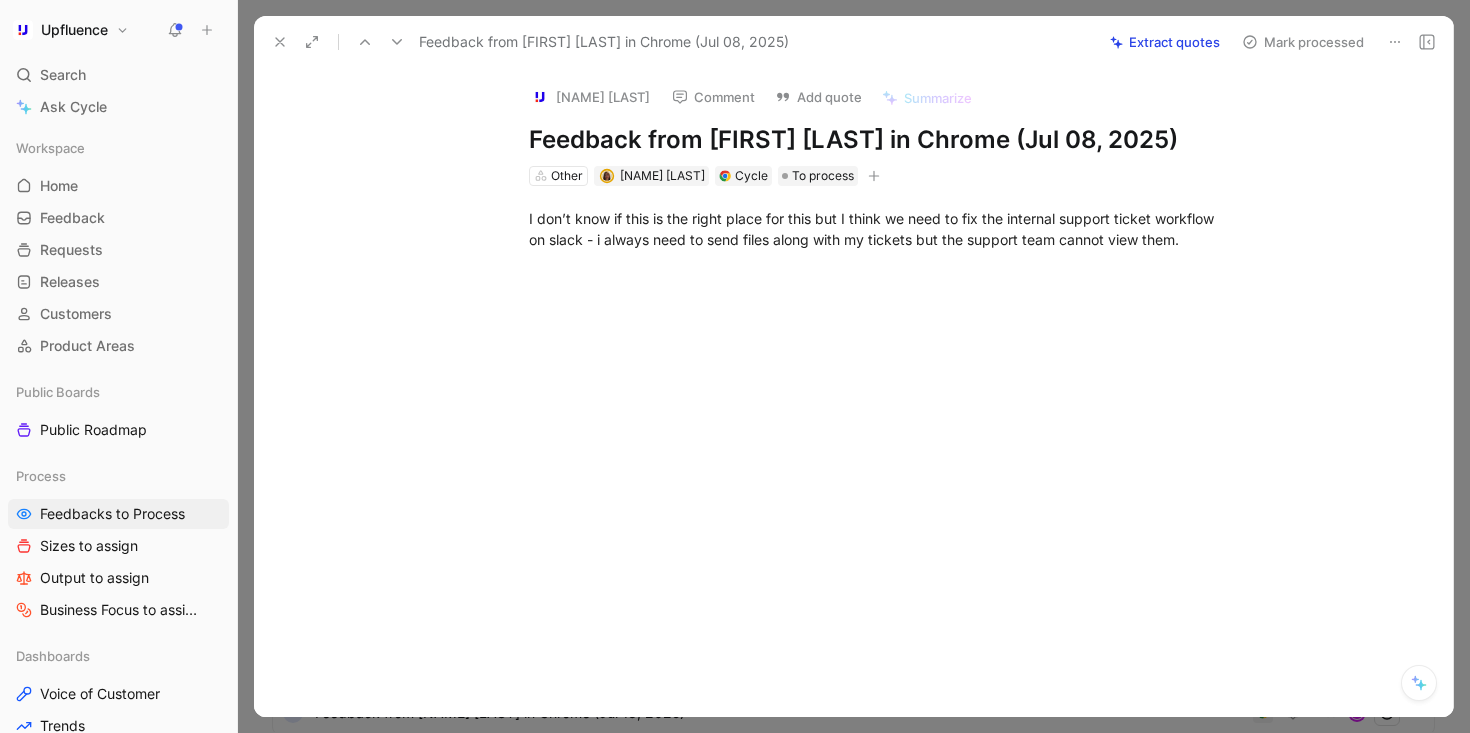 drag, startPoint x: 611, startPoint y: 262, endPoint x: 488, endPoint y: 193, distance: 141.0319 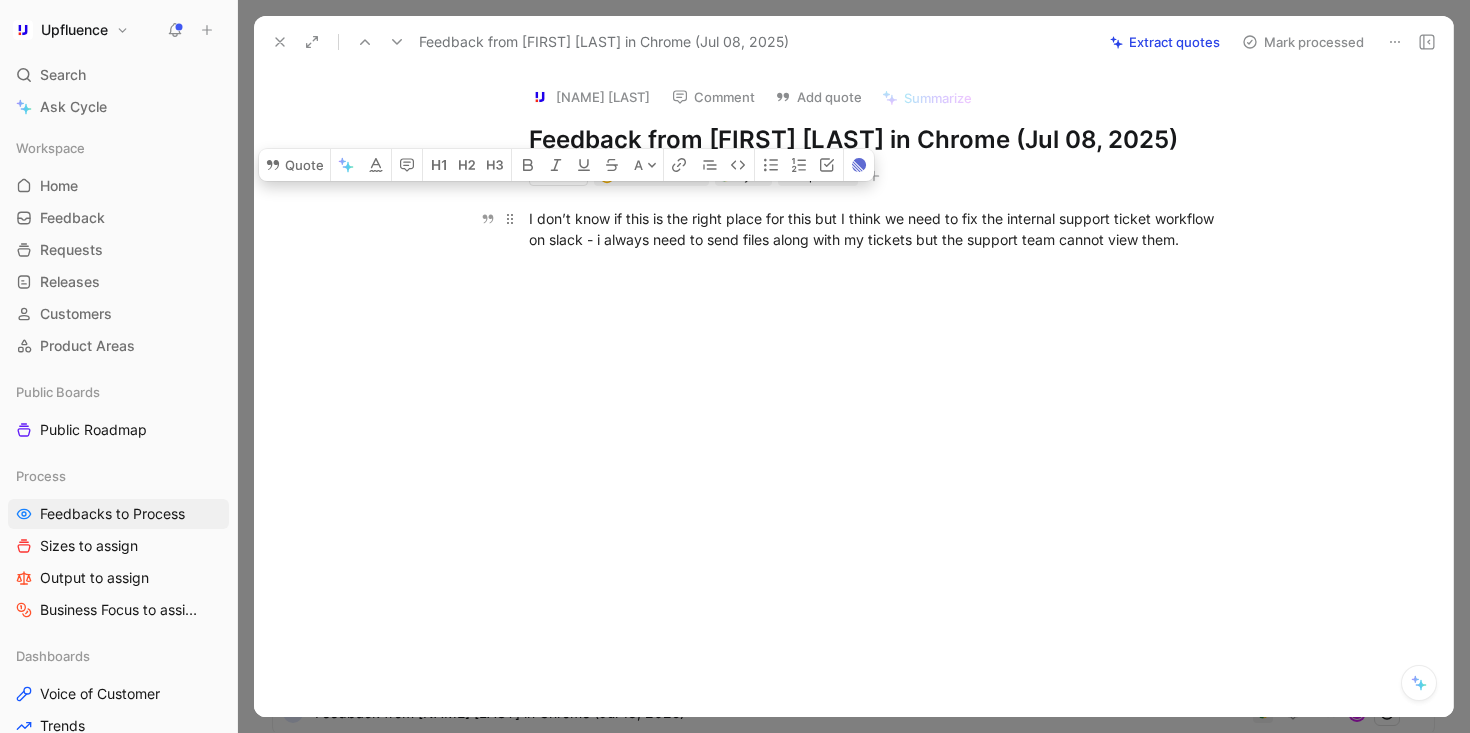 click on "I don’t know if this is the right place for this but I think we need to fix the internal support ticket workflow on slack - i always need to send files along with my tickets but the support team cannot view them." at bounding box center [875, 229] 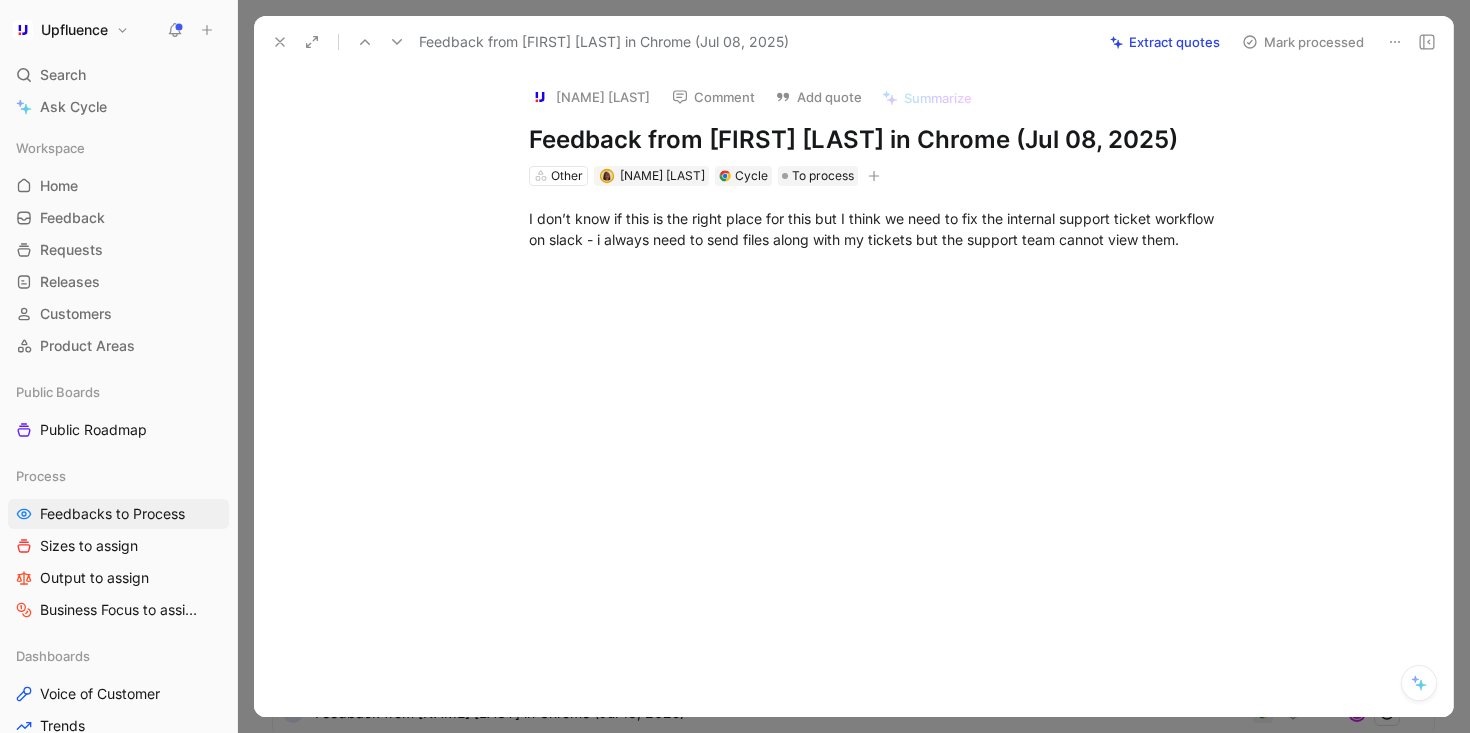 click on "Comment" at bounding box center [713, 97] 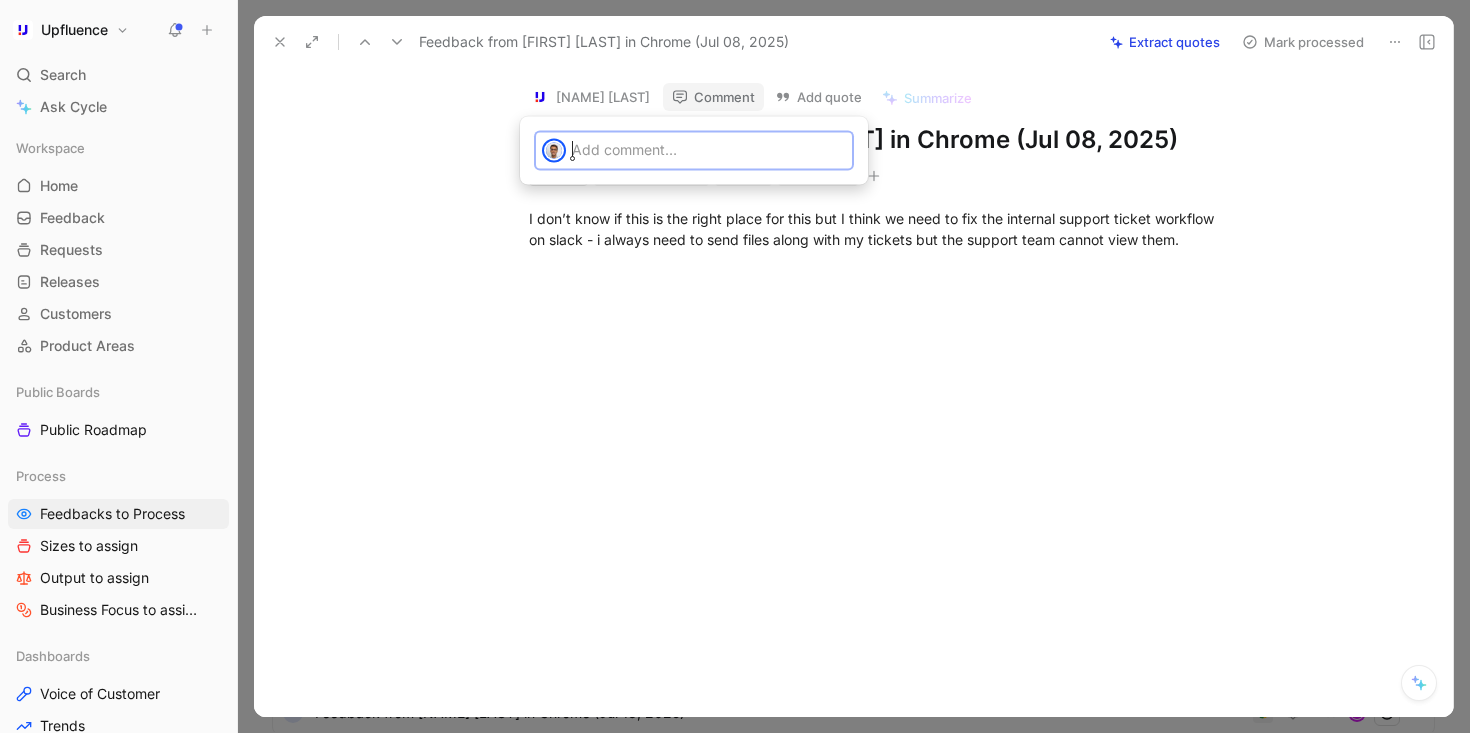 type 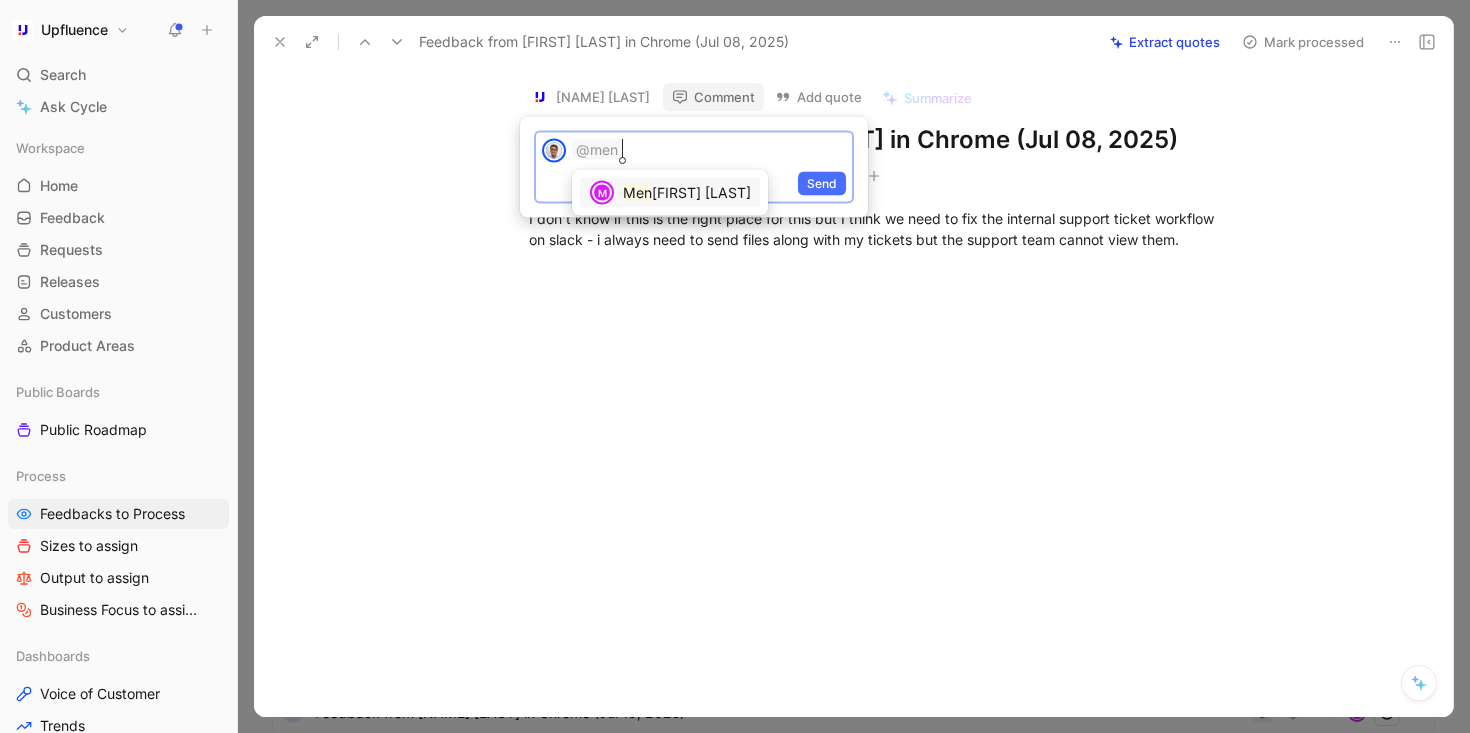 click on "Men" at bounding box center [637, 192] 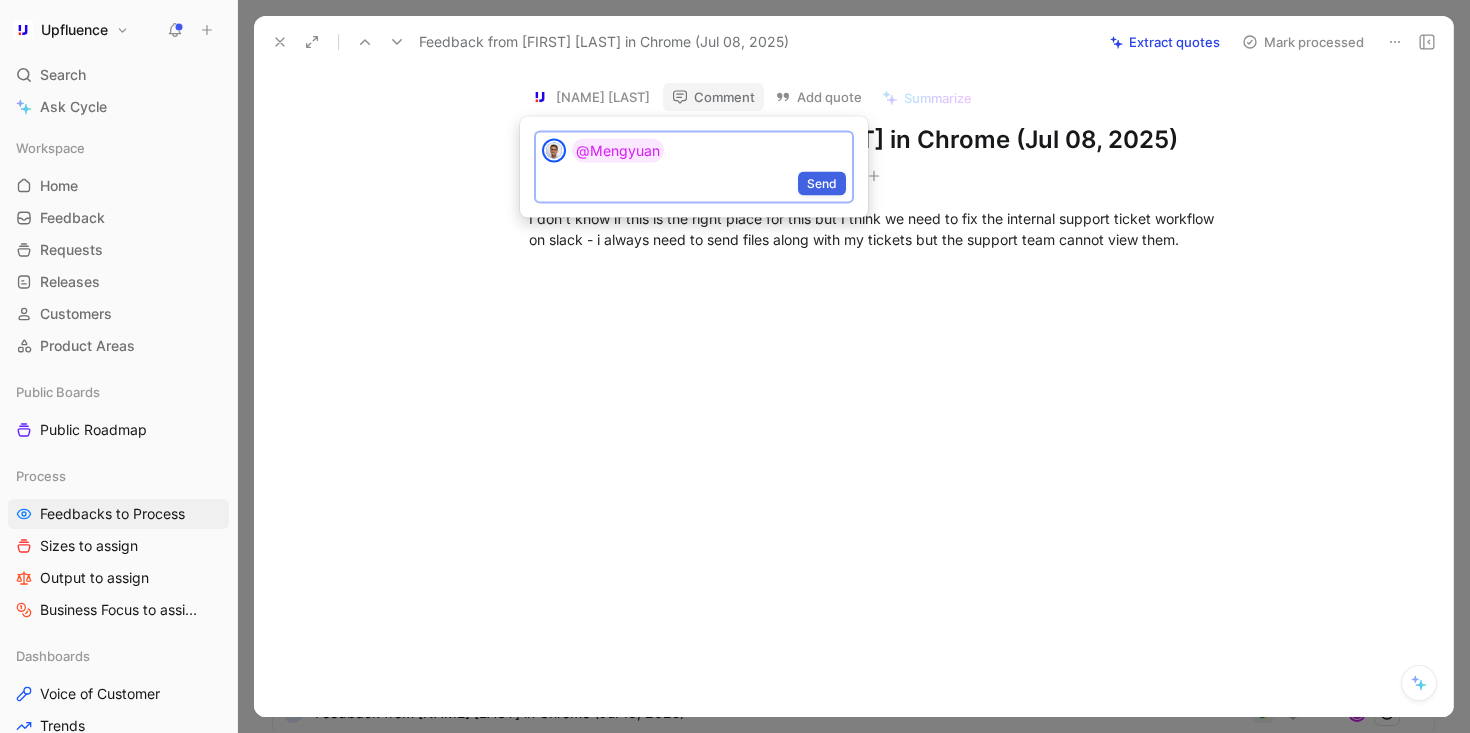 click on "Send" at bounding box center (822, 184) 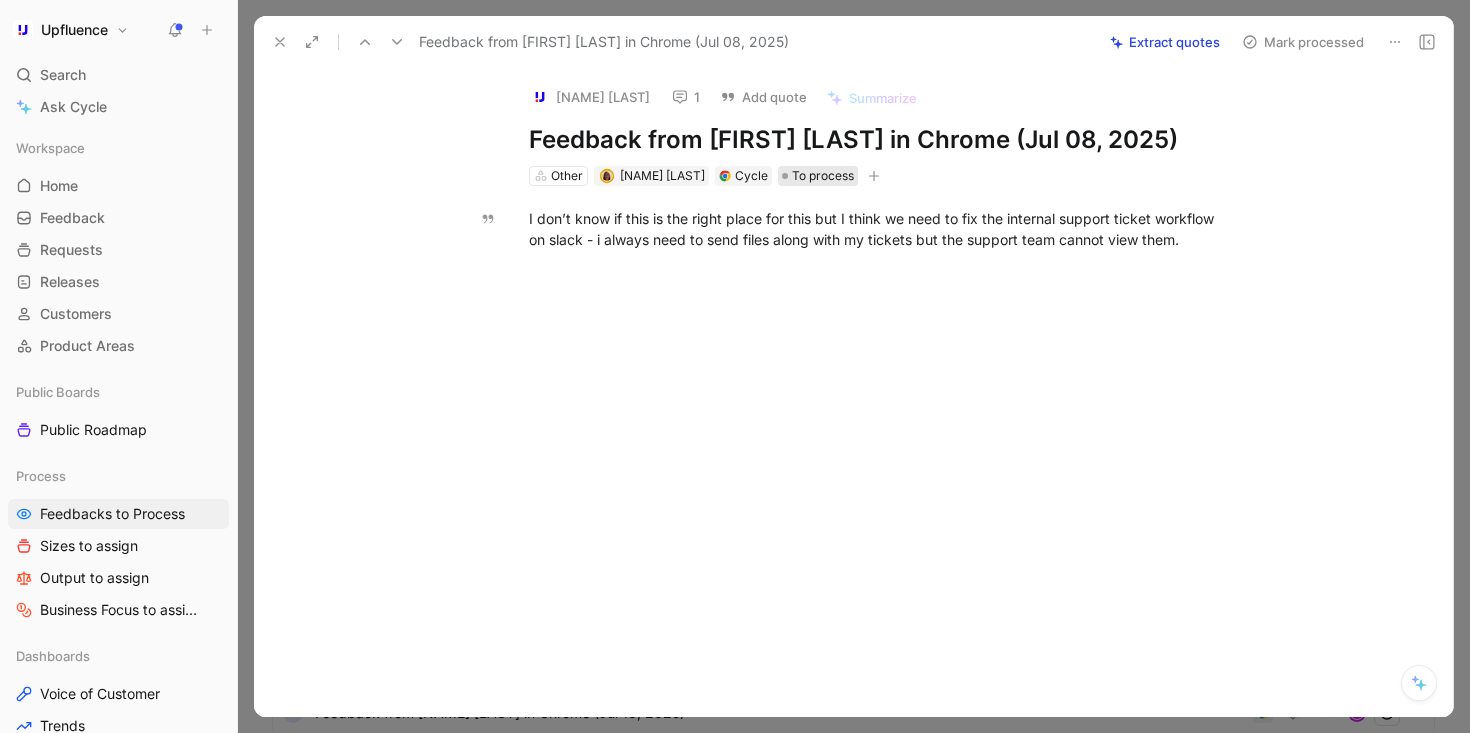 click on "To process" at bounding box center [823, 176] 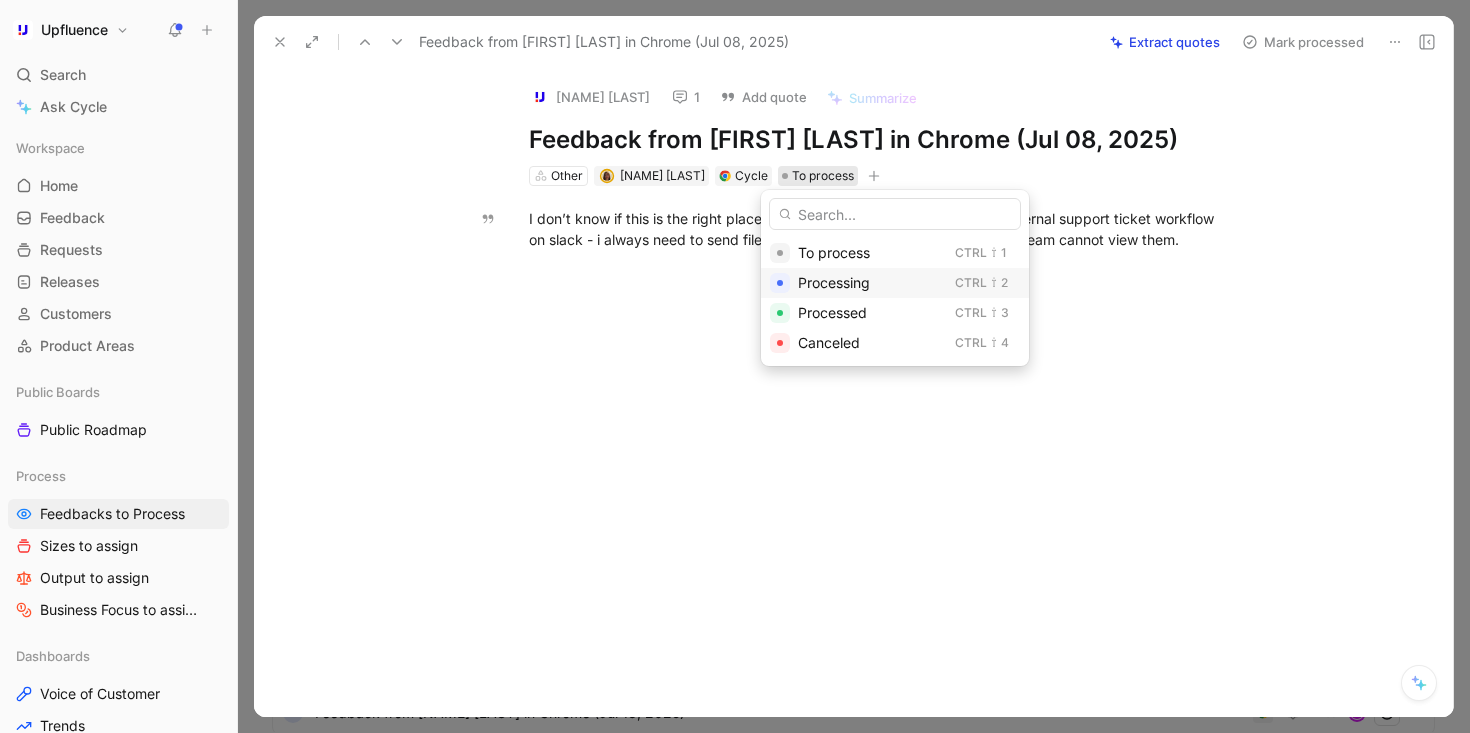 click on "Processing" at bounding box center (834, 282) 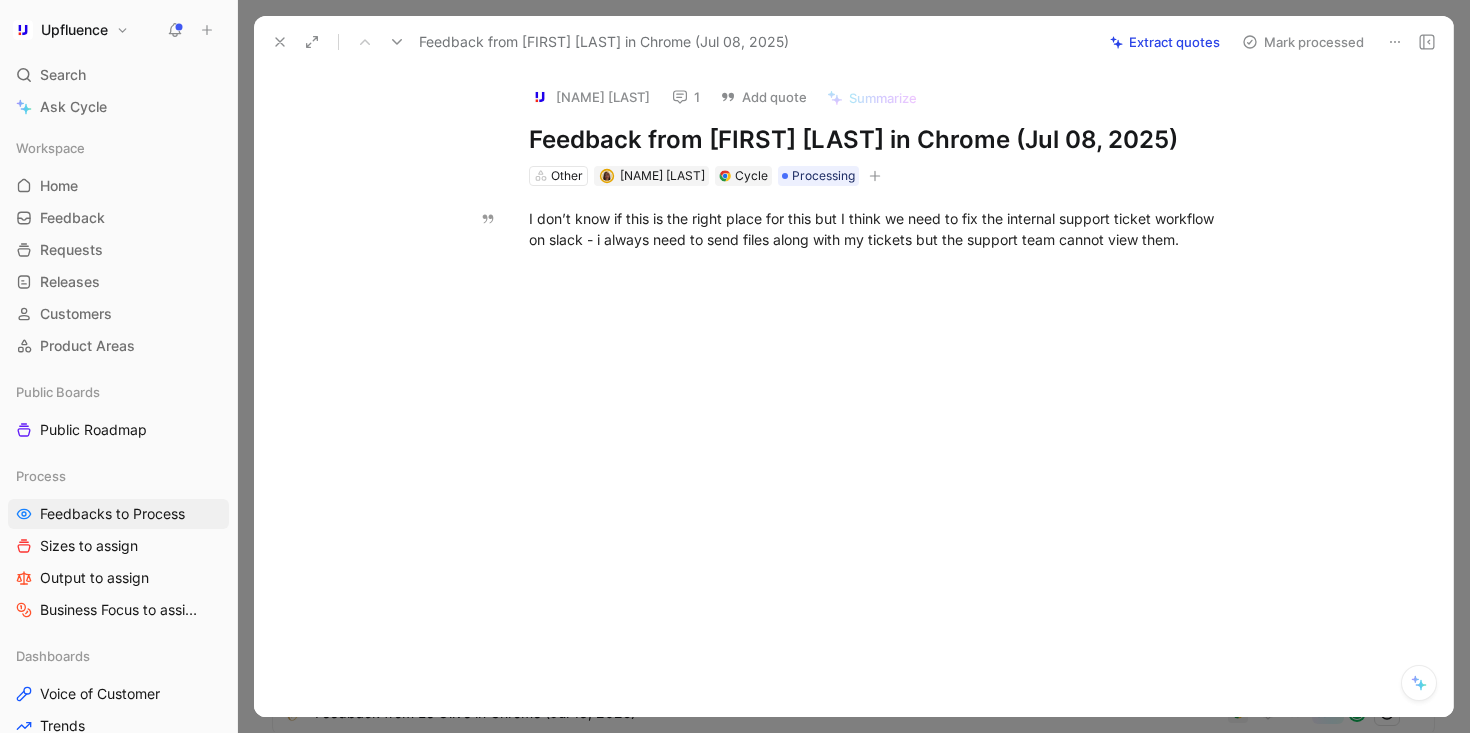 click 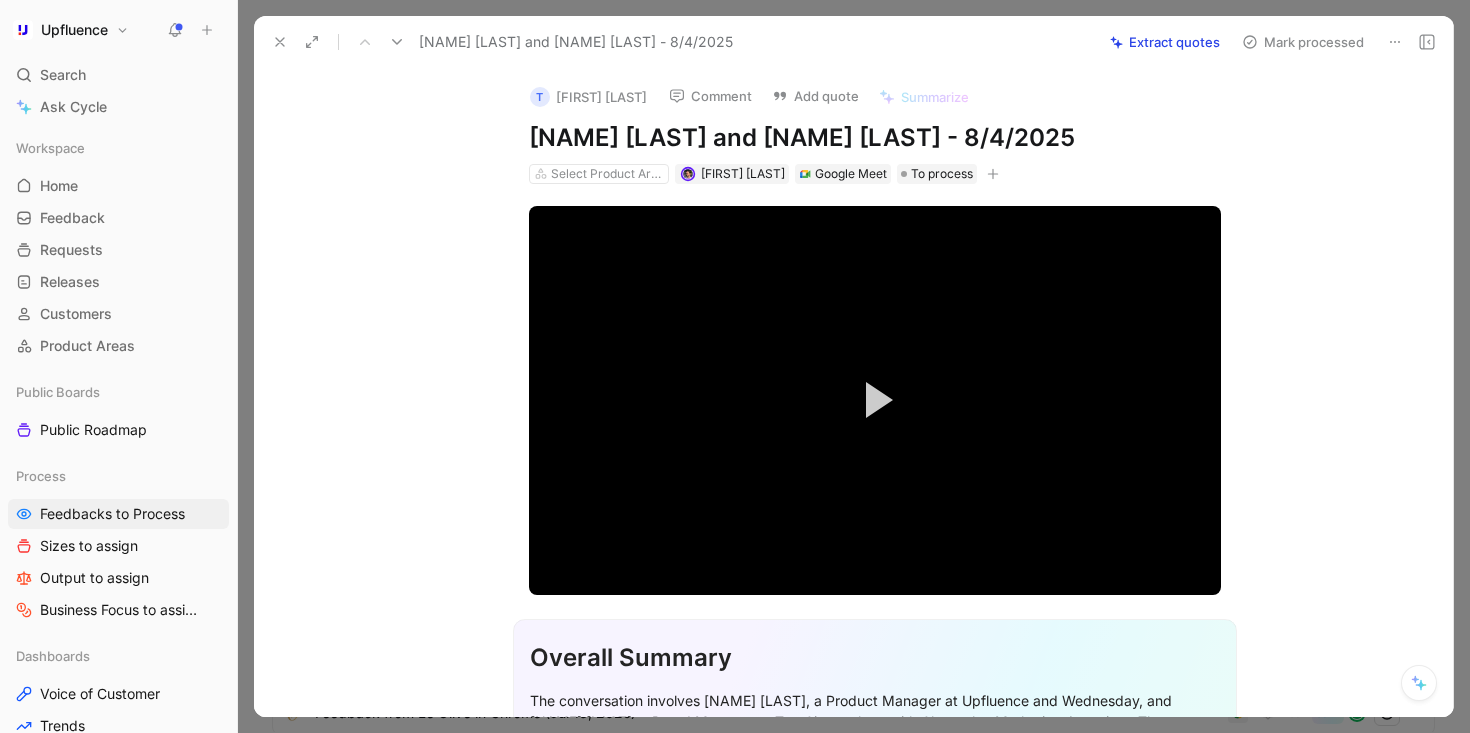 click on "Extract quotes" at bounding box center (1165, 42) 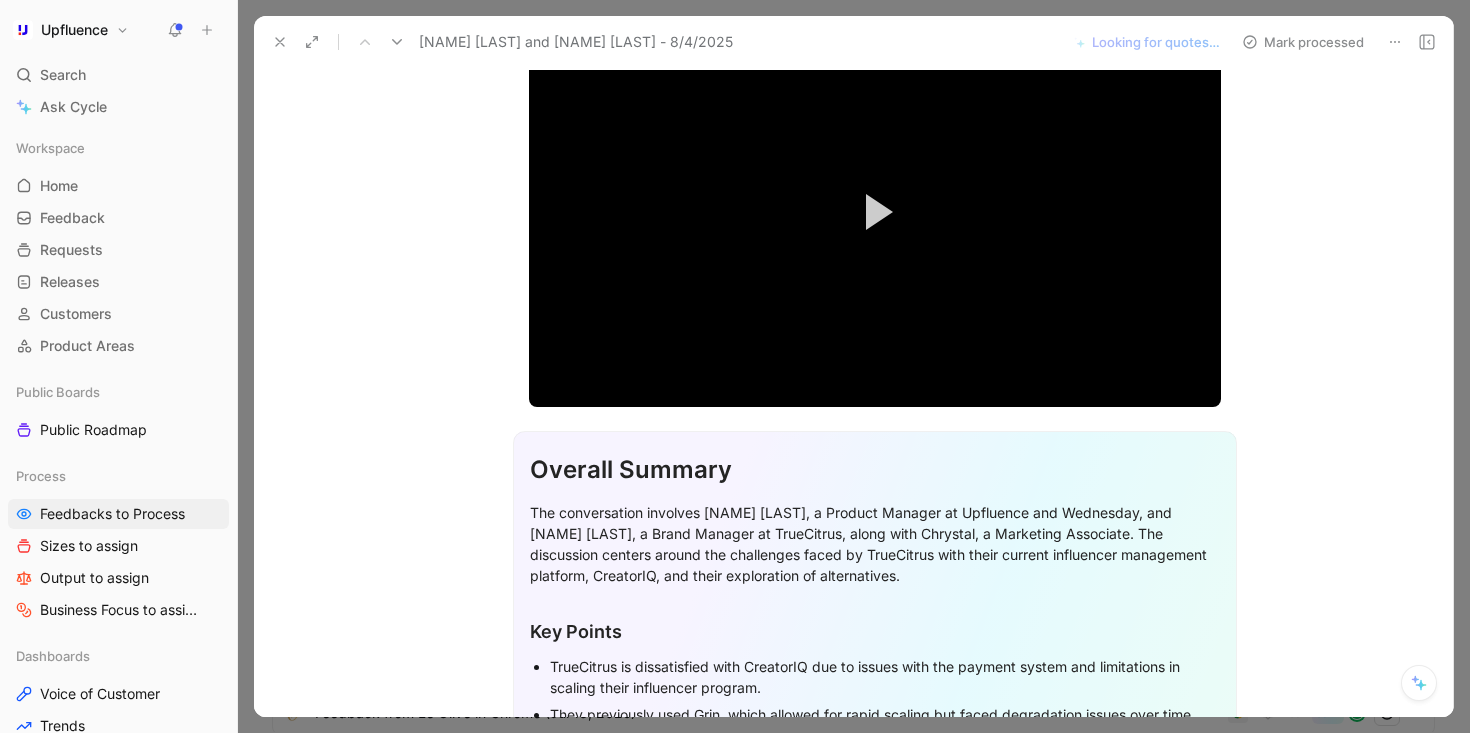 scroll, scrollTop: 0, scrollLeft: 0, axis: both 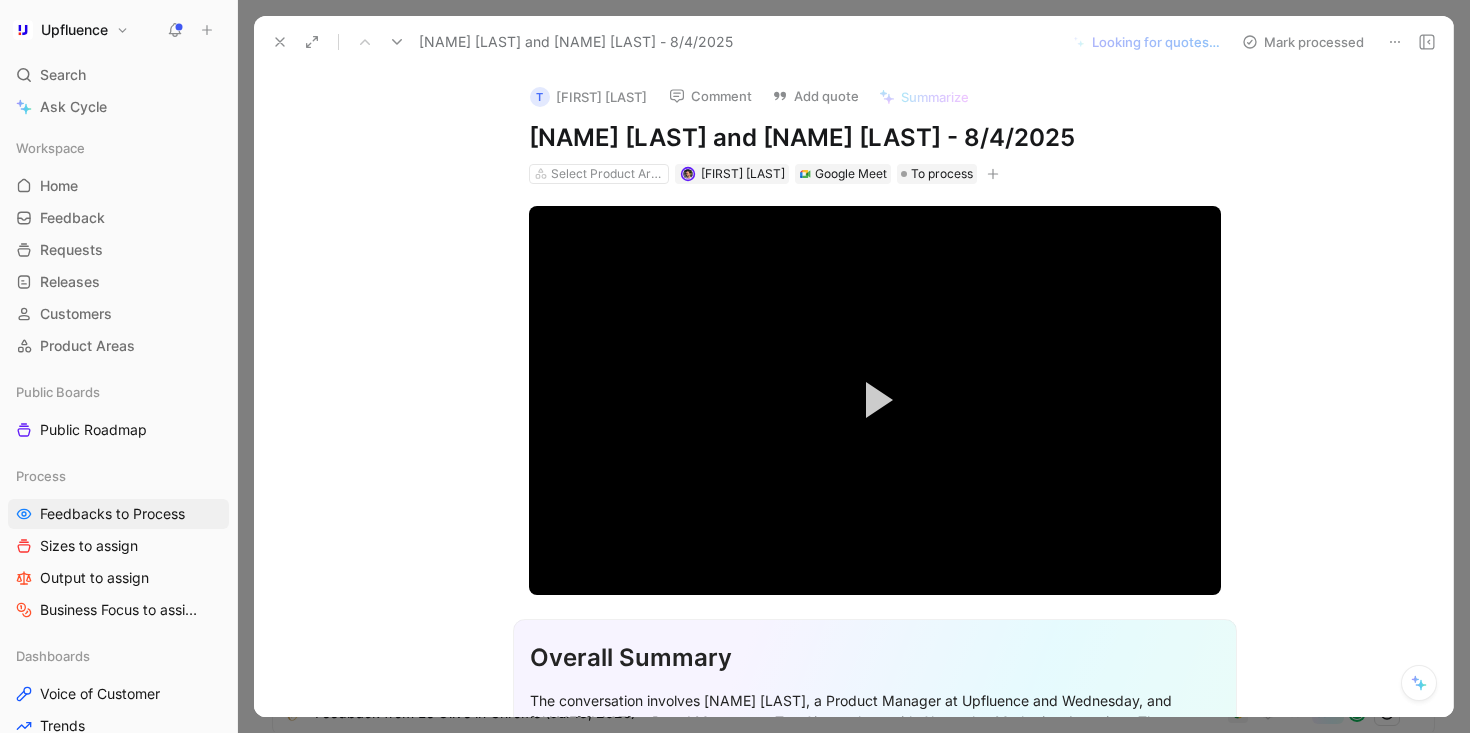 click at bounding box center (397, 42) 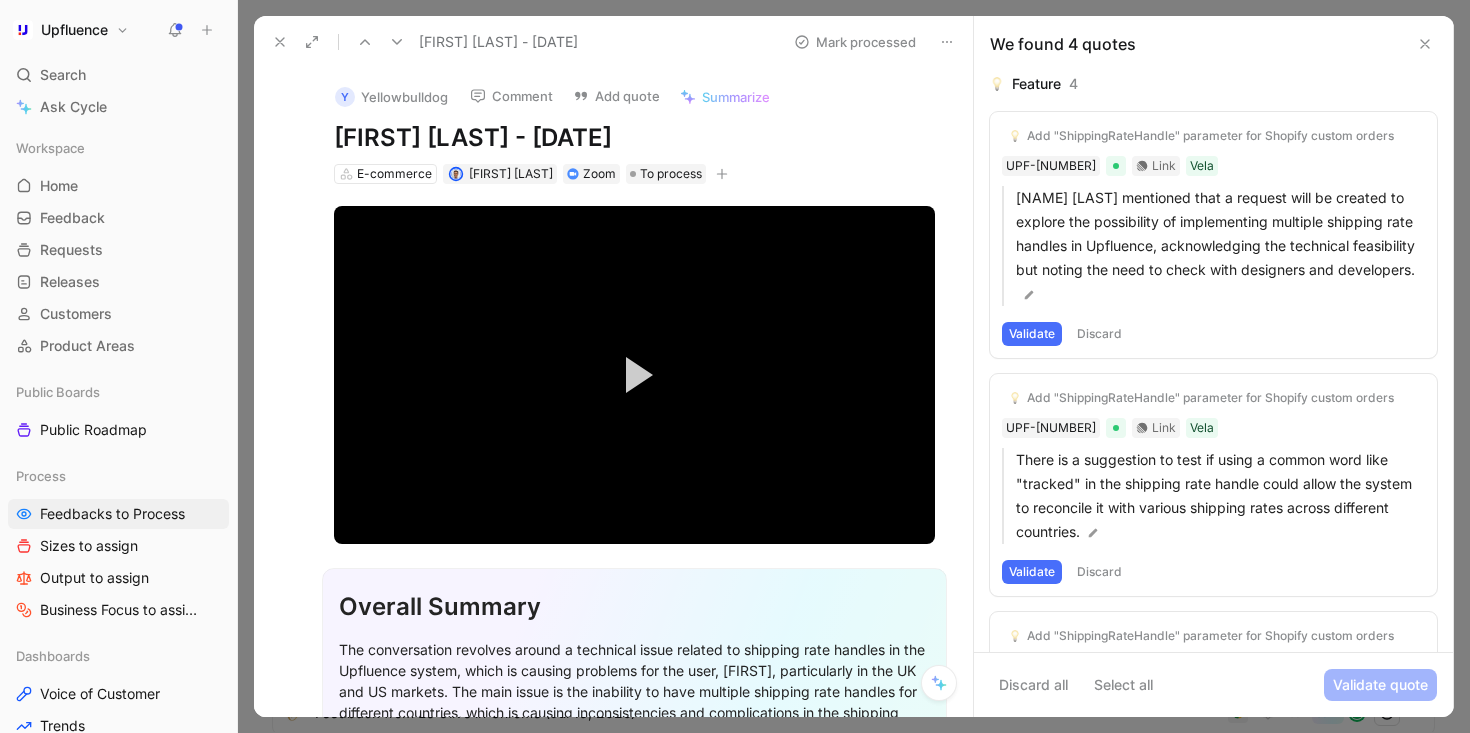 click on "Discard" at bounding box center [1099, 334] 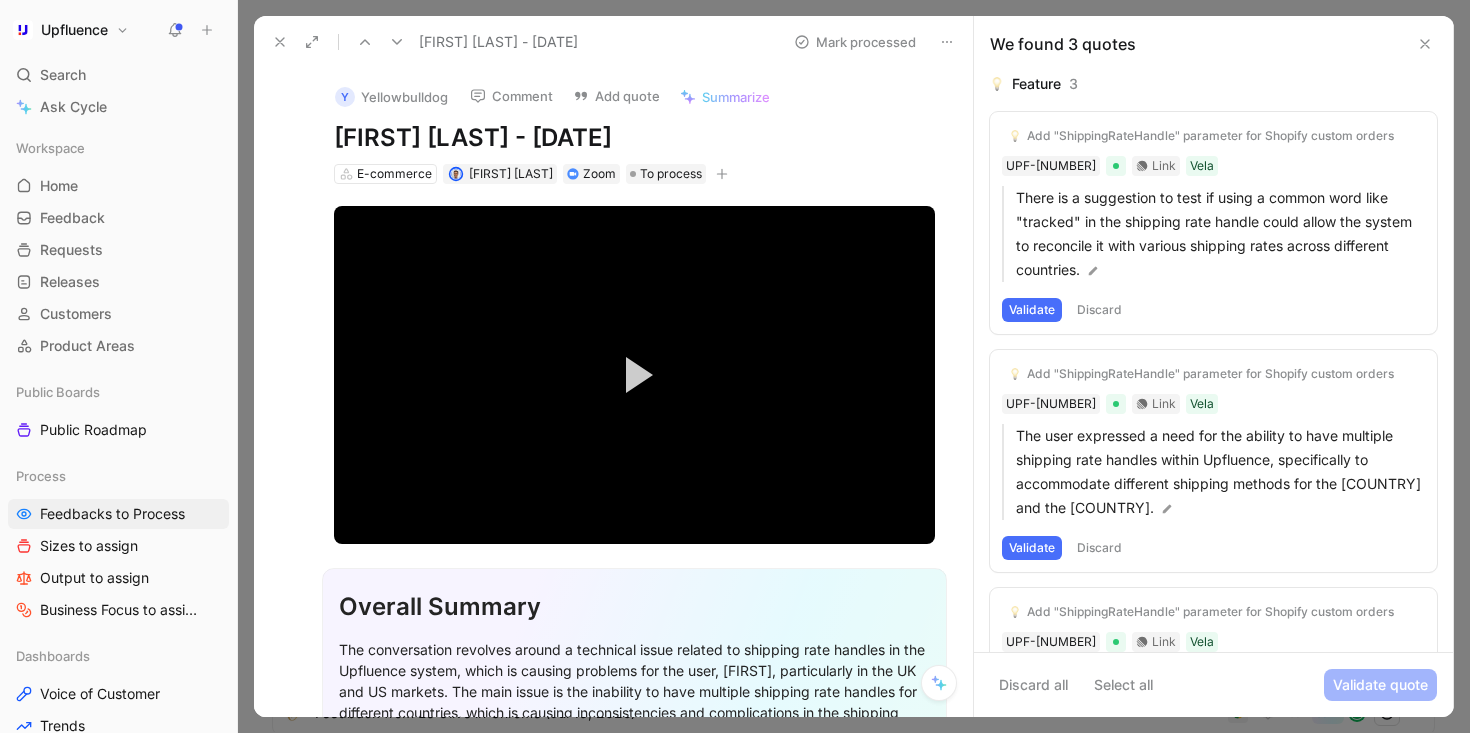 click on "Discard" at bounding box center [1099, 310] 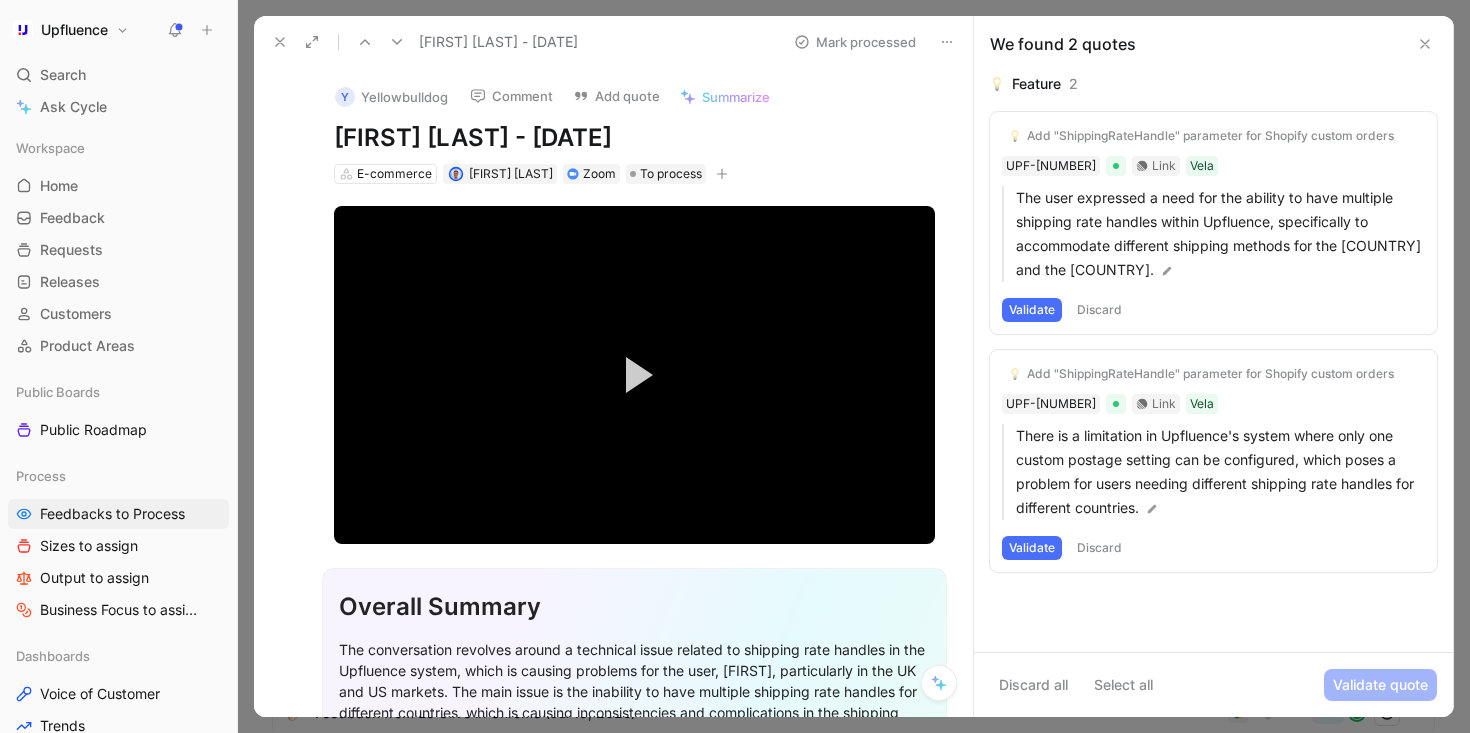click on "Discard" at bounding box center (1099, 310) 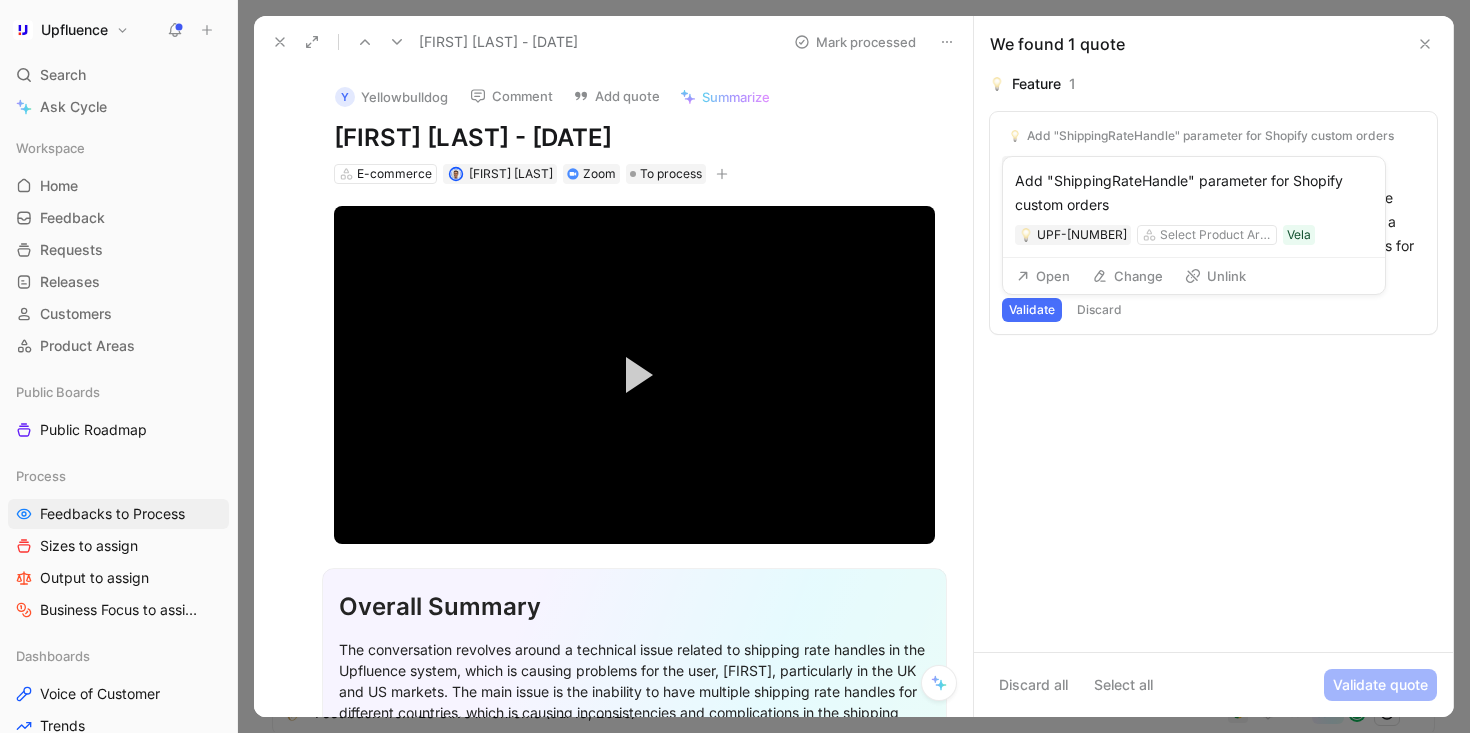 click on "Unlink" at bounding box center (1215, 276) 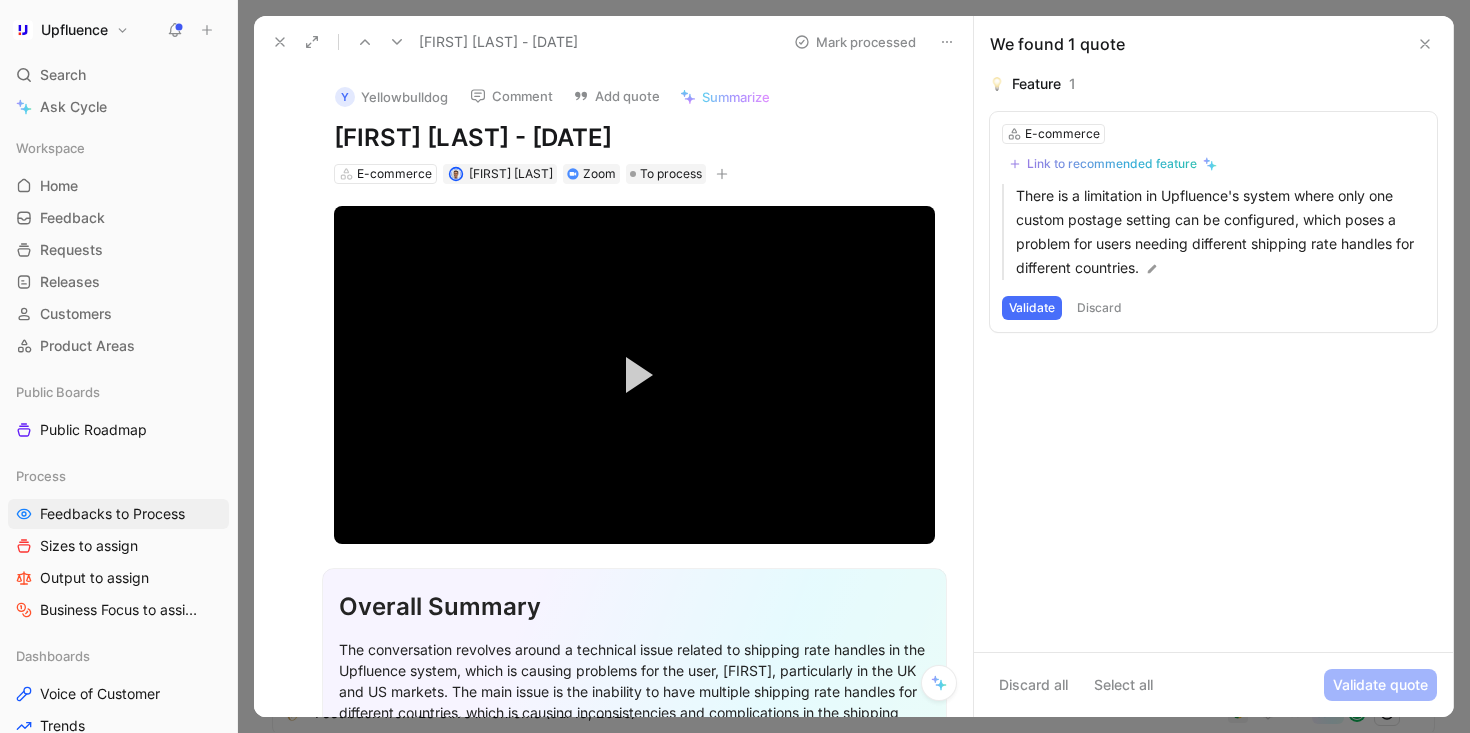 click on "Link to recommended feature" at bounding box center [1112, 164] 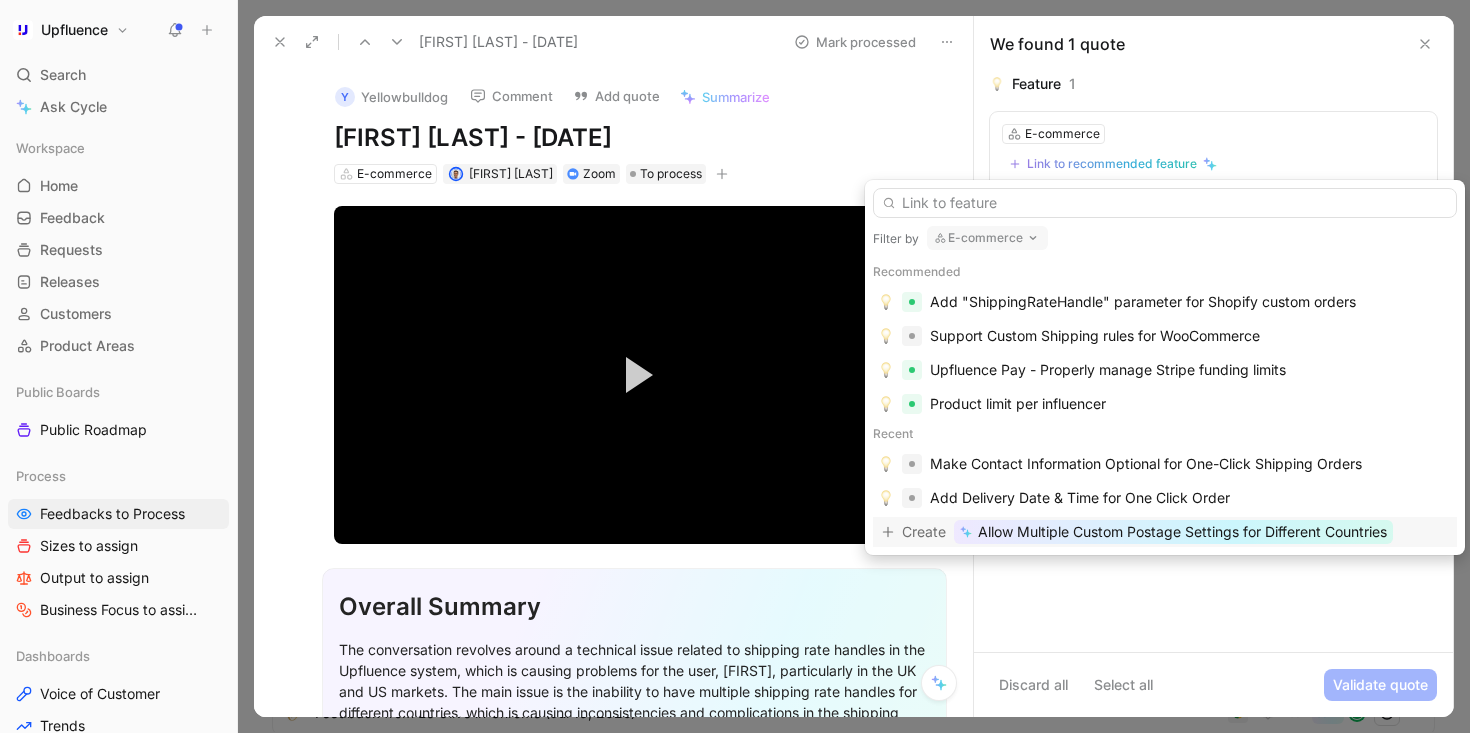 click on "Allow Multiple Custom Postage Settings for Different Countries" at bounding box center [1182, 532] 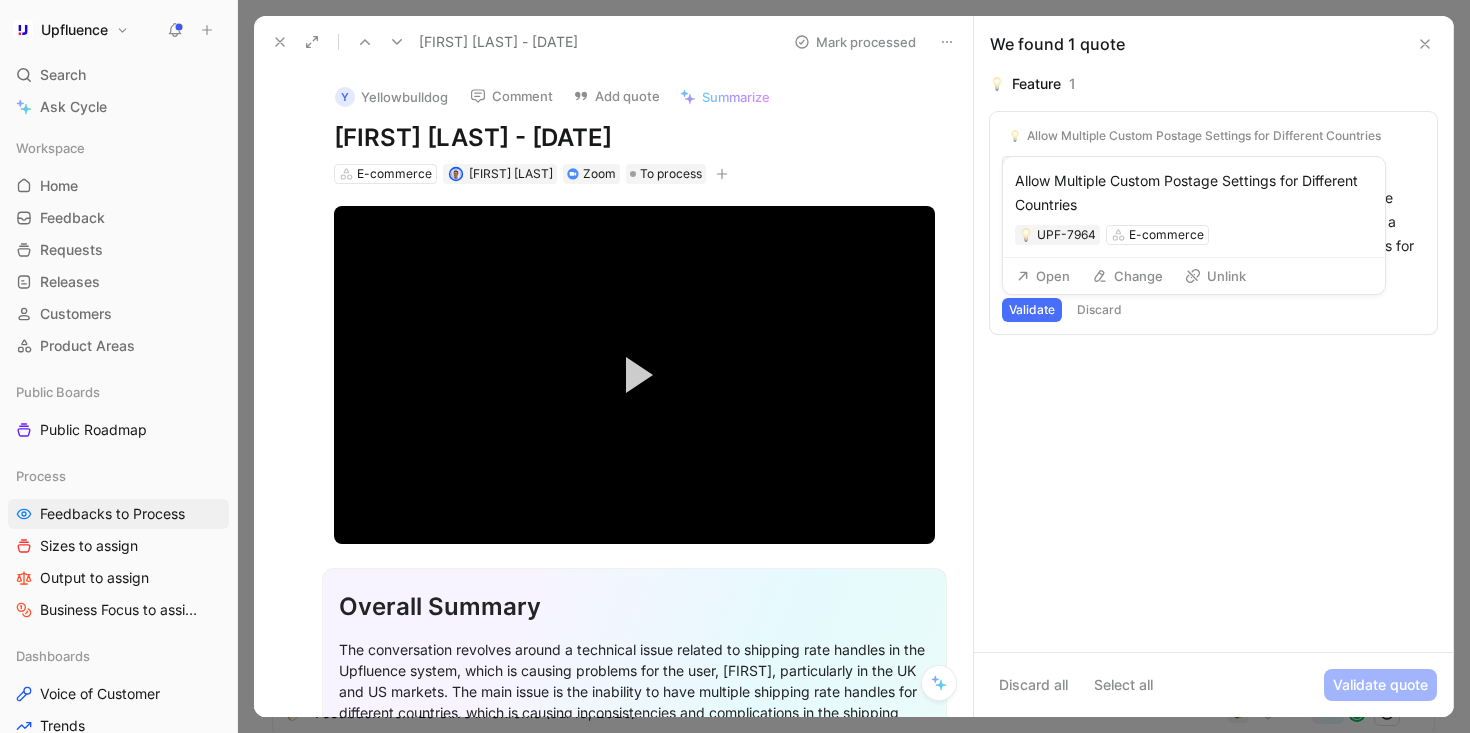 click on "Allow Multiple Custom Postage Settings for Different Countries" at bounding box center [1204, 136] 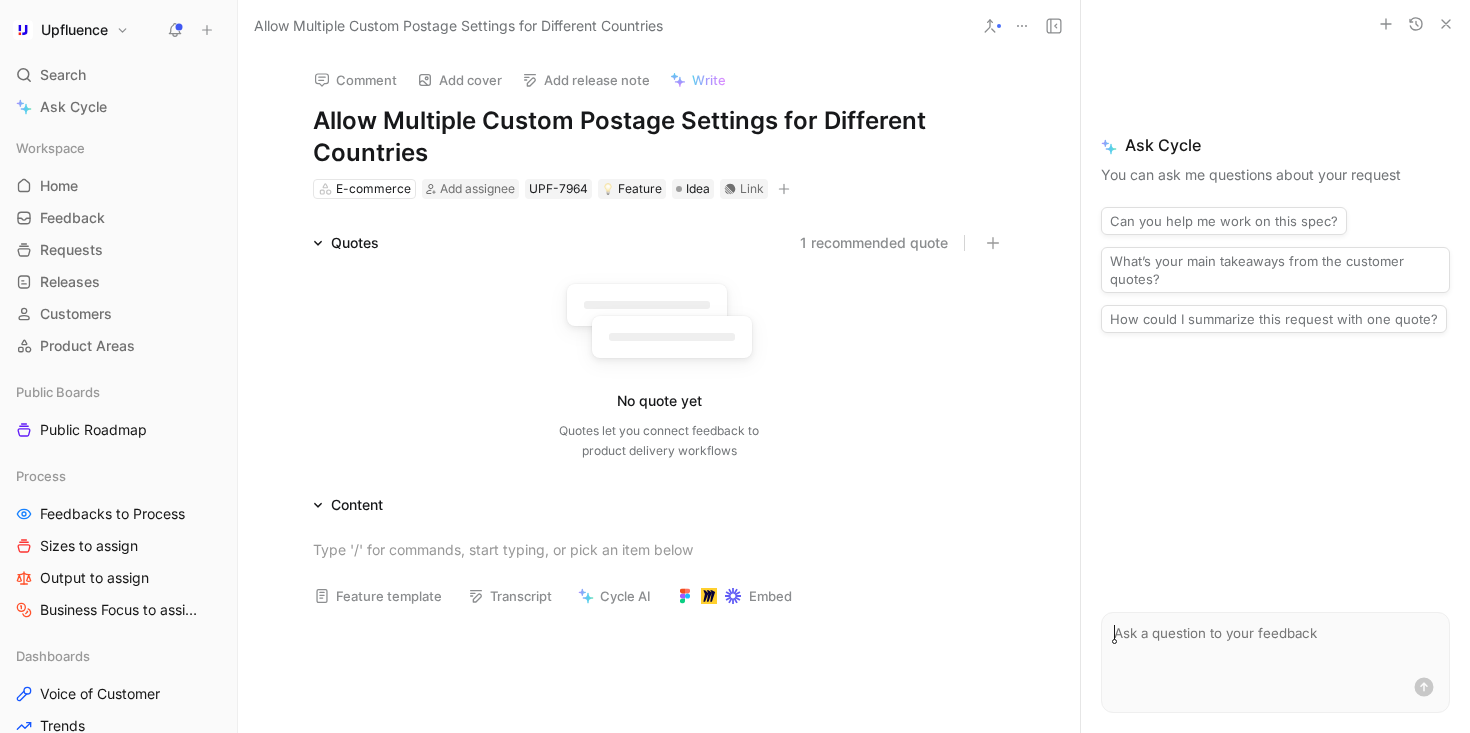 click on "Allow Multiple Custom Postage Settings for Different Countries" at bounding box center (659, 137) 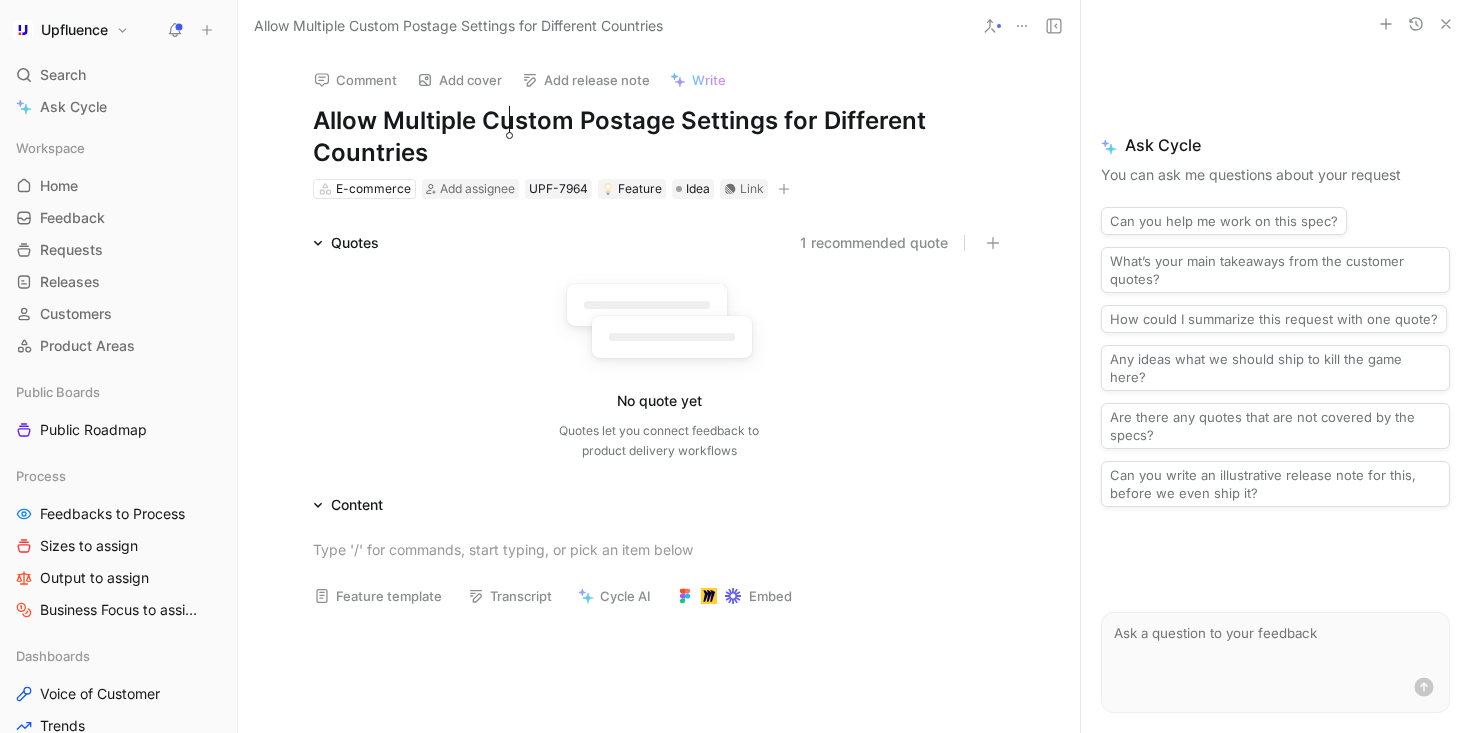 click on "Allow Multiple Custom Postage Settings for Different Countries" at bounding box center [659, 137] 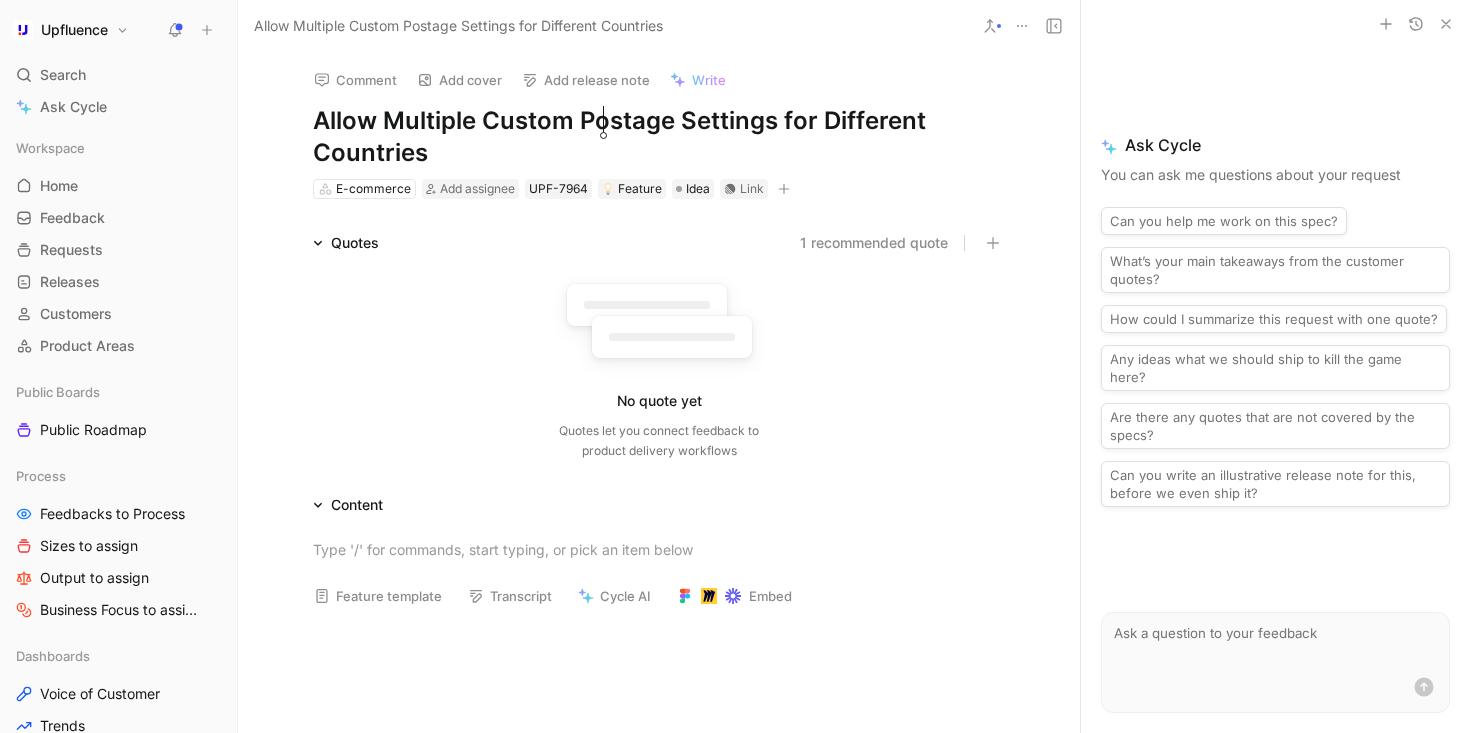 click on "Allow Multiple Custom Postage Settings for Different Countries" at bounding box center (659, 137) 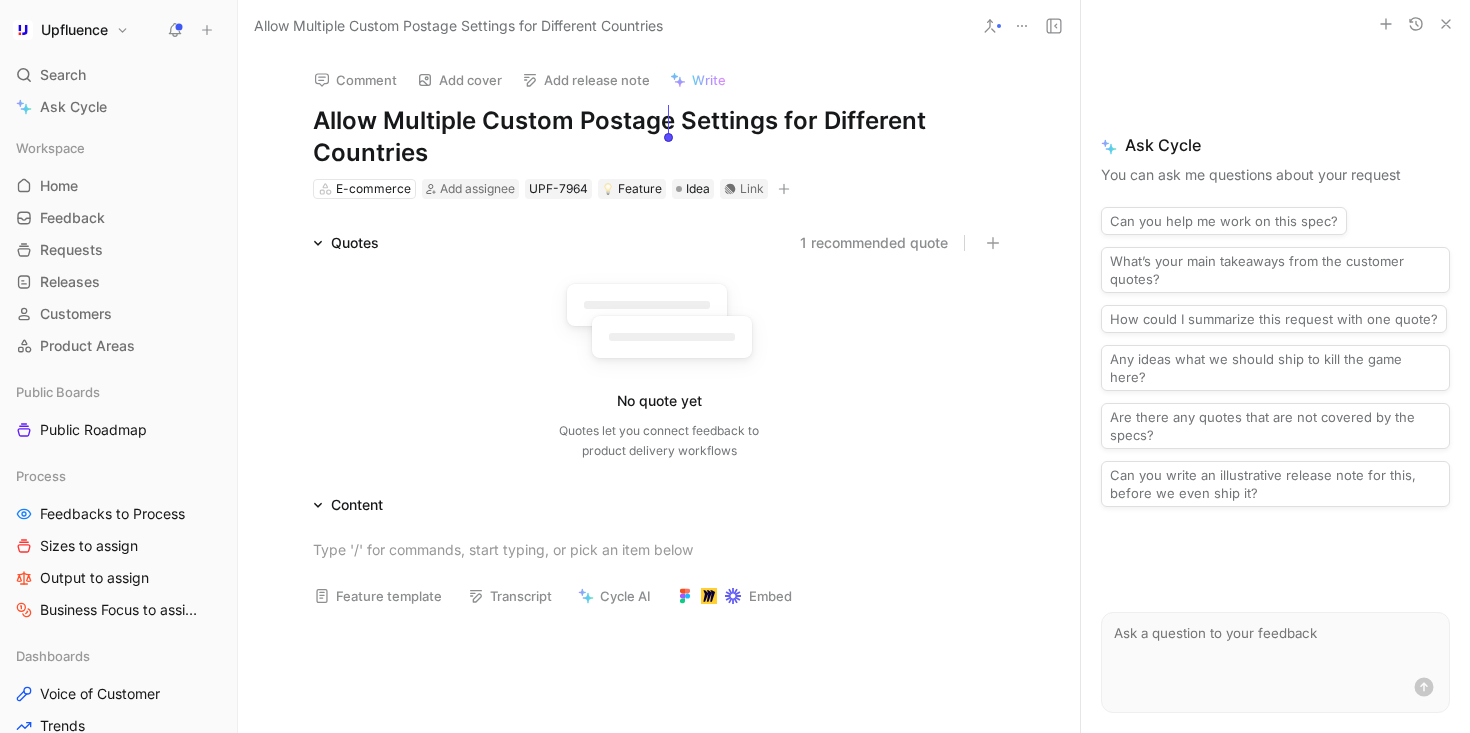 type 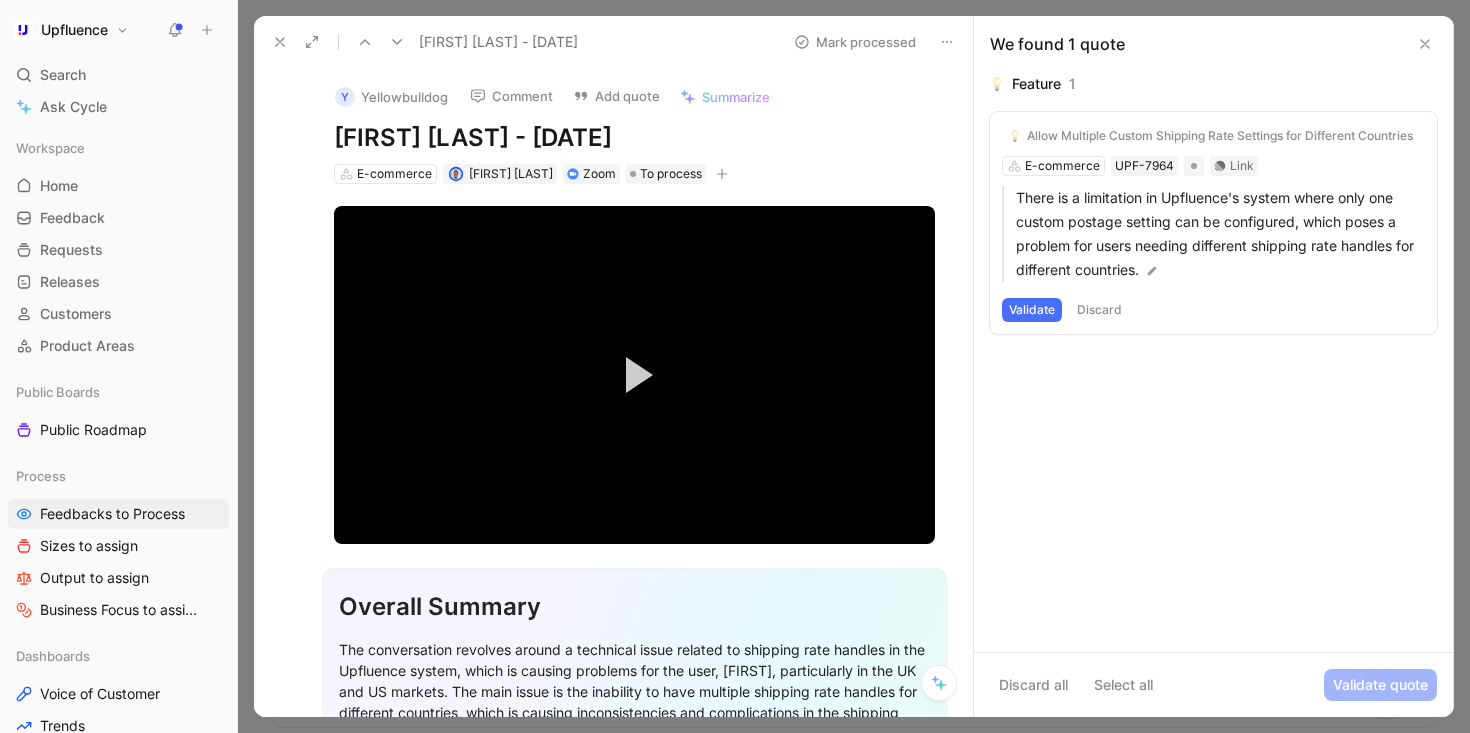 click on "Validate" at bounding box center (1032, 310) 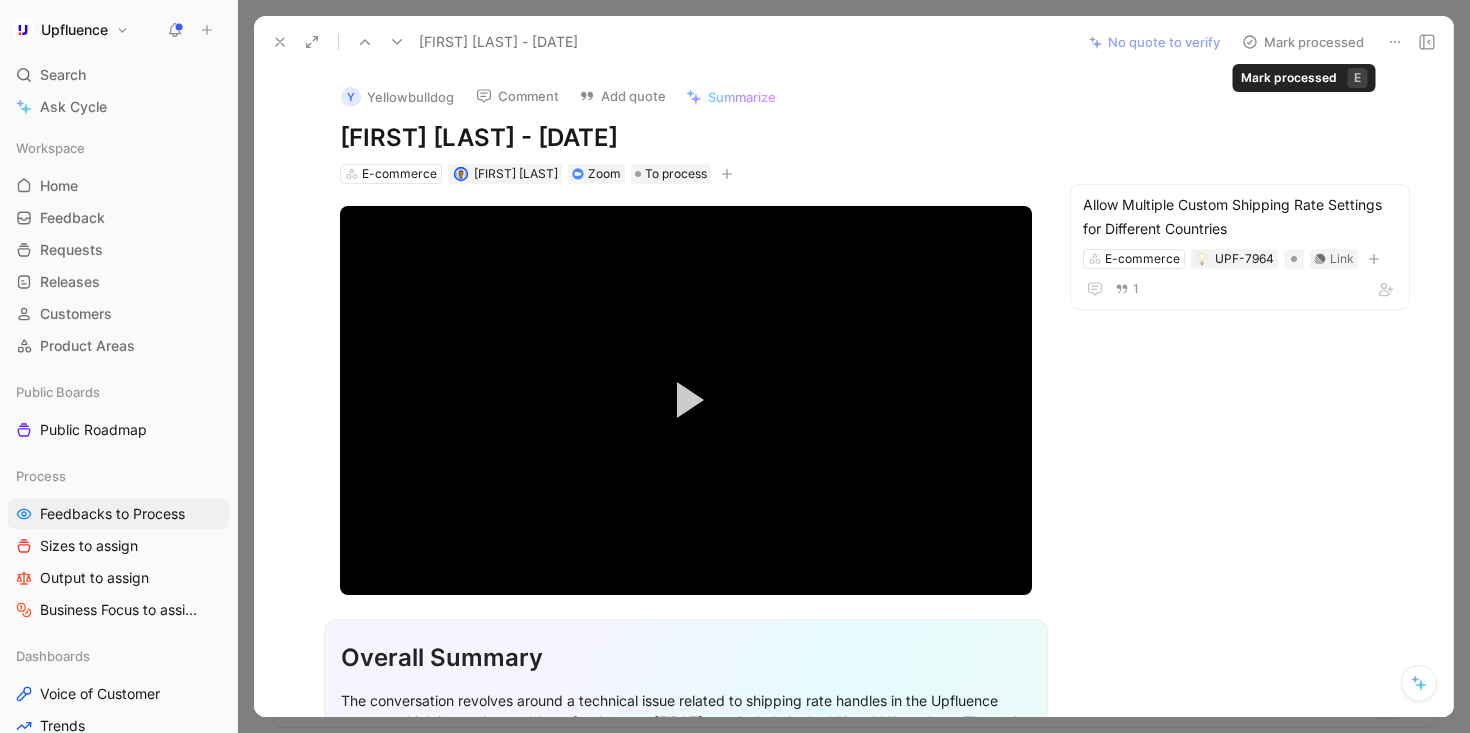 click on "Mark processed" at bounding box center (1303, 42) 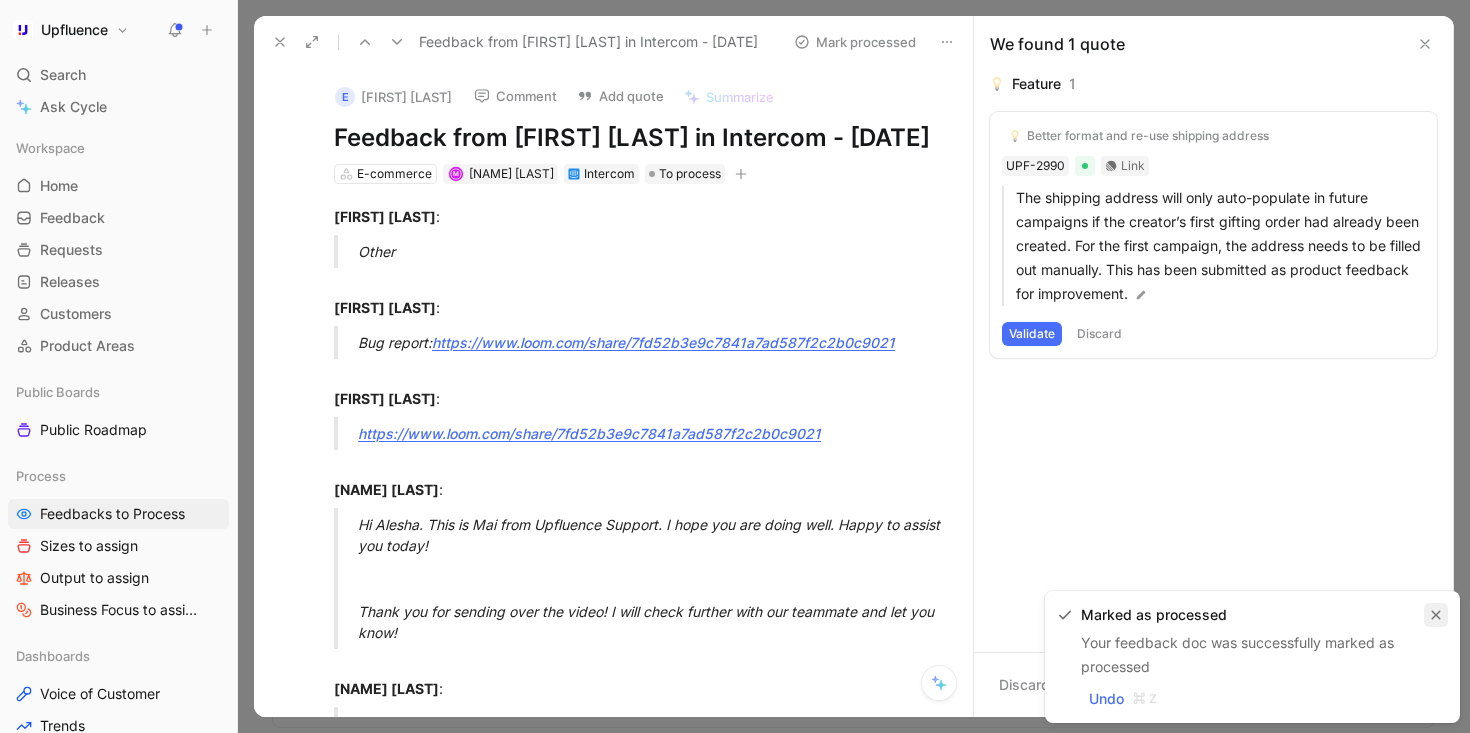 click at bounding box center [1436, 615] 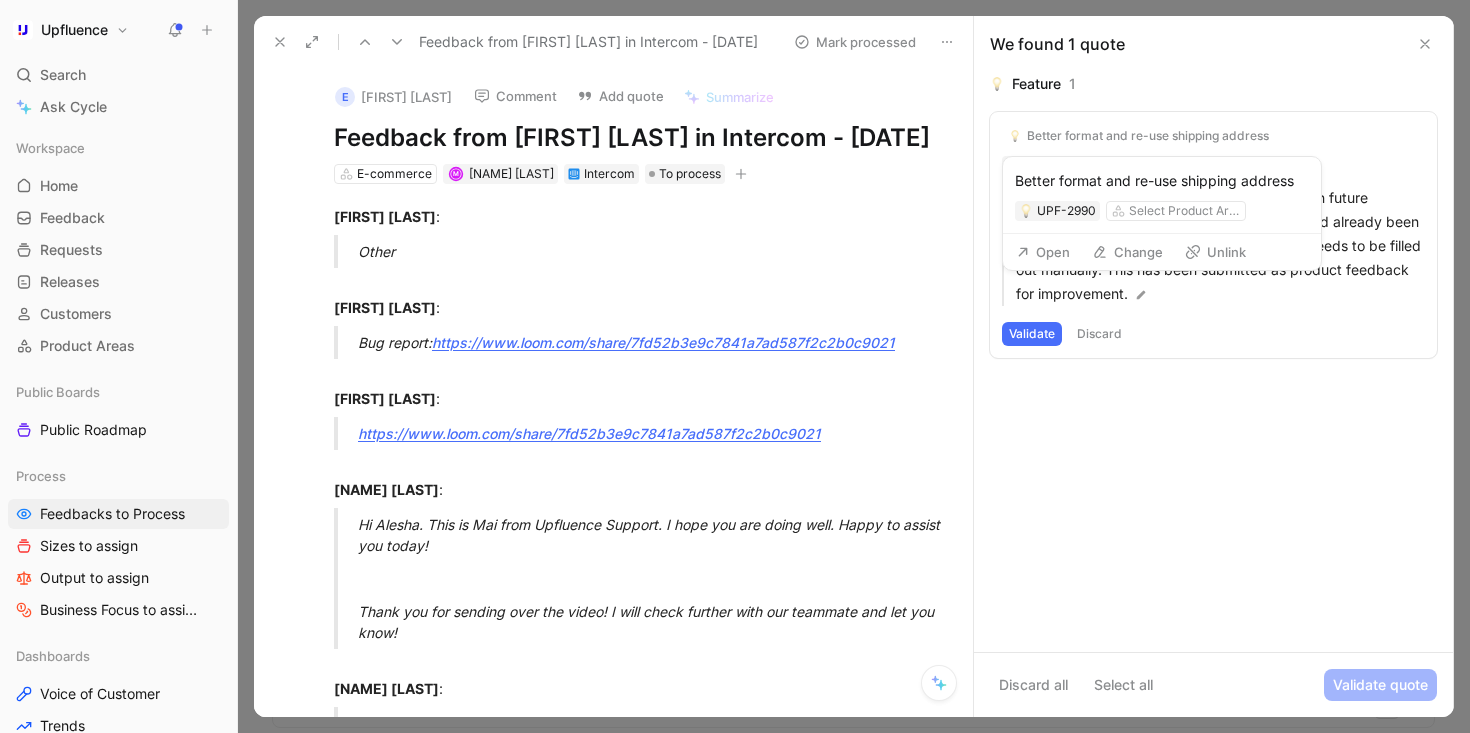 click on "Unlink" at bounding box center (1215, 252) 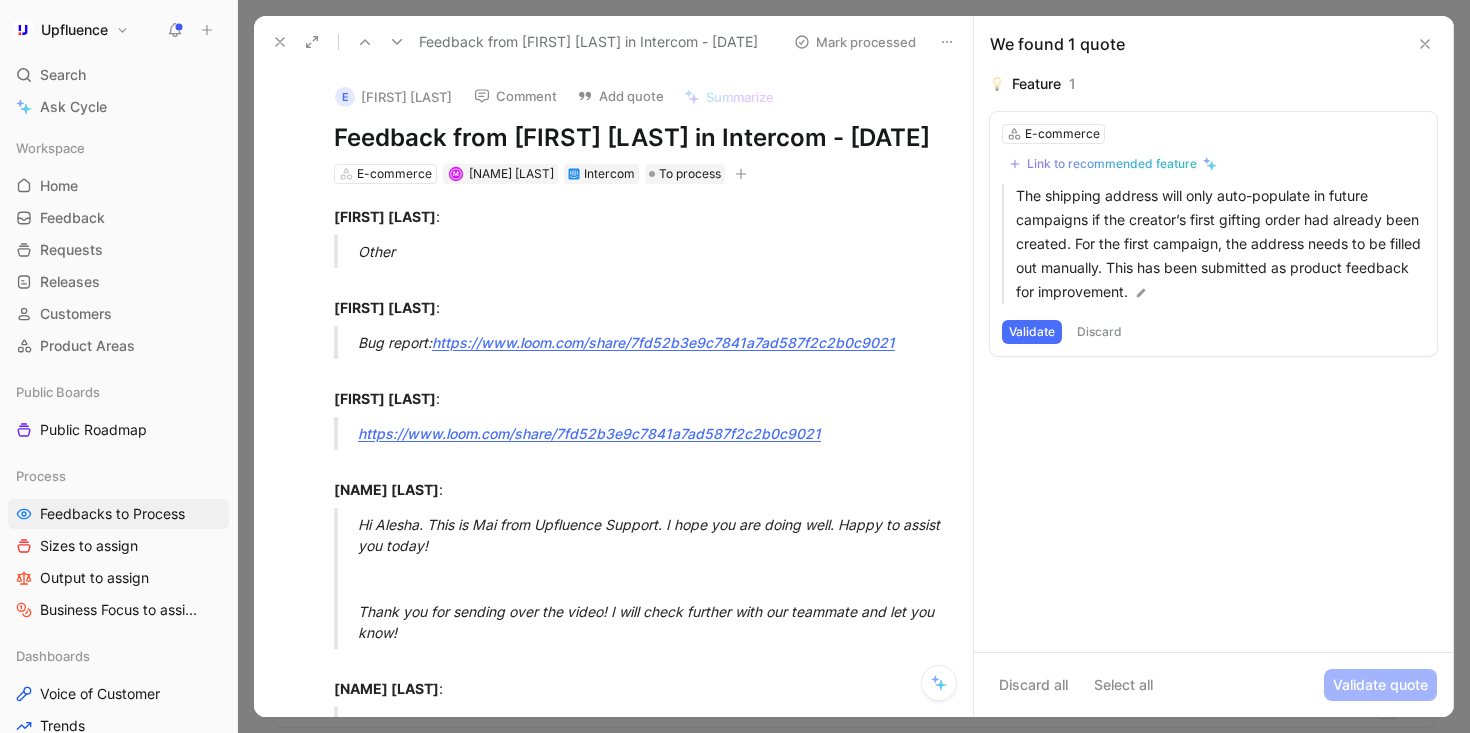 click 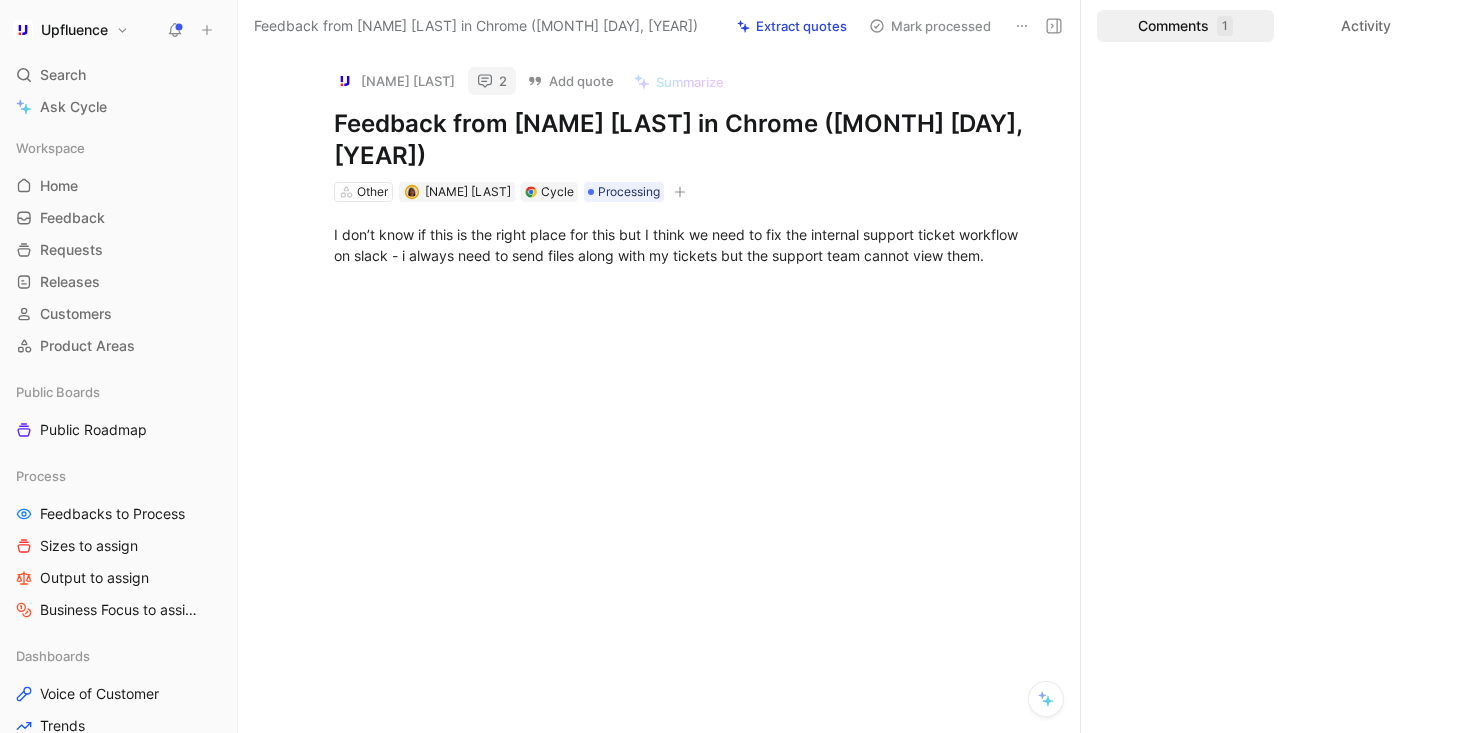 scroll, scrollTop: 0, scrollLeft: 0, axis: both 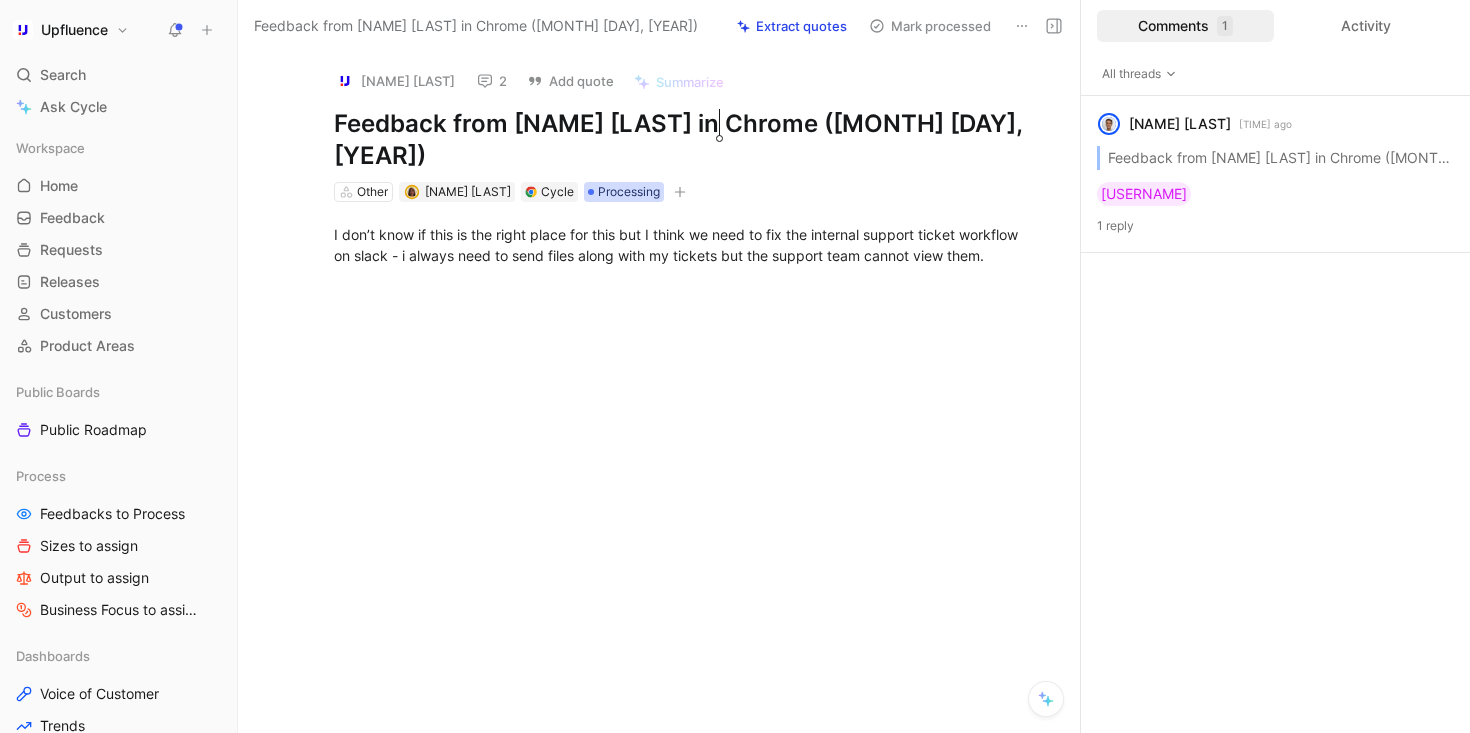 click on "Processing" at bounding box center (629, 192) 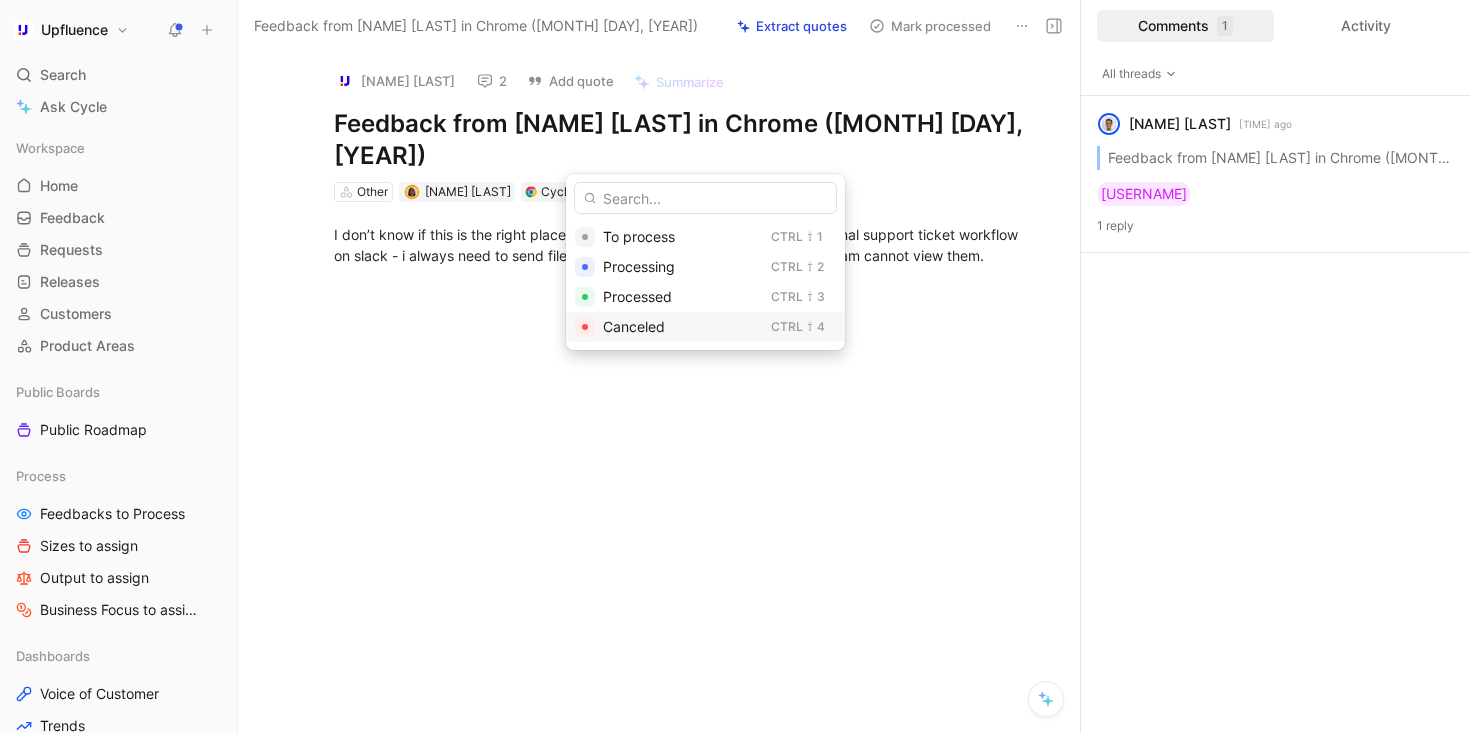 click on "Canceled" at bounding box center [634, 326] 